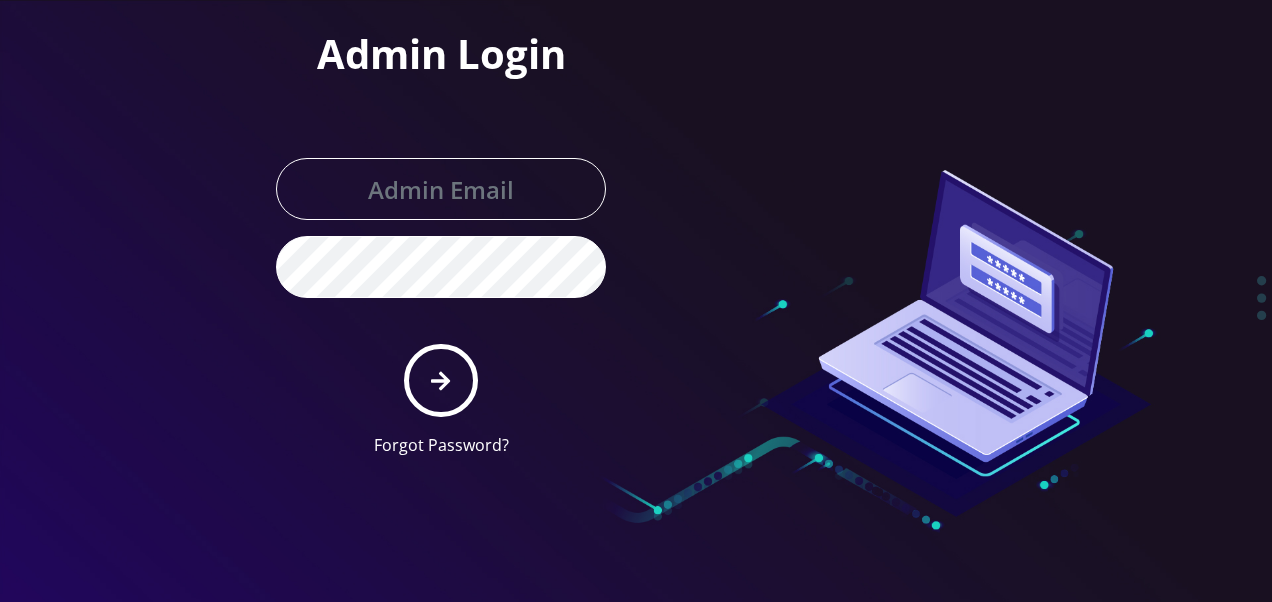 scroll, scrollTop: 0, scrollLeft: 0, axis: both 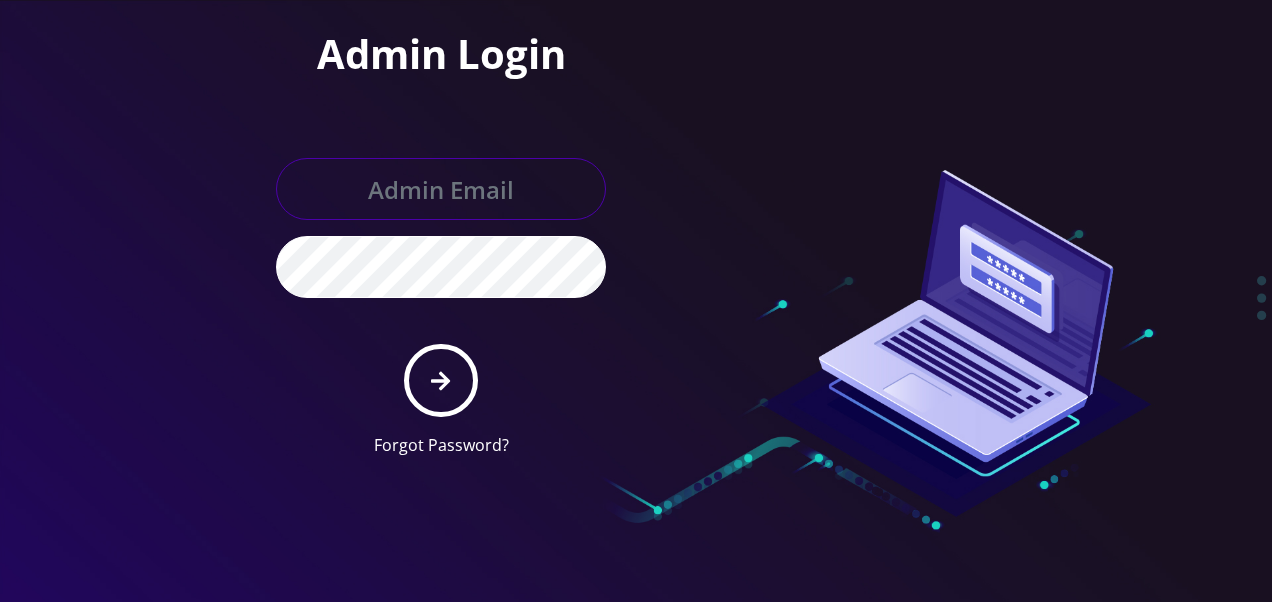 type on "[EMAIL_ADDRESS][DOMAIN_NAME]" 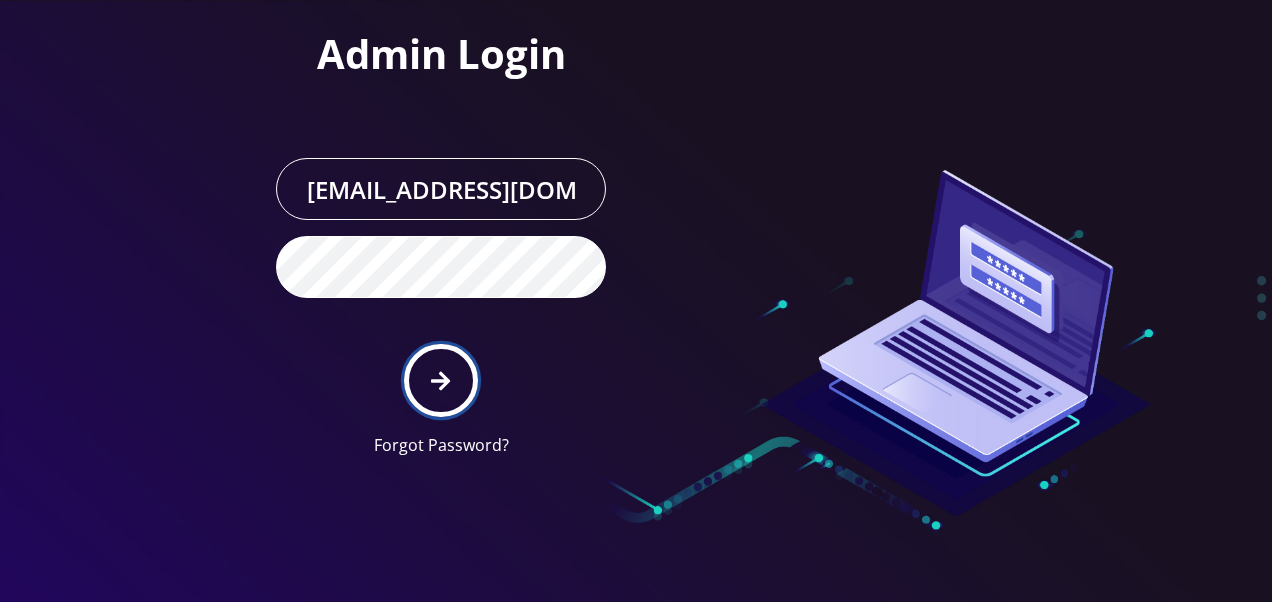 click at bounding box center (440, 380) 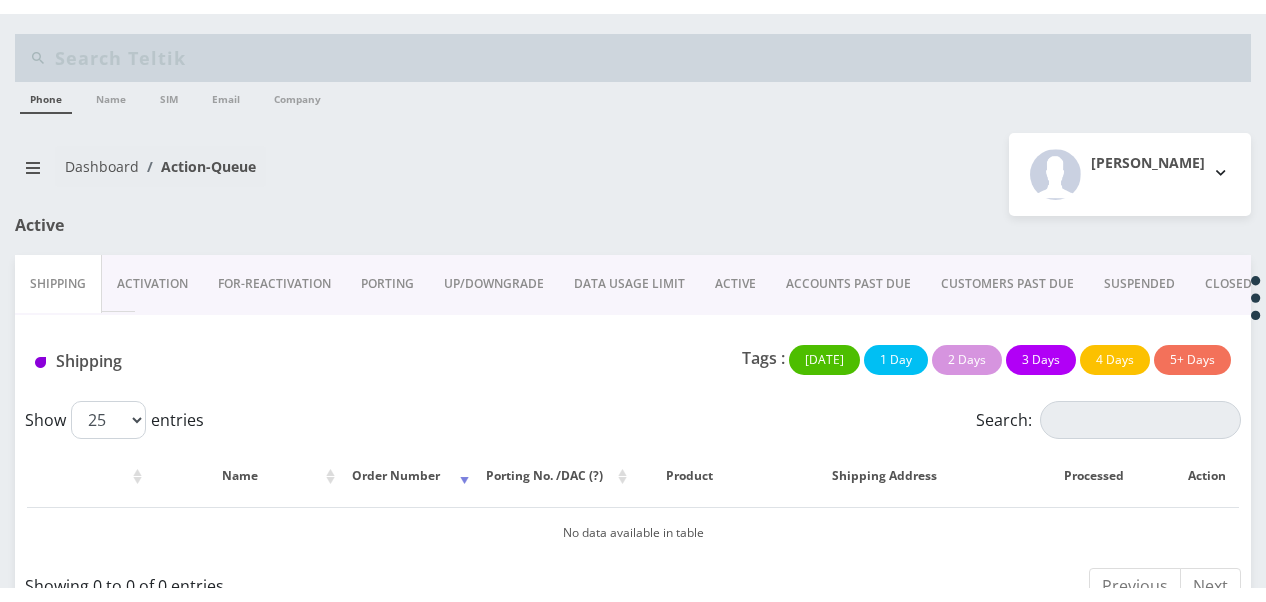 scroll, scrollTop: 0, scrollLeft: 0, axis: both 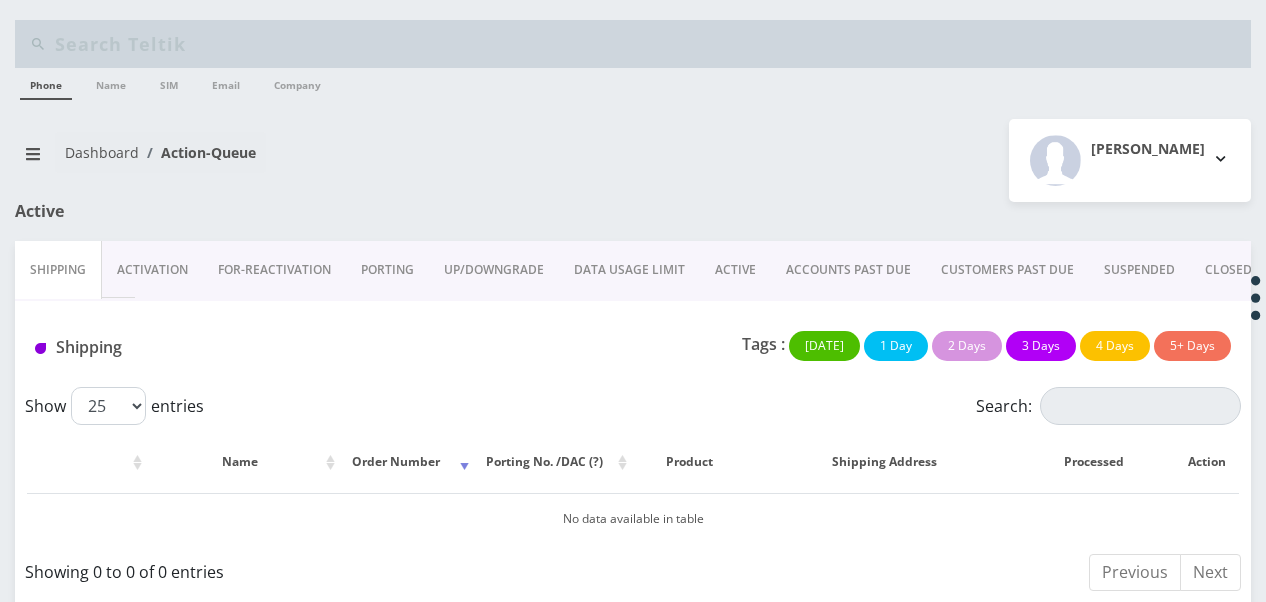 click on "ACTIVE" at bounding box center (735, 270) 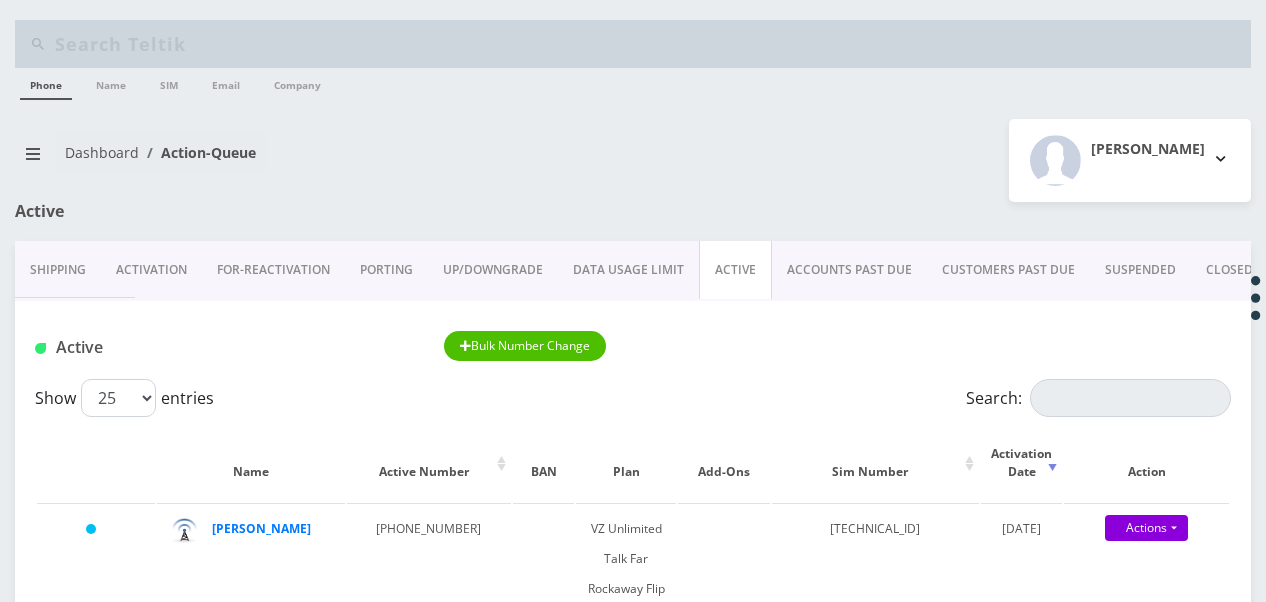 scroll, scrollTop: 0, scrollLeft: 0, axis: both 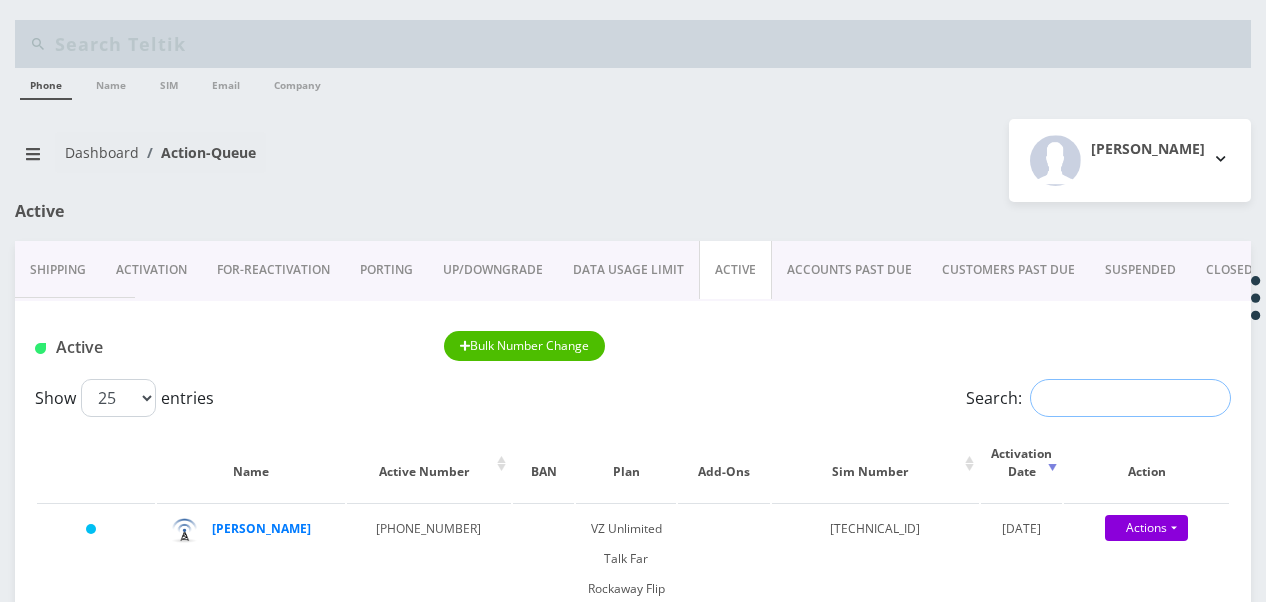 click on "Search:" at bounding box center (1130, 398) 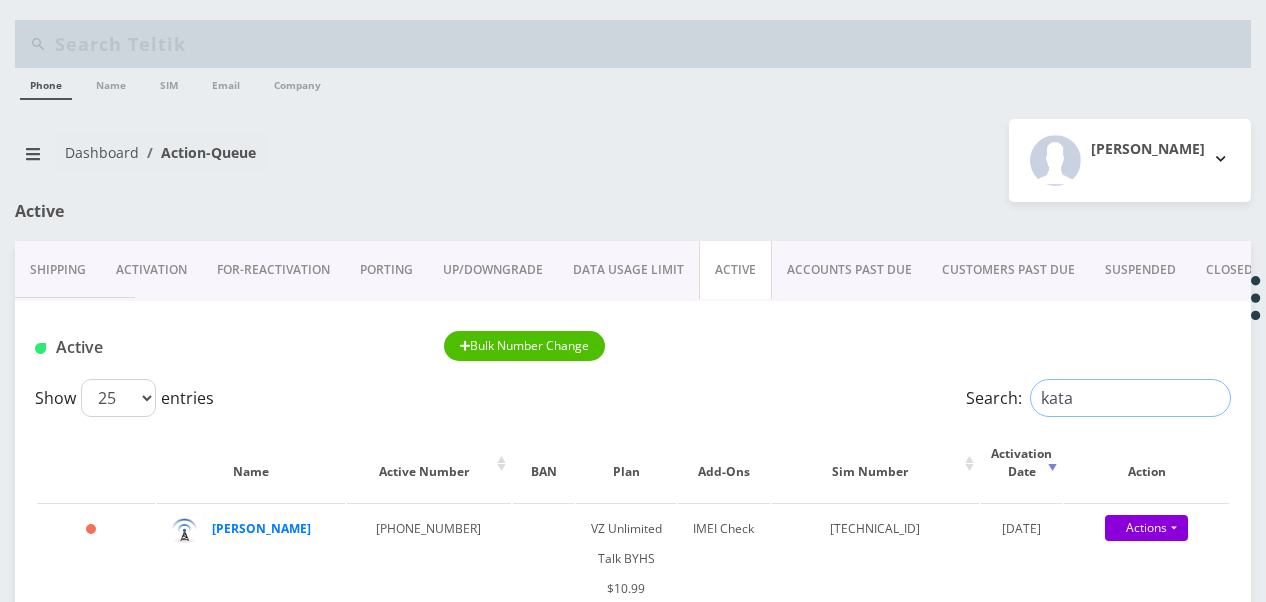 scroll, scrollTop: 300, scrollLeft: 0, axis: vertical 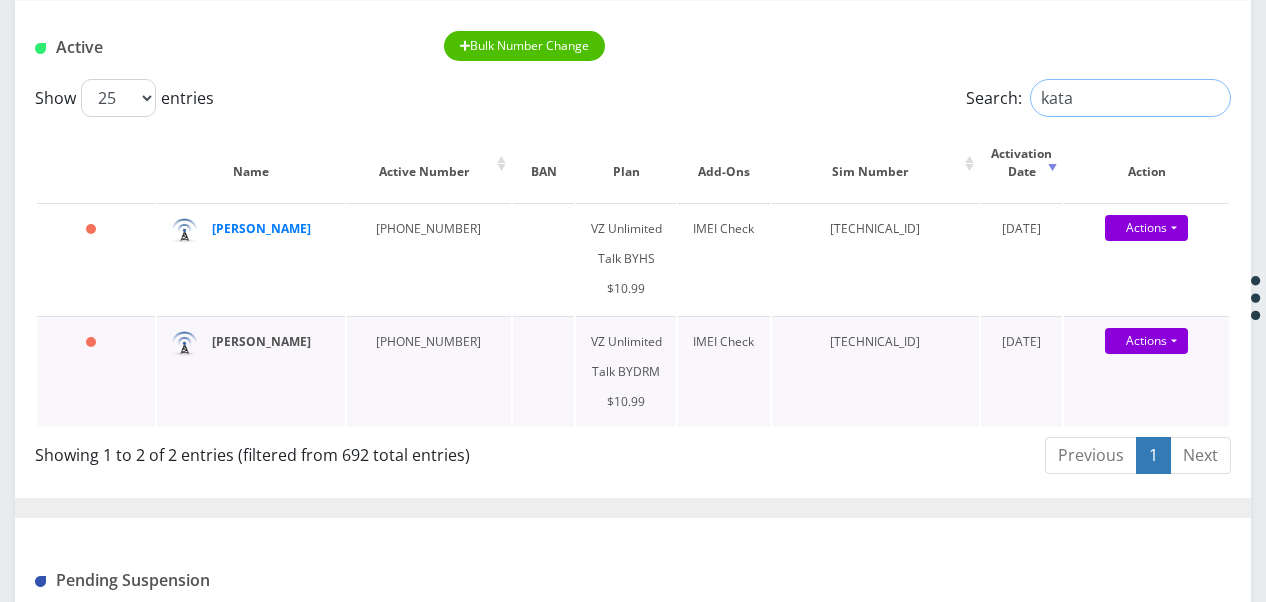 type on "kata" 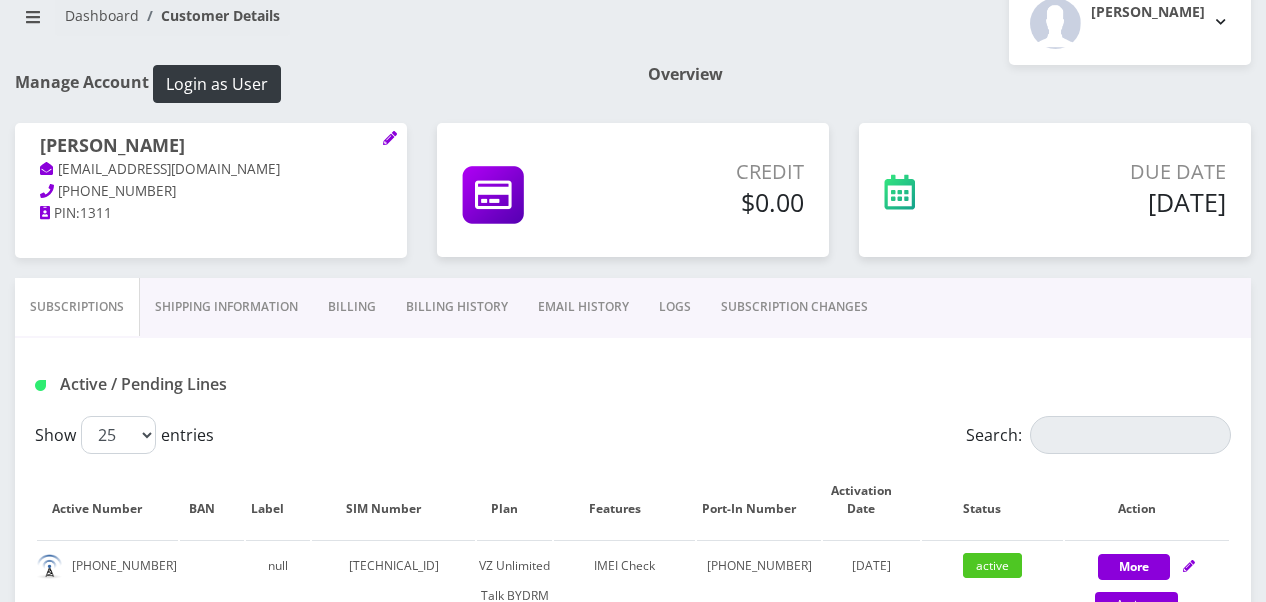scroll, scrollTop: 300, scrollLeft: 0, axis: vertical 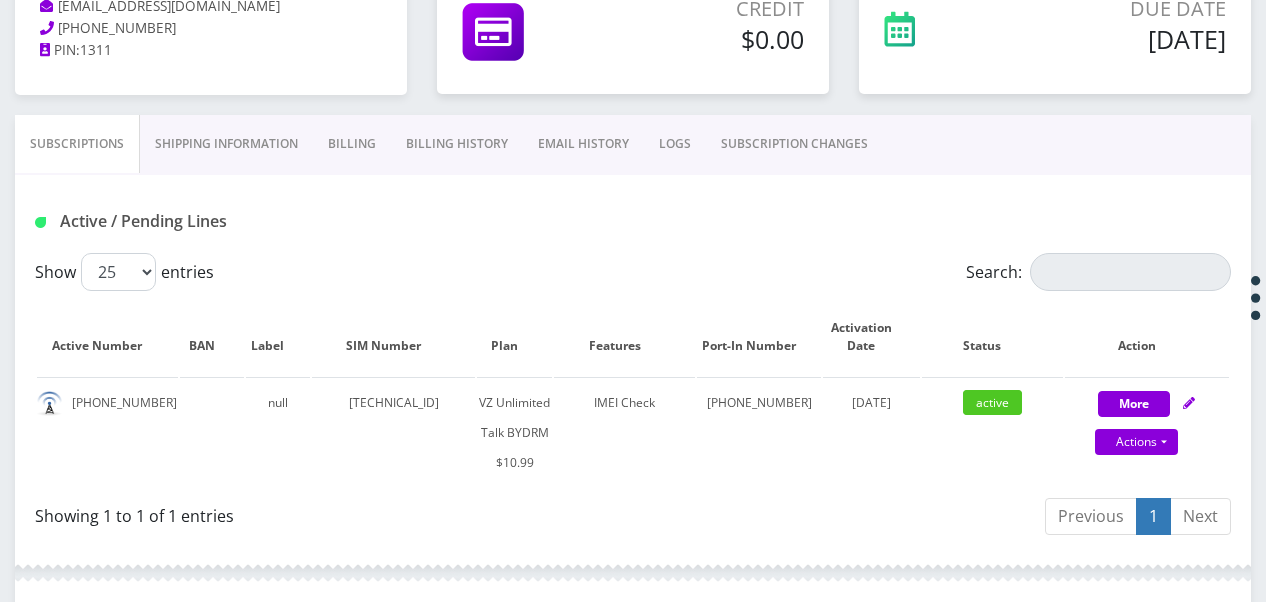 click on "SUBSCRIPTION CHANGES" at bounding box center [794, 144] 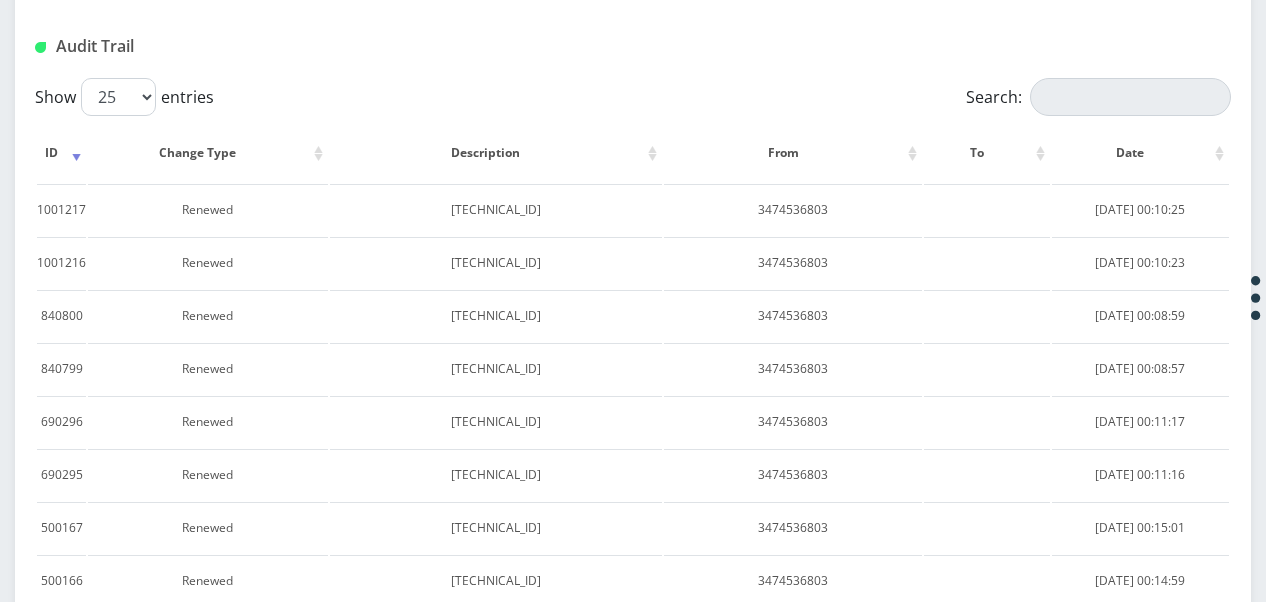 scroll, scrollTop: 340, scrollLeft: 0, axis: vertical 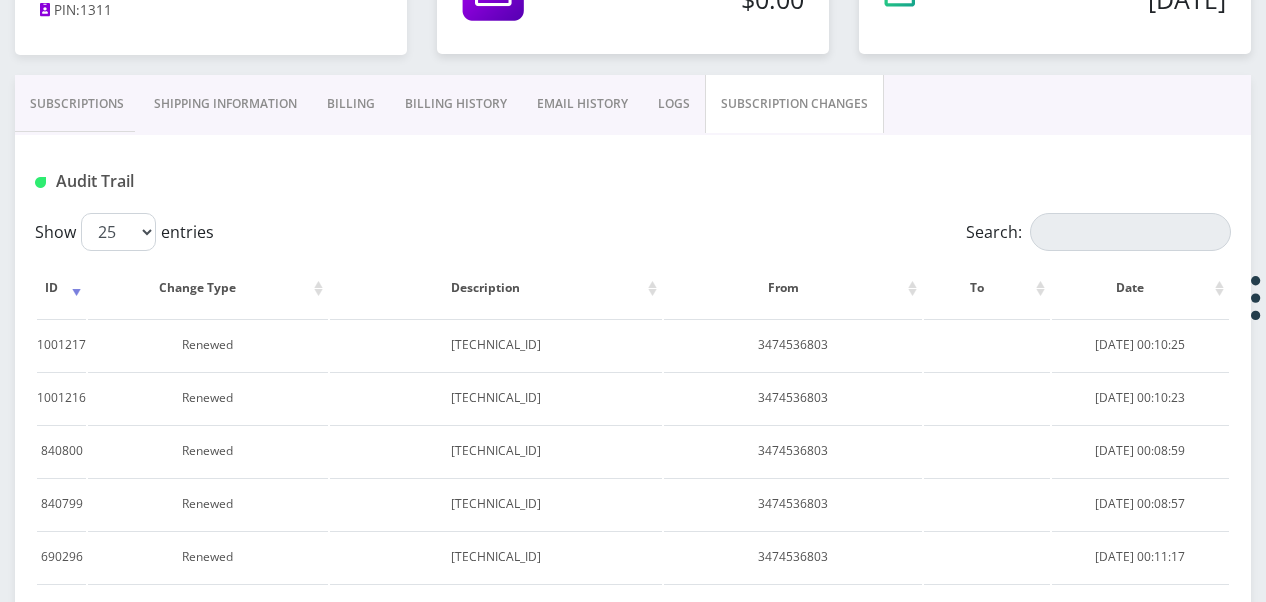 click on "Subscriptions" at bounding box center [77, 104] 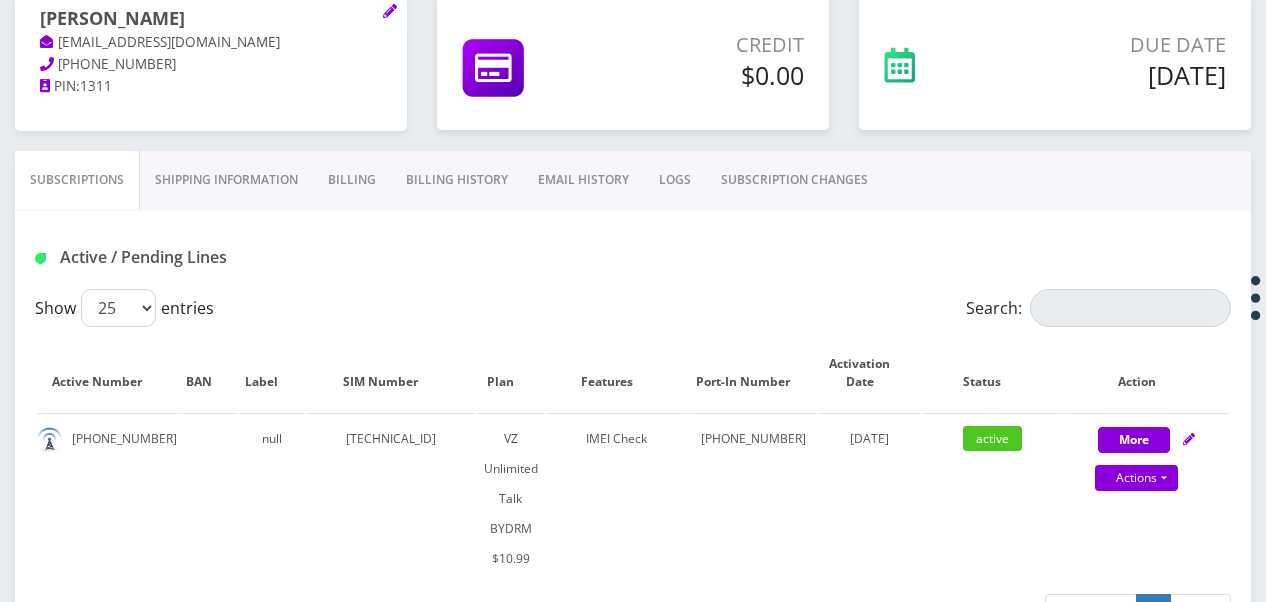 scroll, scrollTop: 224, scrollLeft: 0, axis: vertical 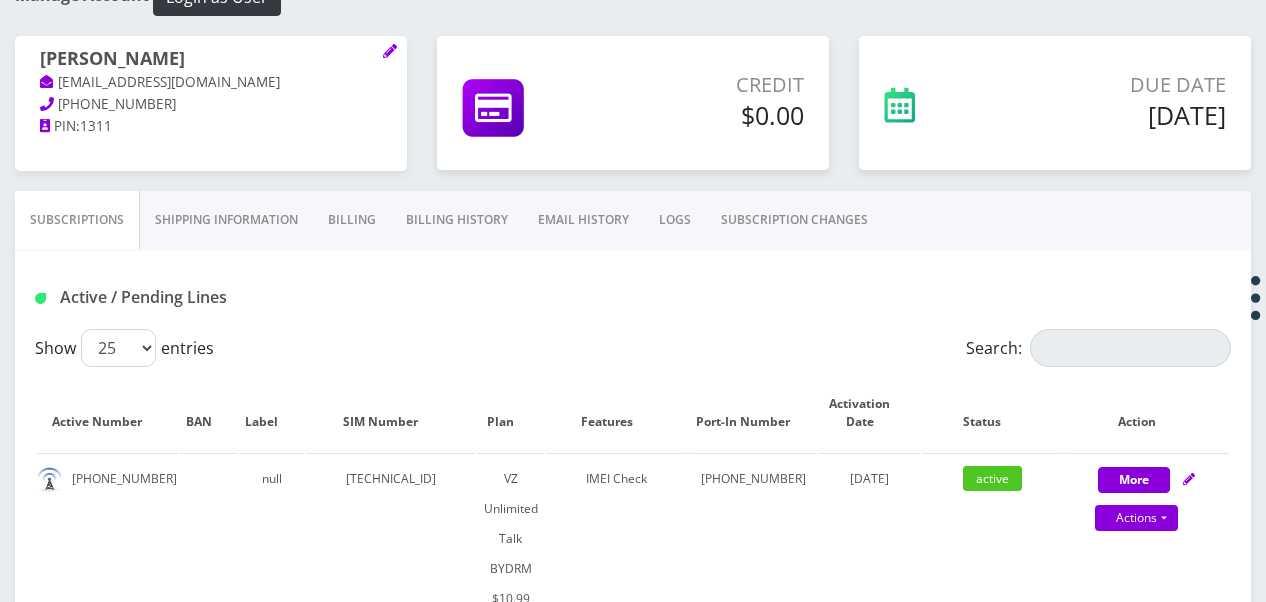 click on "Billing" at bounding box center [352, 220] 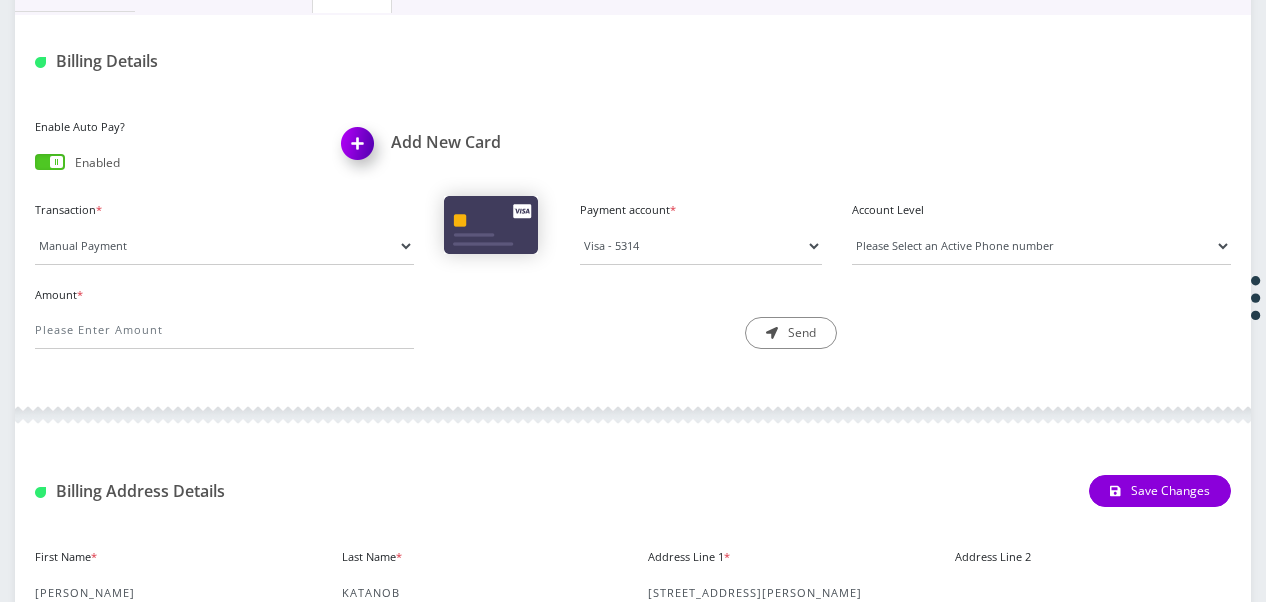 scroll, scrollTop: 524, scrollLeft: 0, axis: vertical 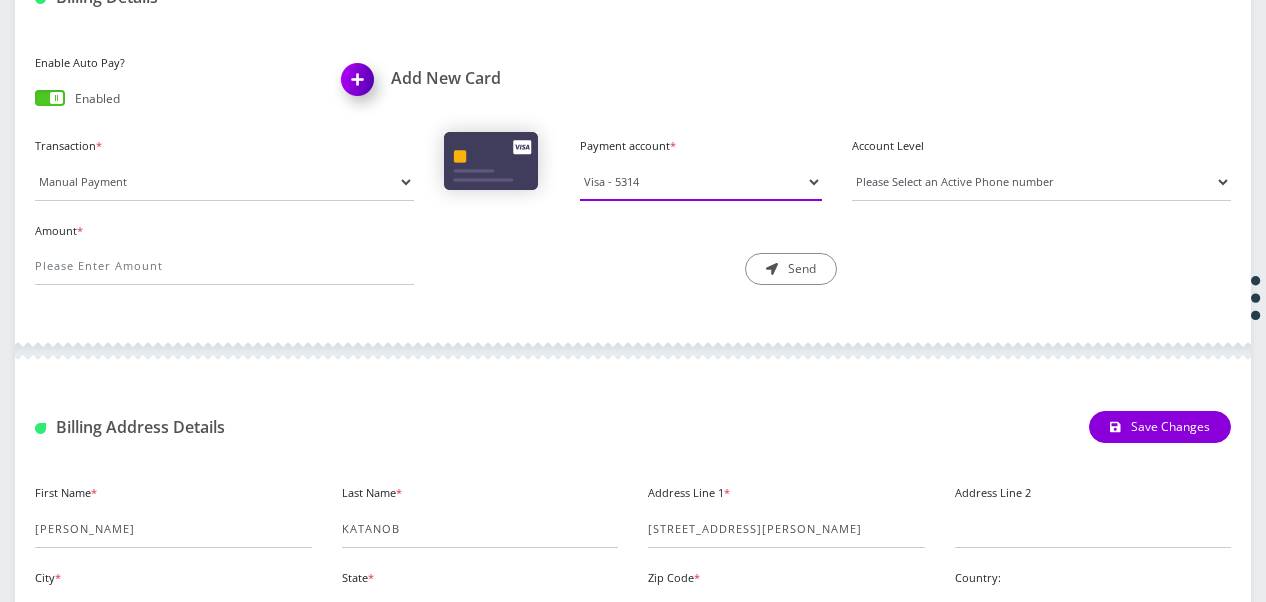 click on "Visa - 5314" at bounding box center (701, 182) 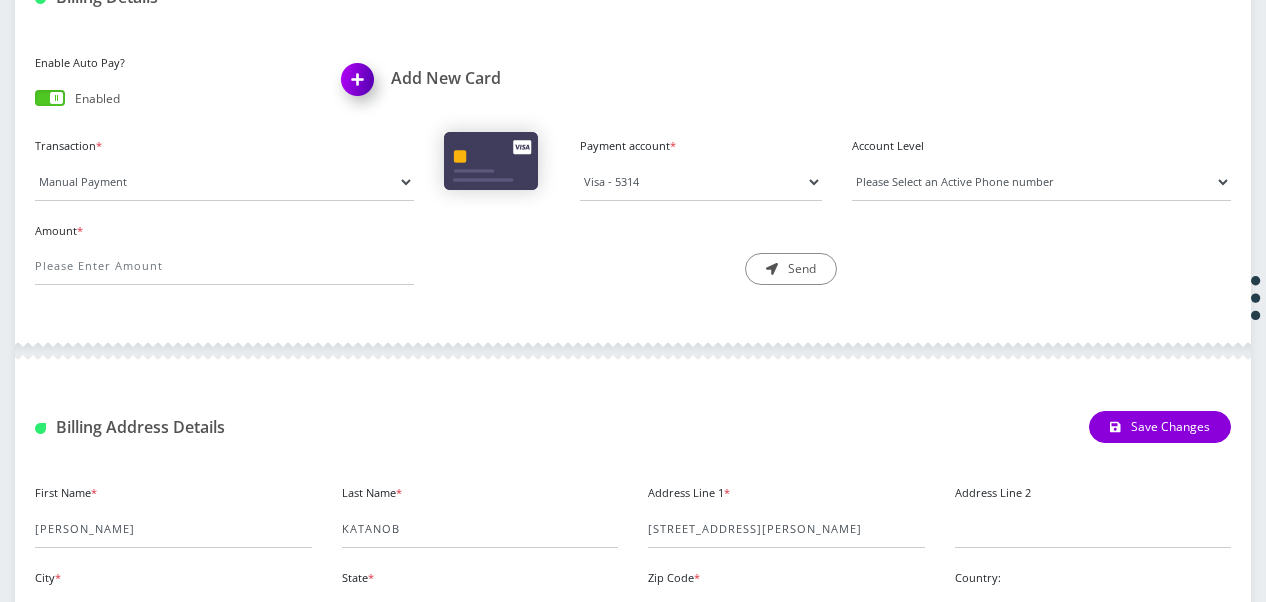 click on "Enable Auto Pay?
Enabled
Add New Card" at bounding box center [633, 90] 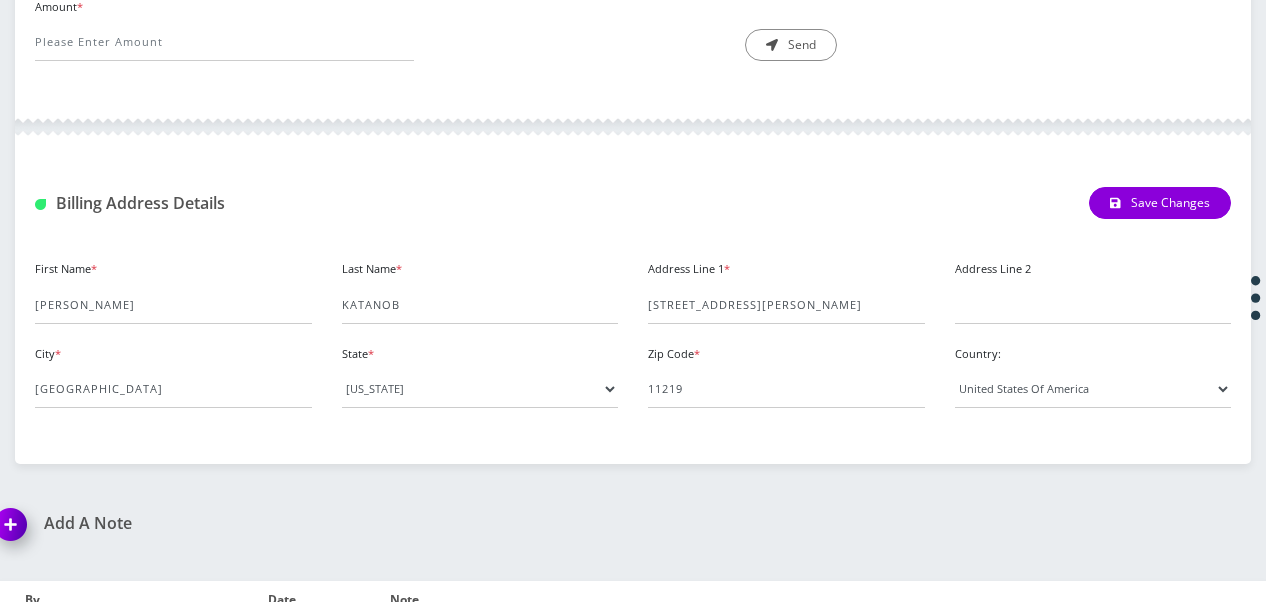 scroll, scrollTop: 825, scrollLeft: 0, axis: vertical 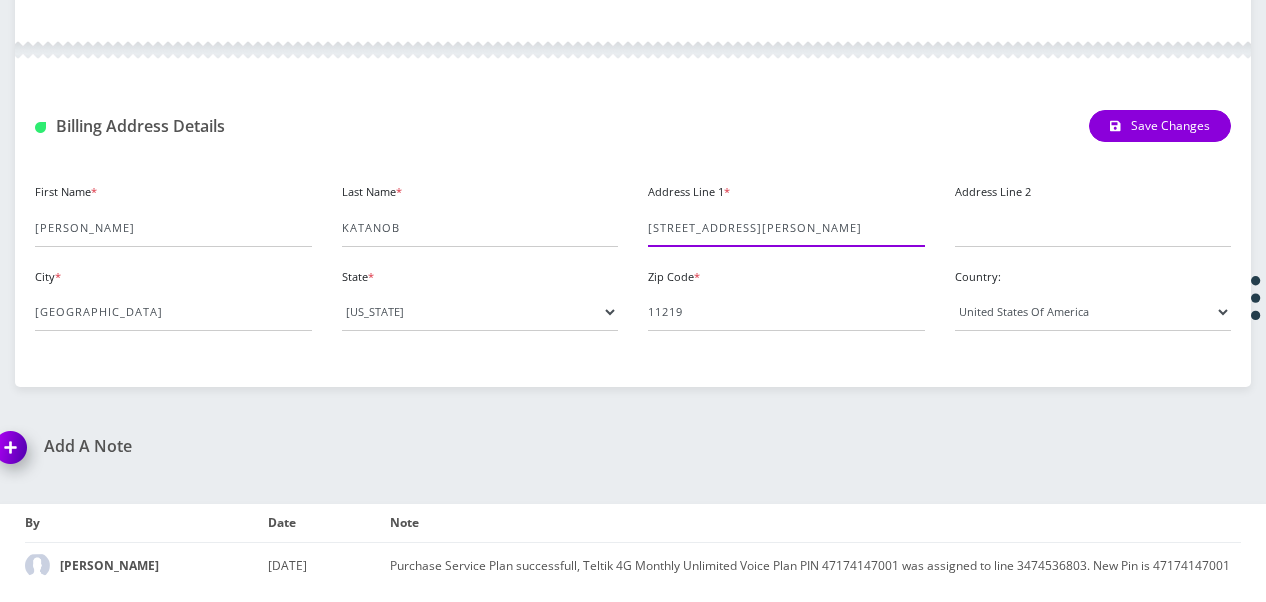 click on "4201 FT HAMILTON PKWY" at bounding box center (786, 228) 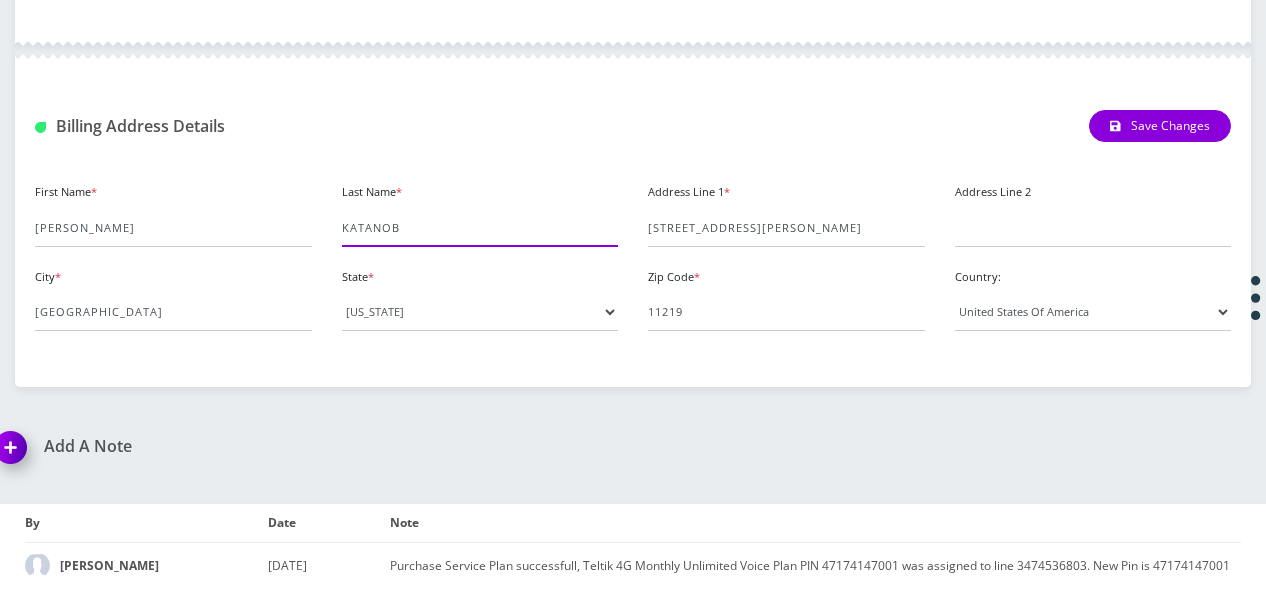 click on "KATANOB" at bounding box center (480, 228) 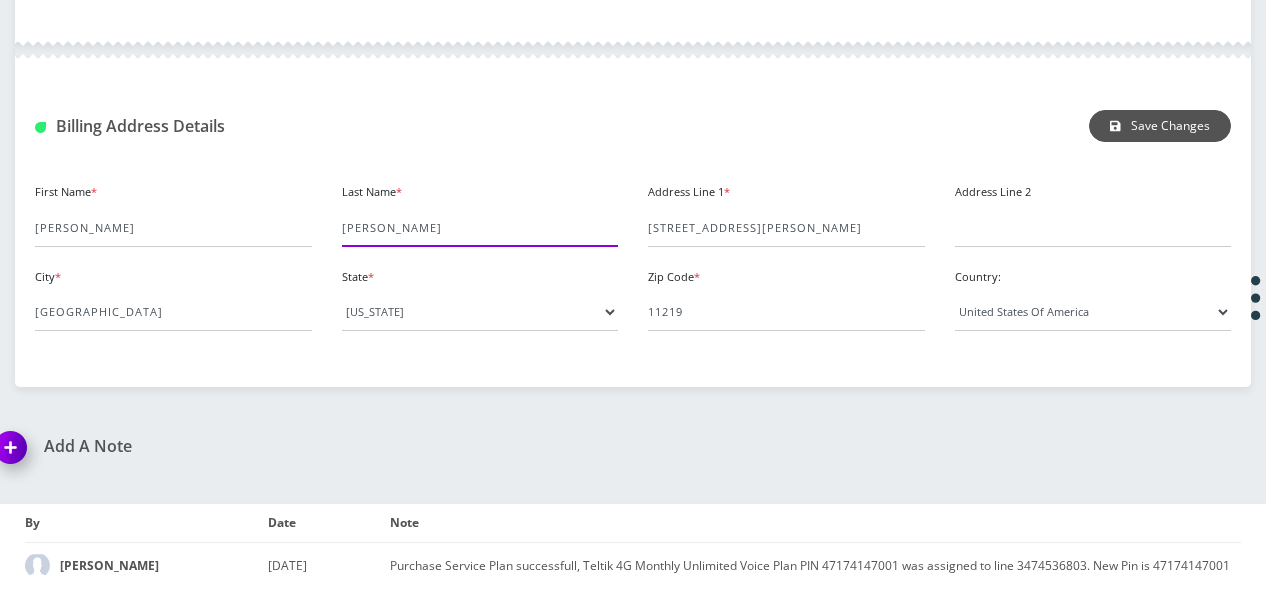 type on "KATANOv" 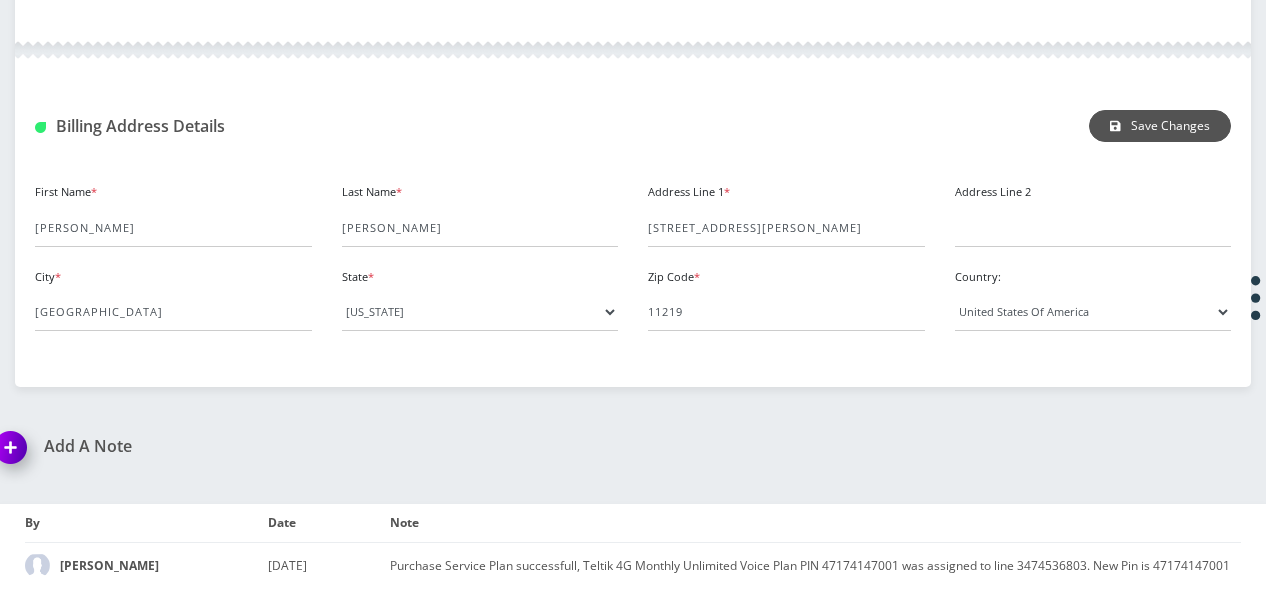click on "Save Changes" at bounding box center (1160, 126) 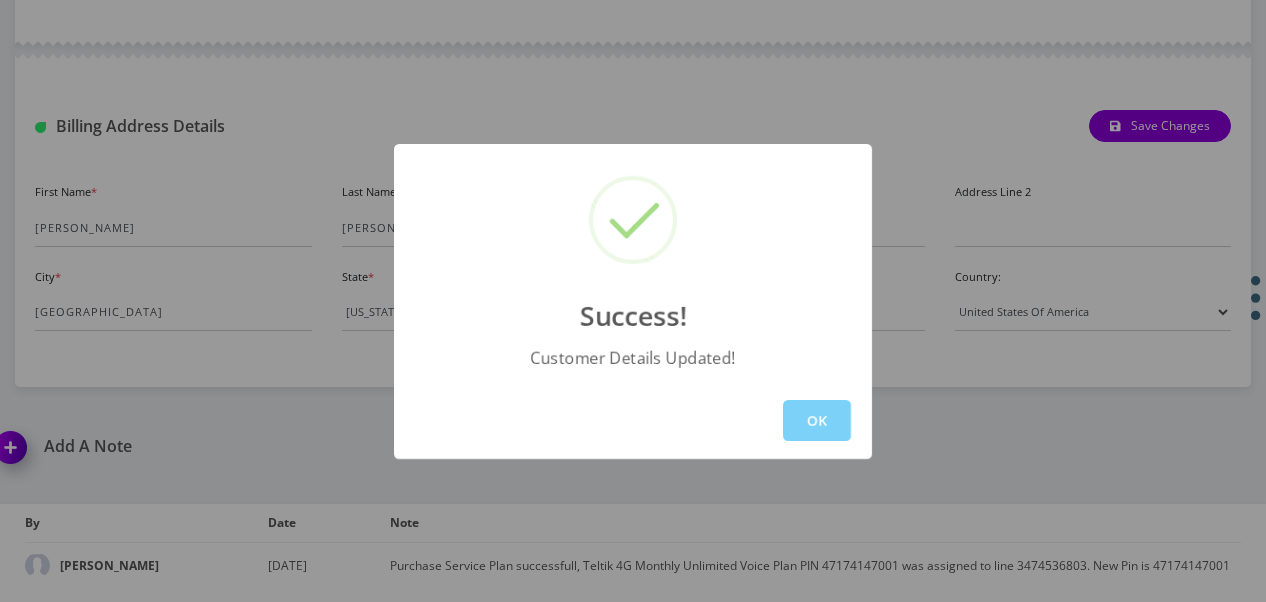 click on "OK" at bounding box center [633, 420] 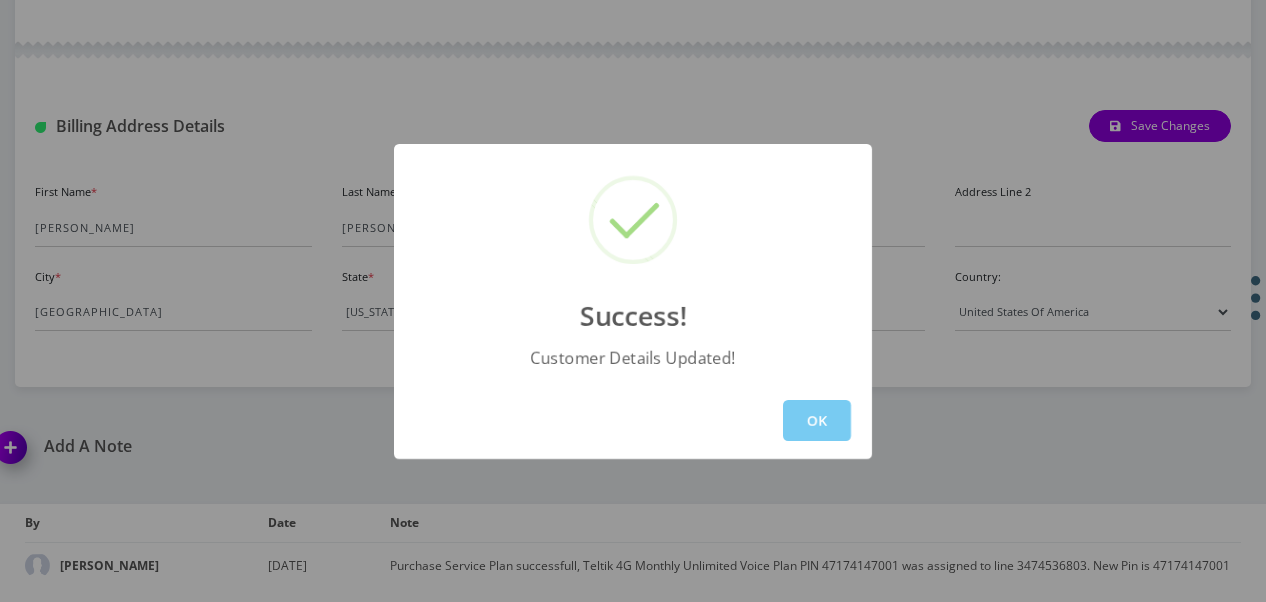 click on "OK" at bounding box center (817, 420) 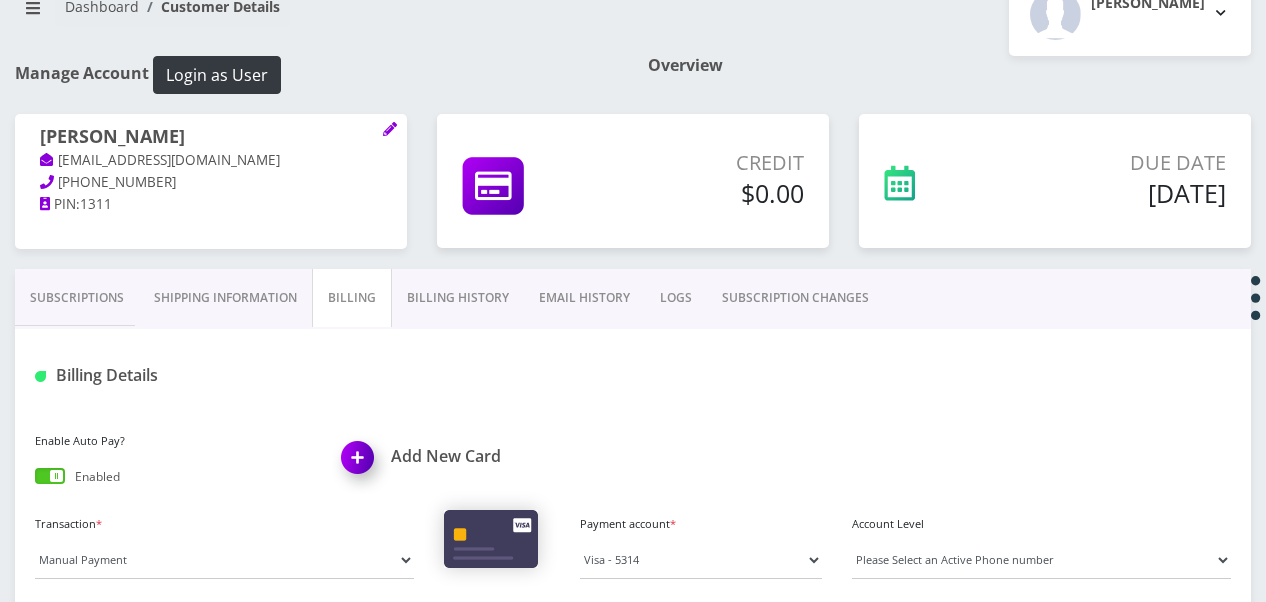 scroll, scrollTop: 0, scrollLeft: 0, axis: both 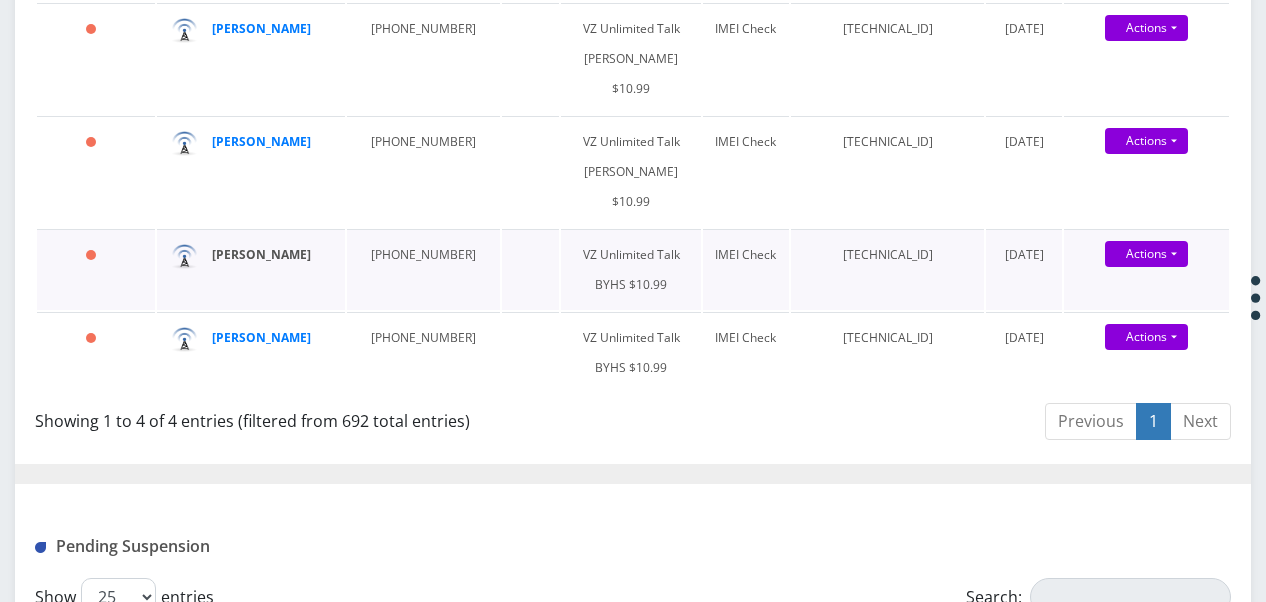 type on "ehrlich" 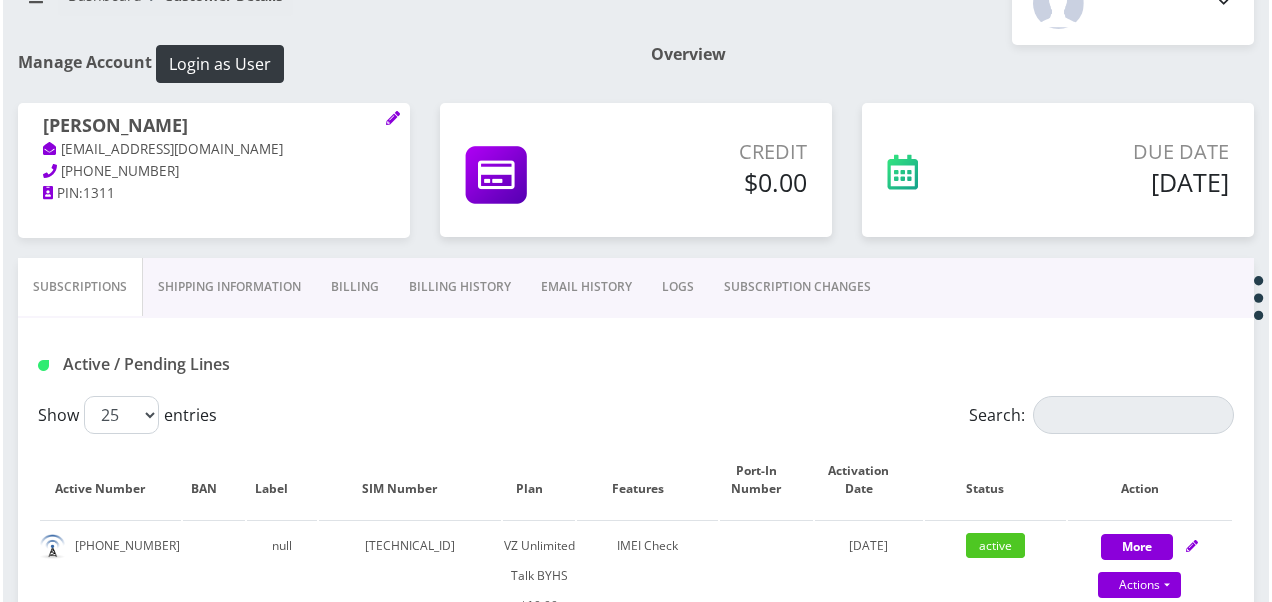scroll, scrollTop: 300, scrollLeft: 0, axis: vertical 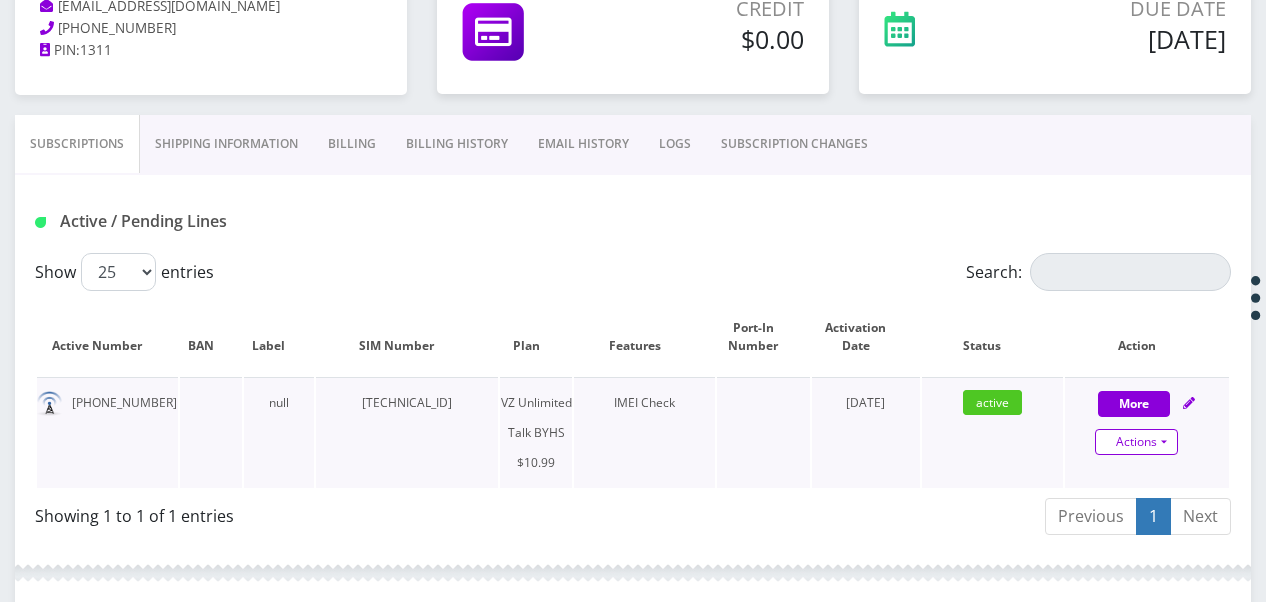 click on "Actions" at bounding box center [1136, 442] 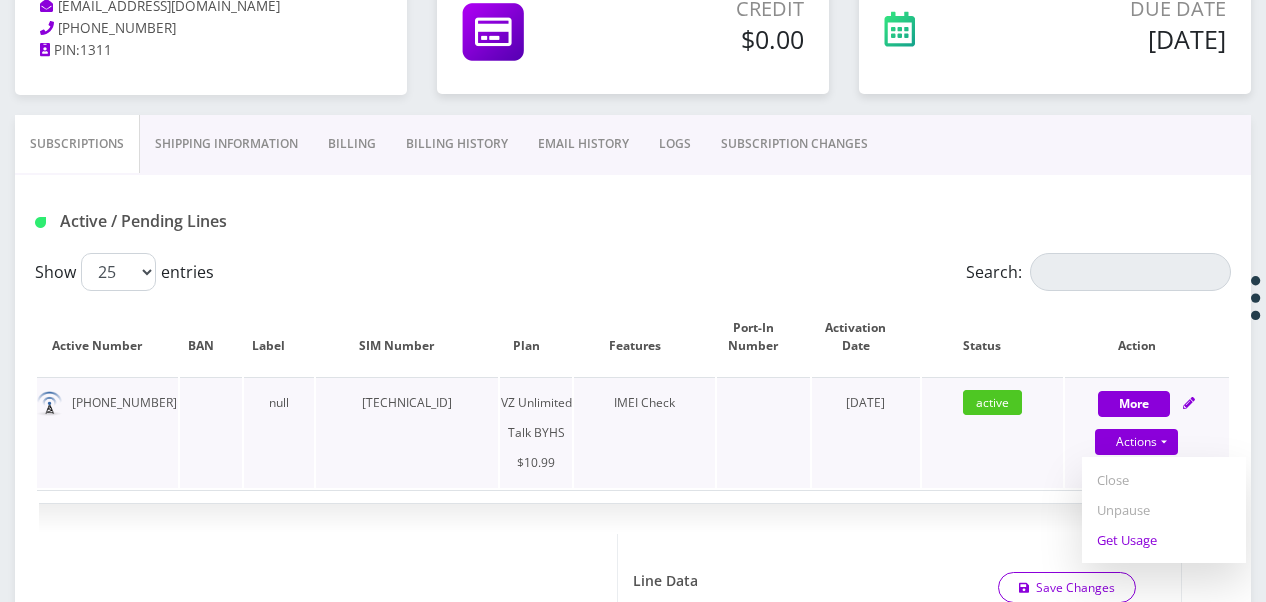click on "Get Usage" at bounding box center (1164, 540) 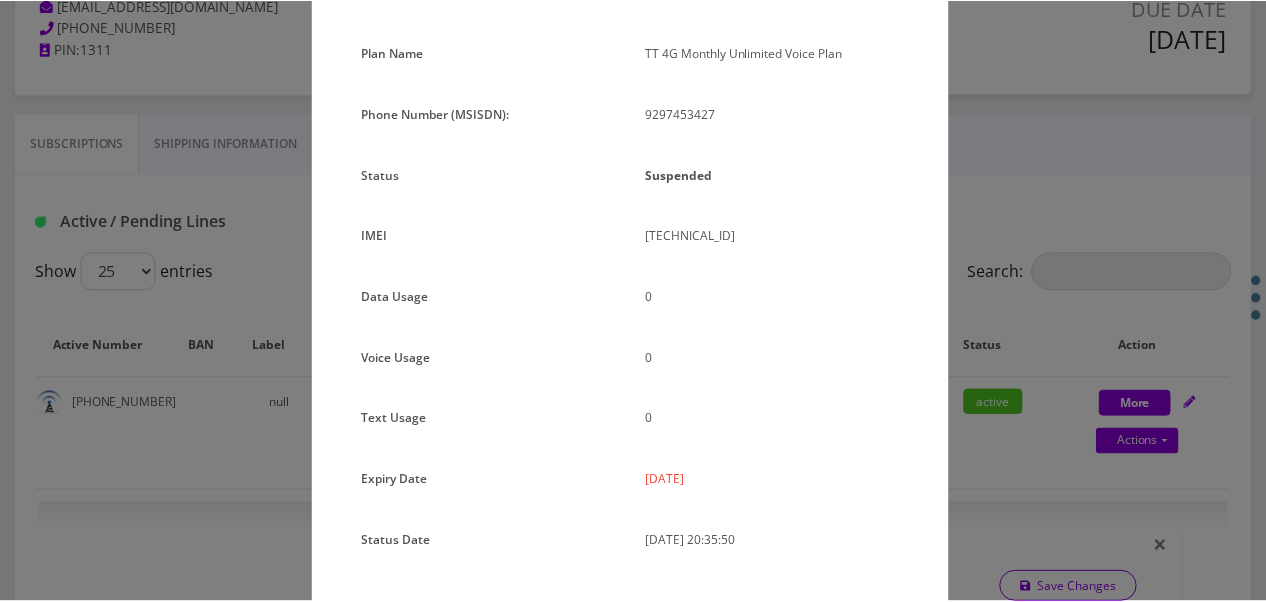 scroll, scrollTop: 192, scrollLeft: 0, axis: vertical 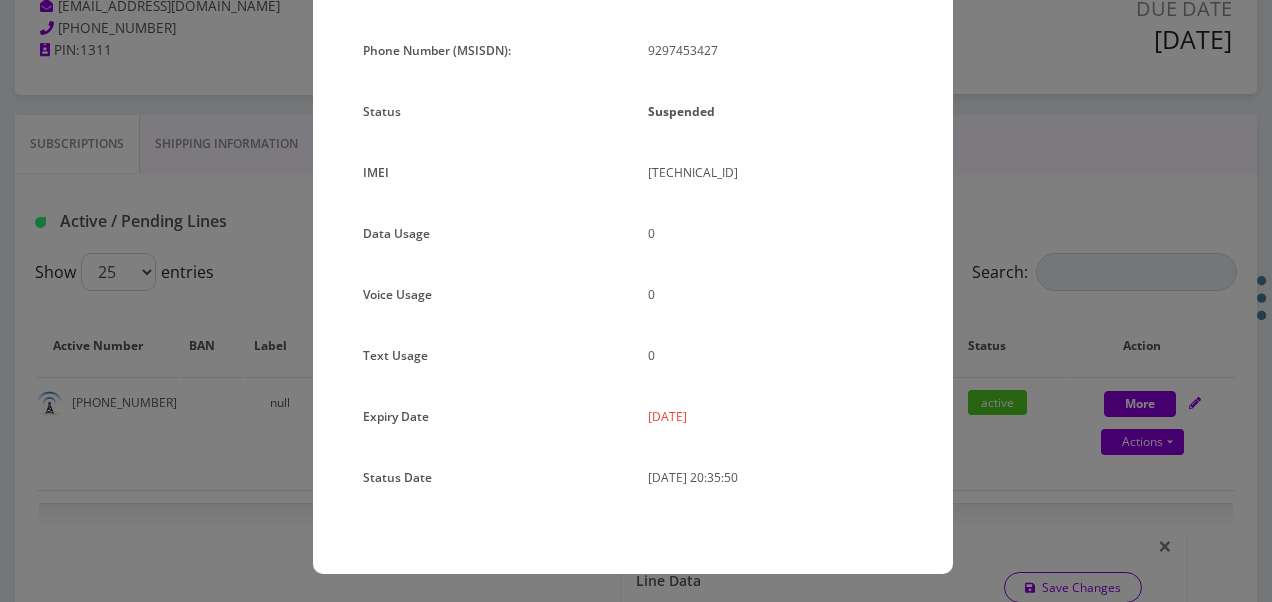 click on "×
Subscription Info
Plan Name
TT 4G Monthly Unlimited Voice Plan
Phone Number (MSISDN):
9297453427
Status
Suspended
IMEI
354834109198659
0 0 0" at bounding box center [636, 301] 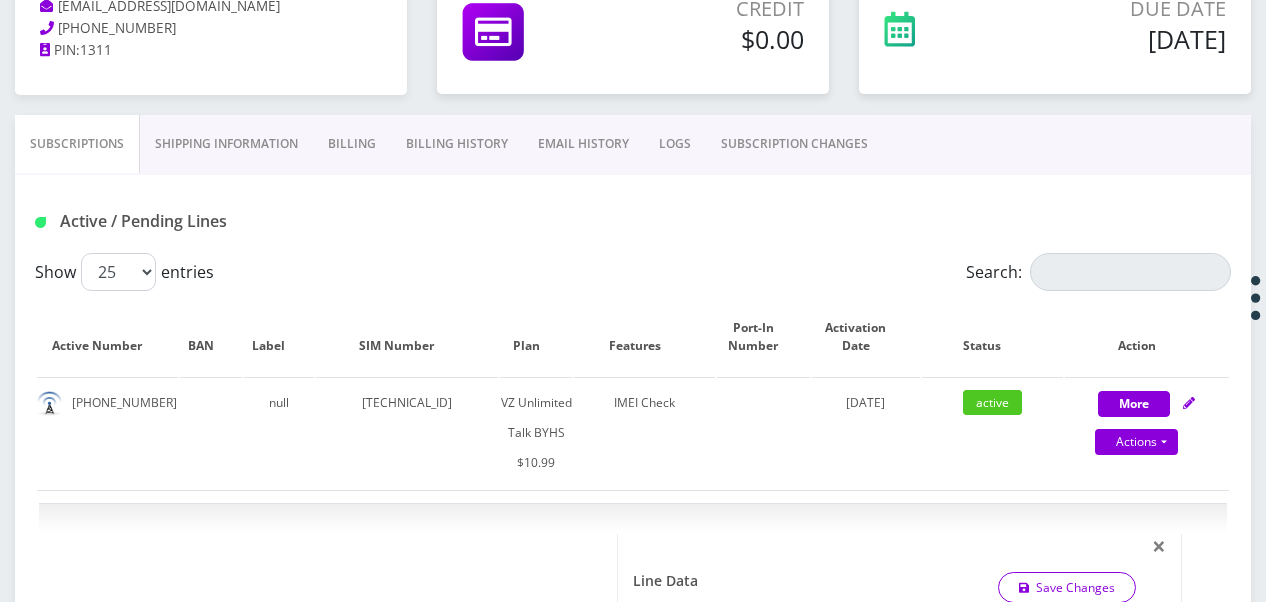 click on "Billing" at bounding box center [352, 144] 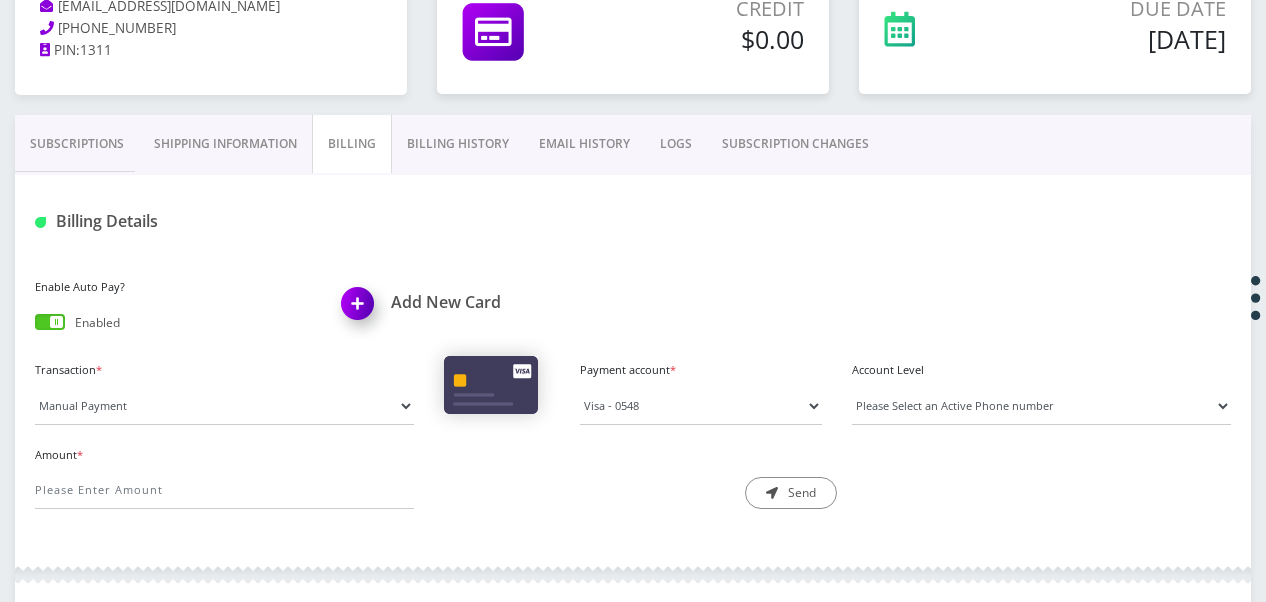click on "Billing" at bounding box center (352, 144) 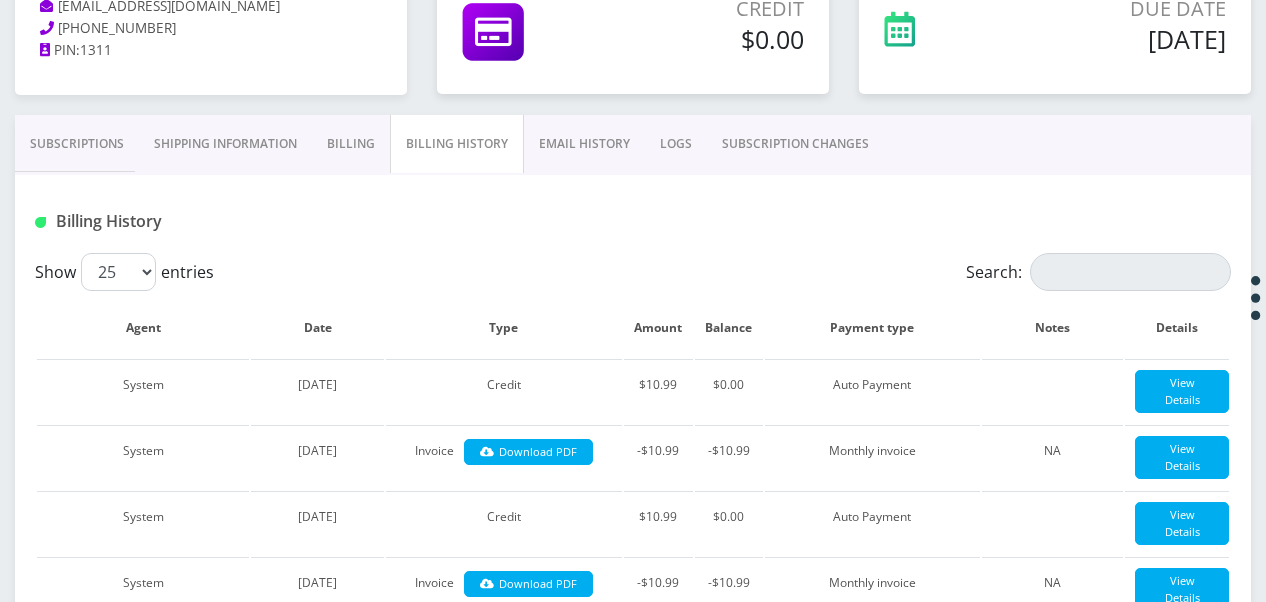 click on "Subscriptions" at bounding box center (77, 144) 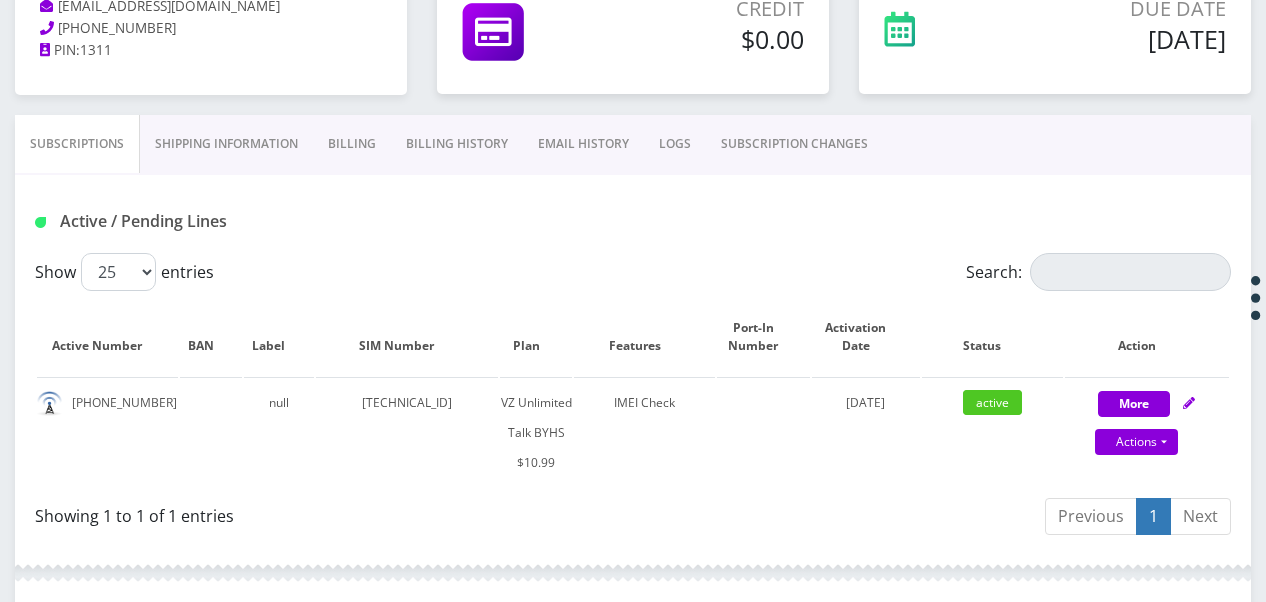 click on "Billing" at bounding box center [352, 144] 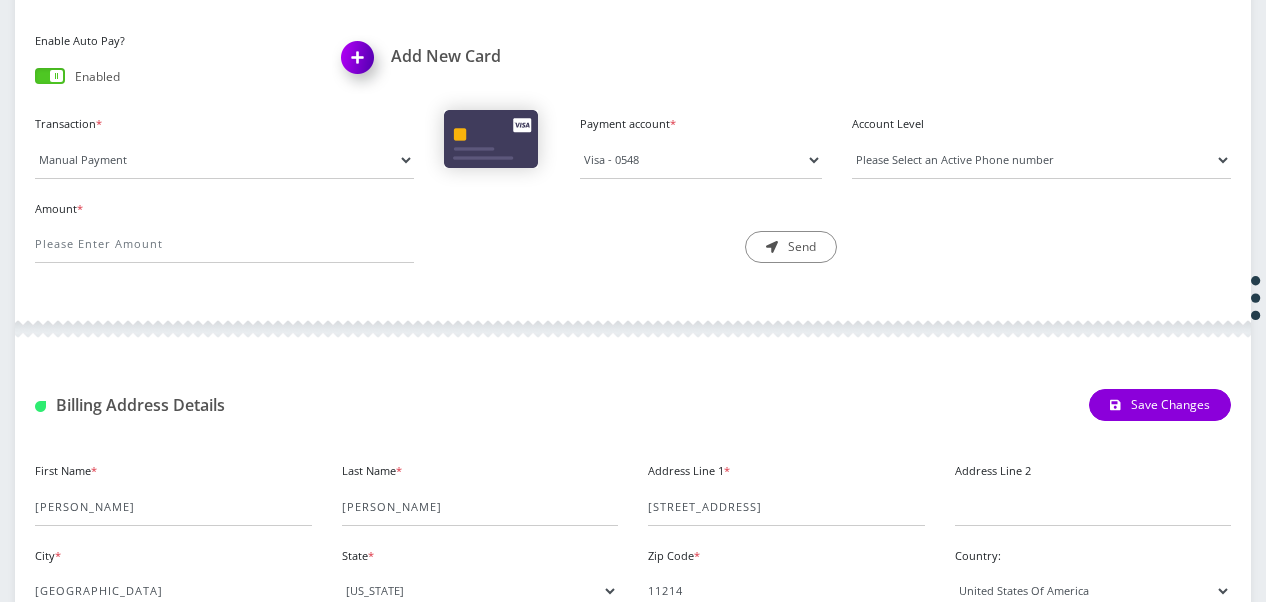 scroll, scrollTop: 312, scrollLeft: 0, axis: vertical 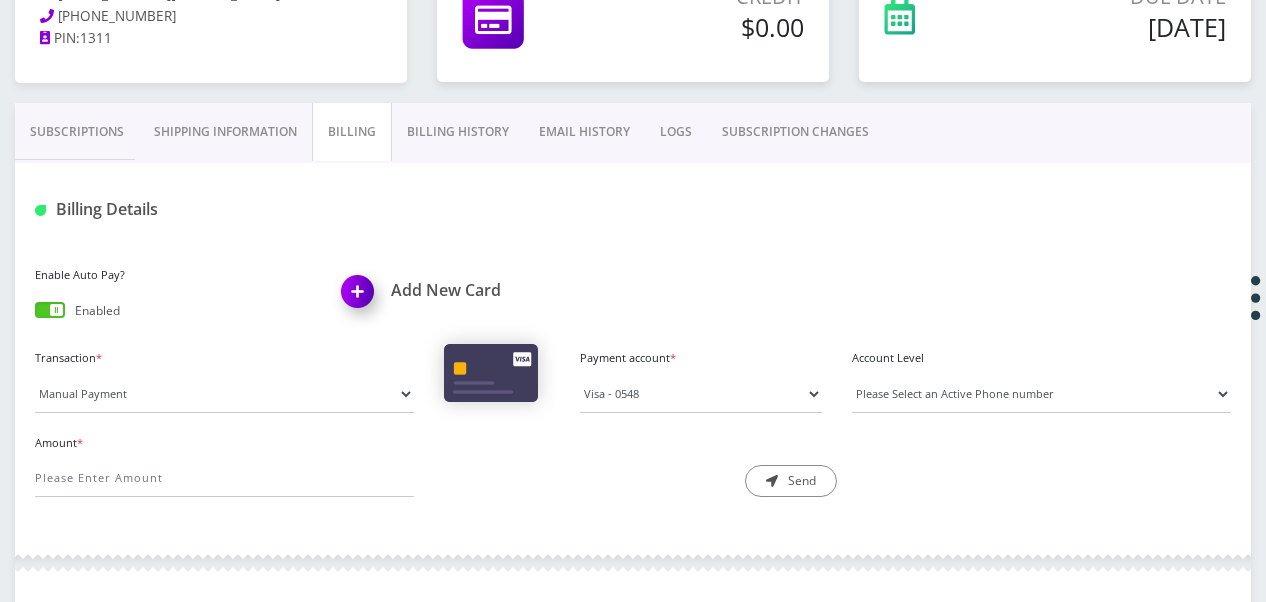click on "Billing History" at bounding box center [458, 132] 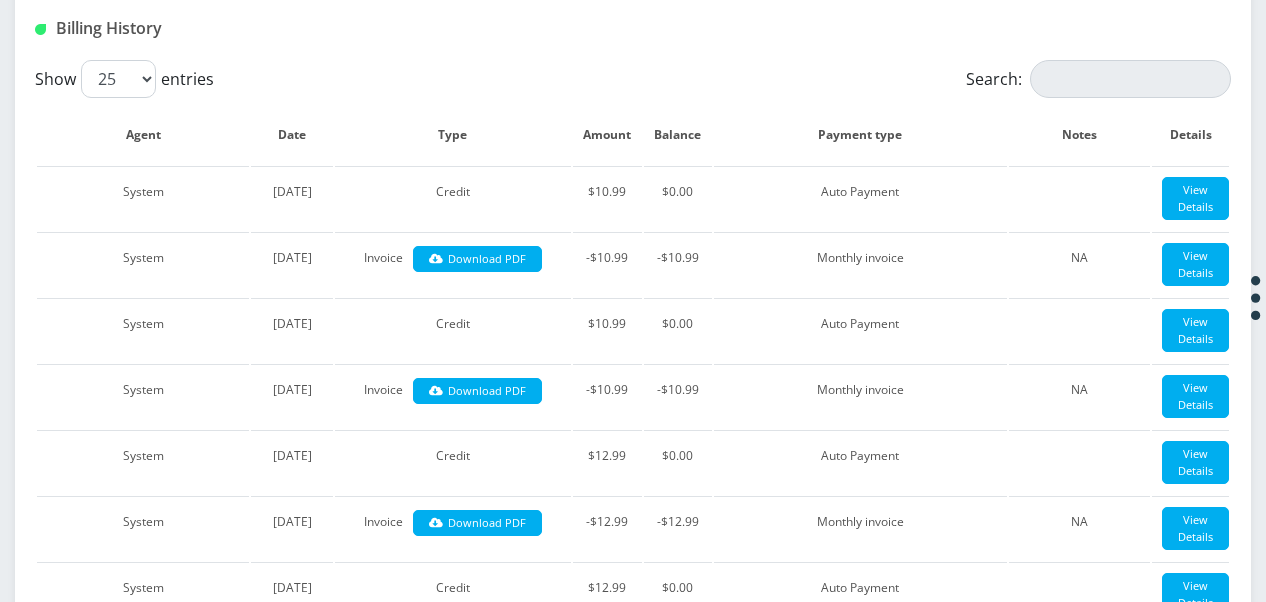 scroll, scrollTop: 312, scrollLeft: 0, axis: vertical 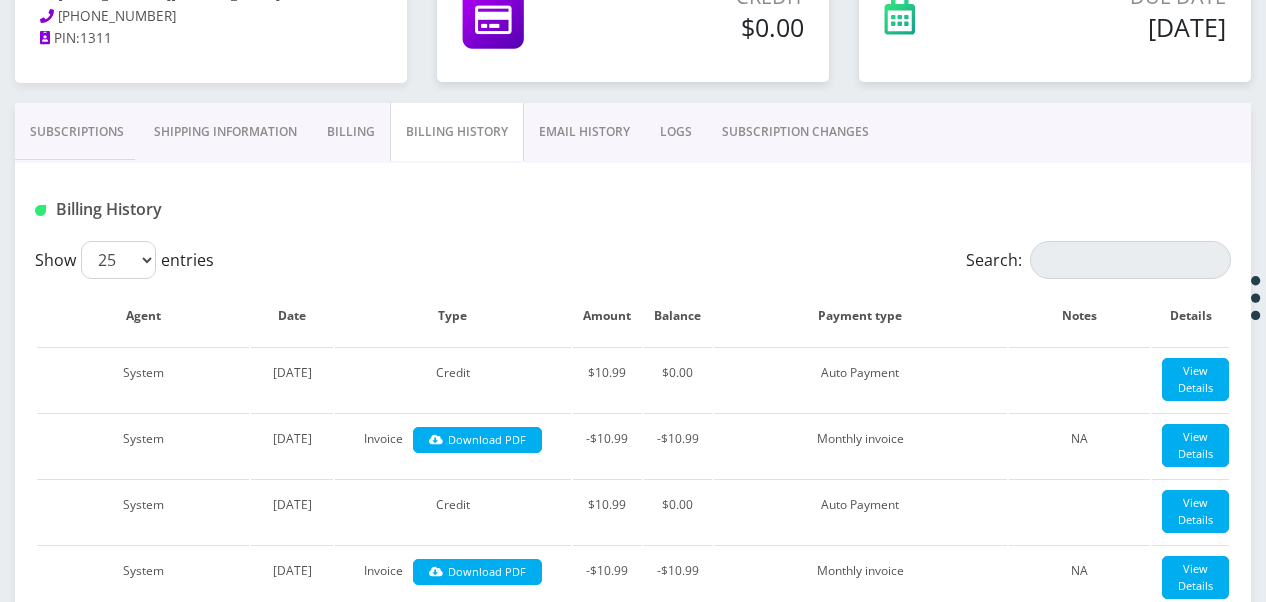 click on "Subscriptions" at bounding box center [77, 132] 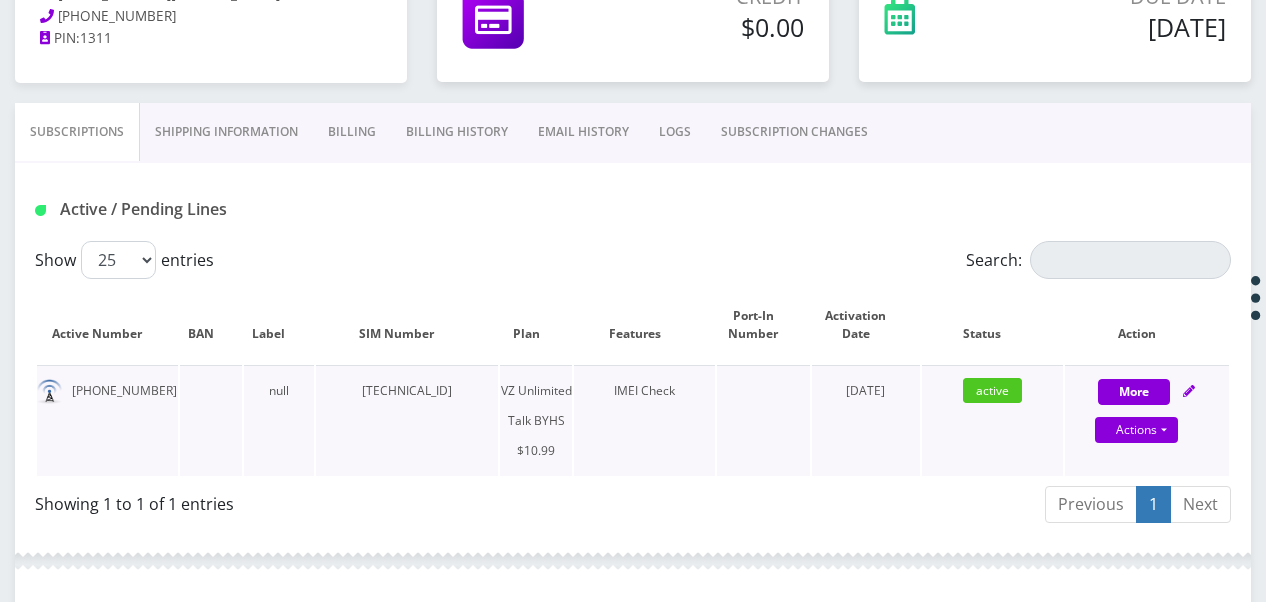 scroll, scrollTop: 112, scrollLeft: 0, axis: vertical 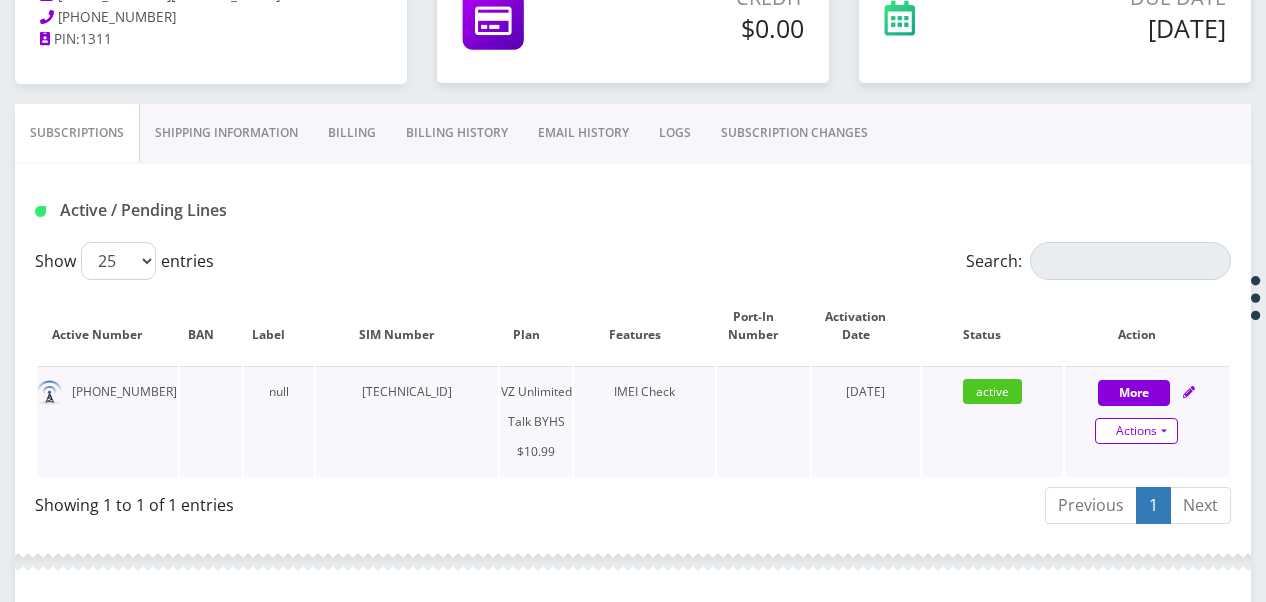 click on "Actions" at bounding box center [1136, 431] 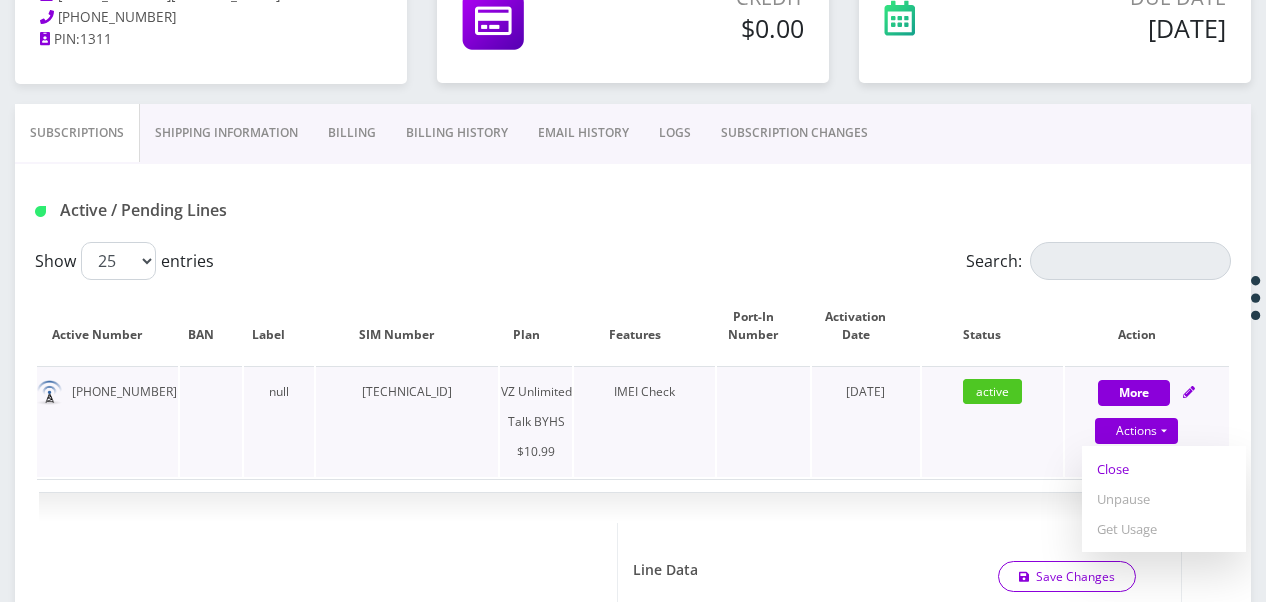 click on "Close" at bounding box center (1164, 469) 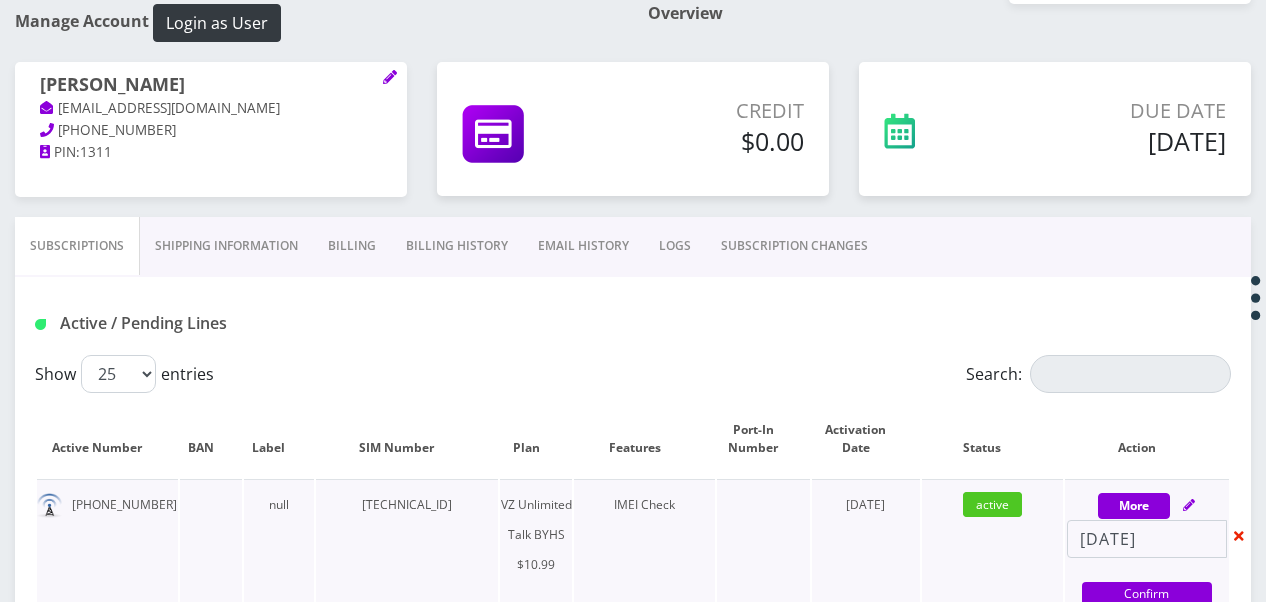 scroll, scrollTop: 311, scrollLeft: 0, axis: vertical 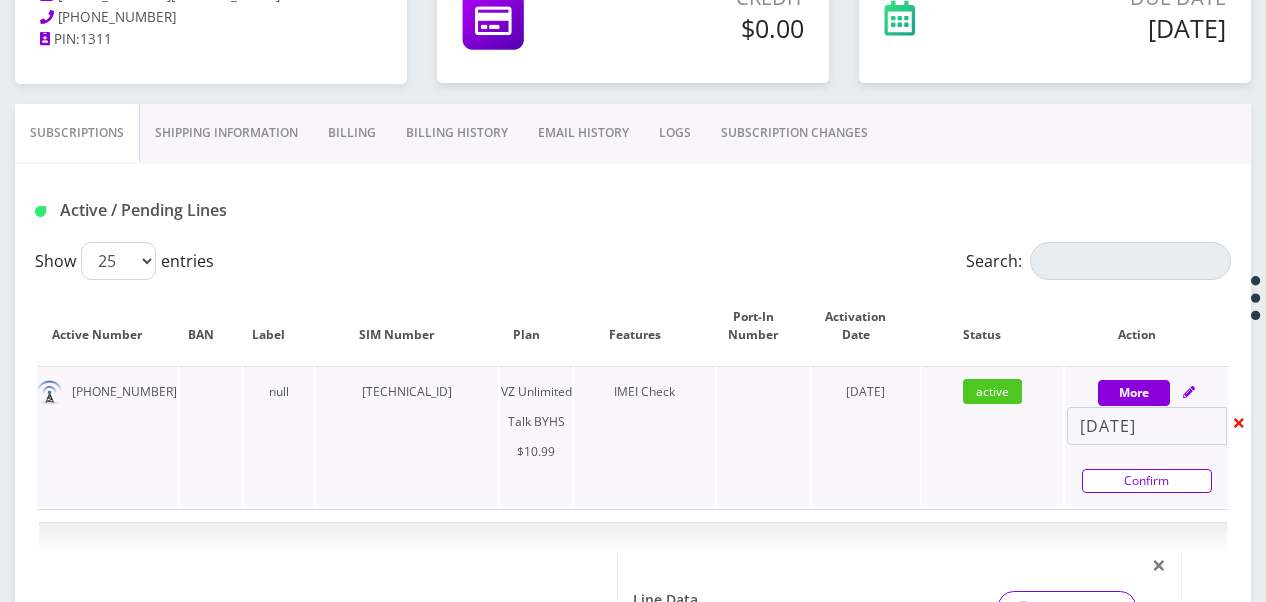 click on "Confirm" at bounding box center [1147, 481] 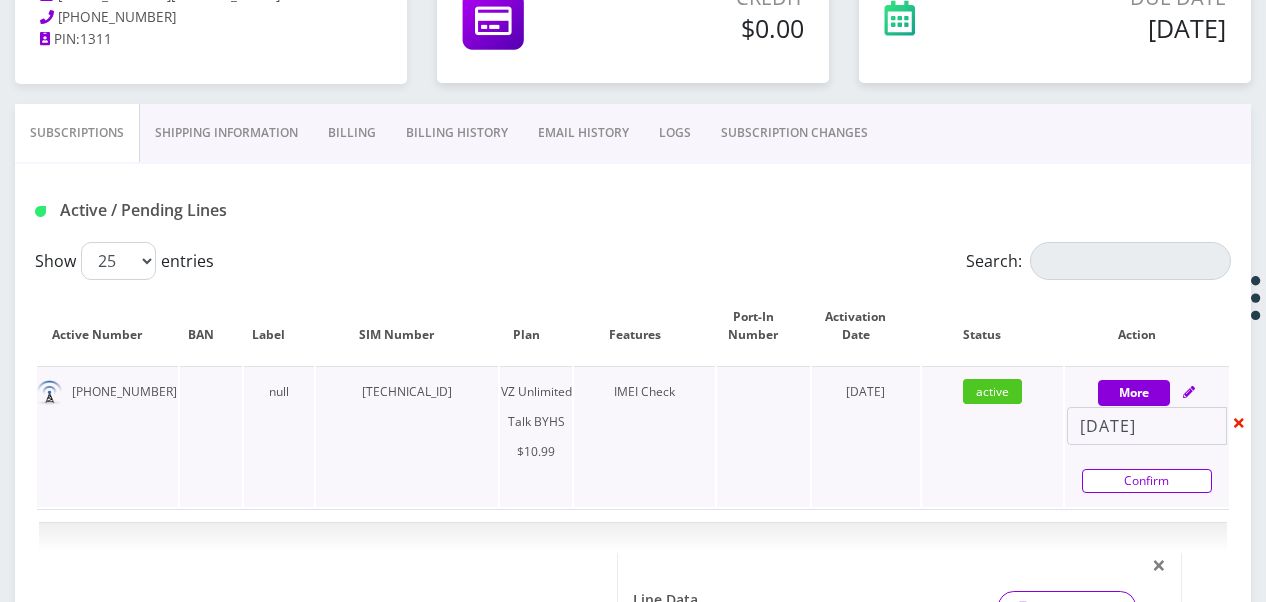 select on "467" 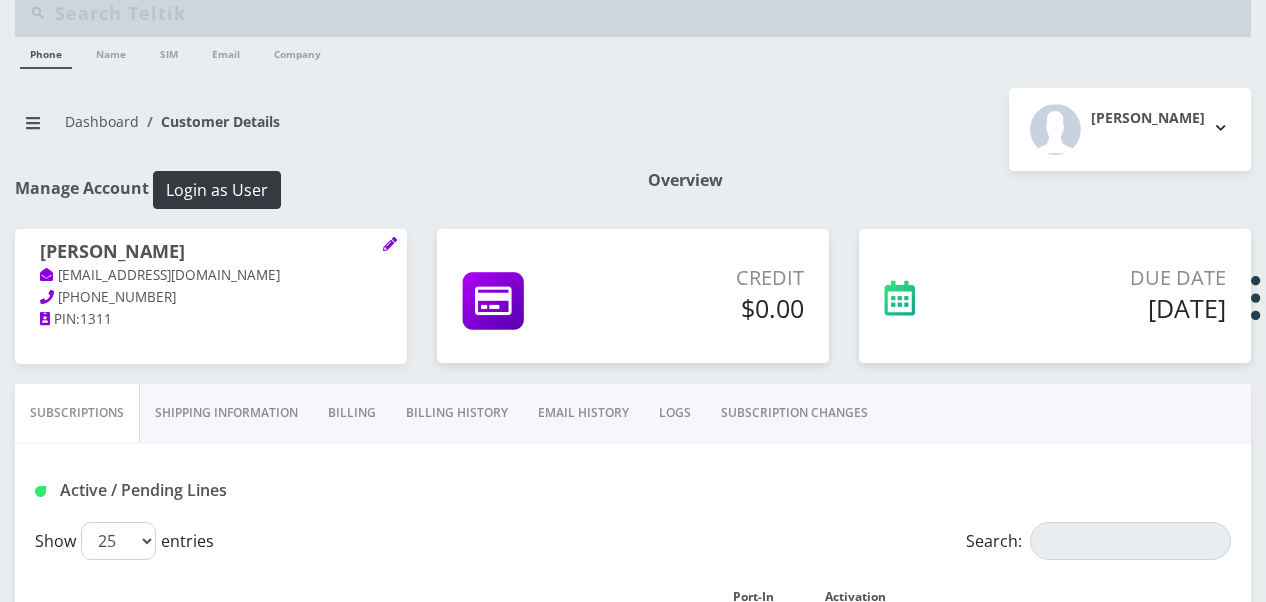 scroll, scrollTop: 0, scrollLeft: 0, axis: both 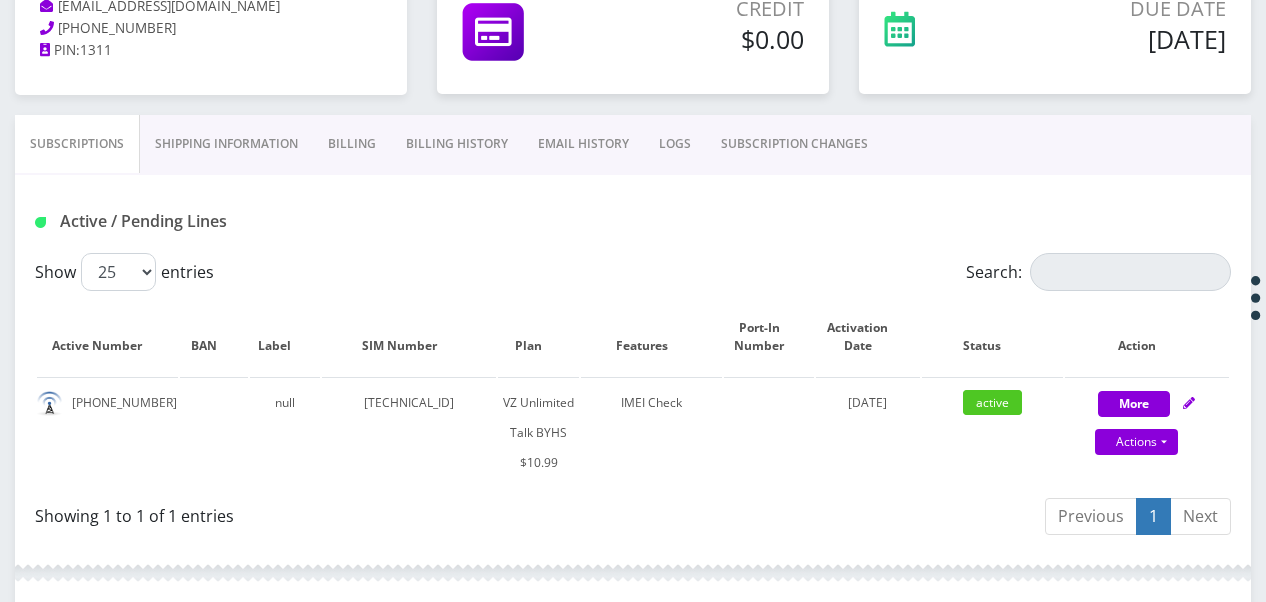 click on "SUBSCRIPTION CHANGES" at bounding box center [794, 144] 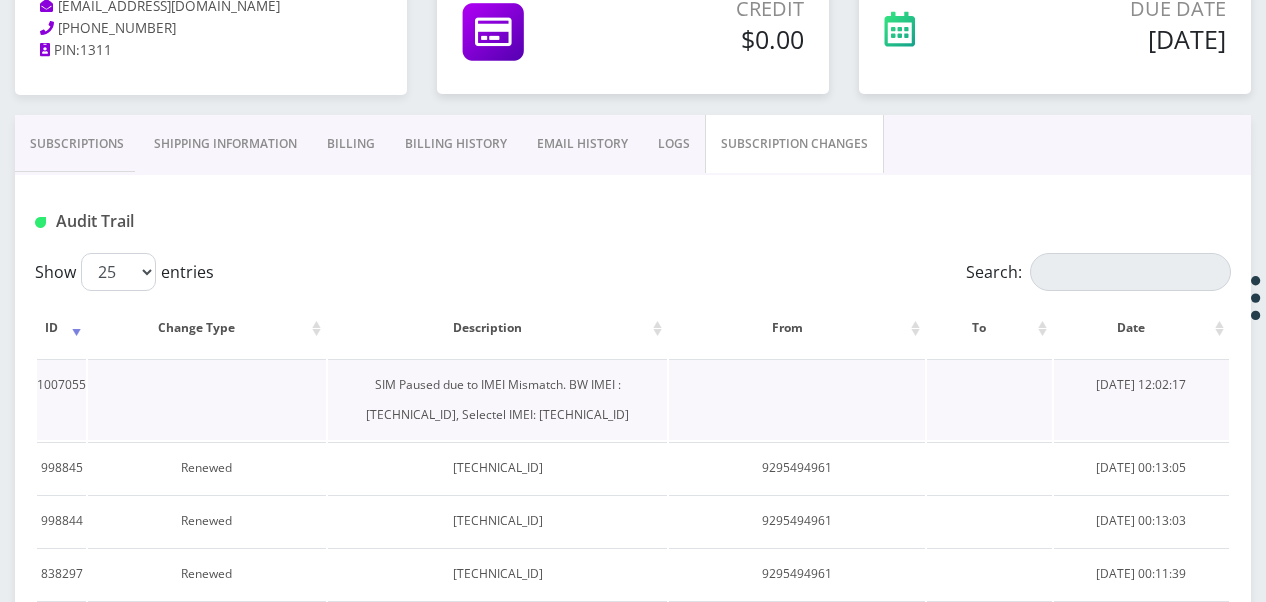 drag, startPoint x: 467, startPoint y: 420, endPoint x: 574, endPoint y: 423, distance: 107.042046 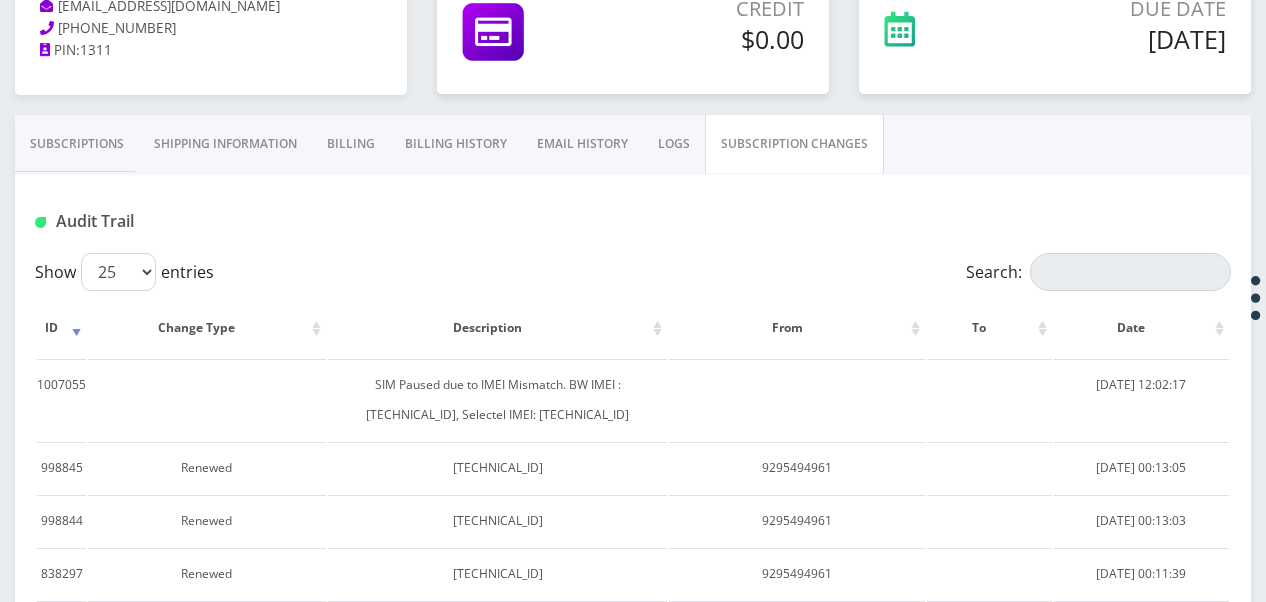 drag, startPoint x: 117, startPoint y: 158, endPoint x: 292, endPoint y: 174, distance: 175.7299 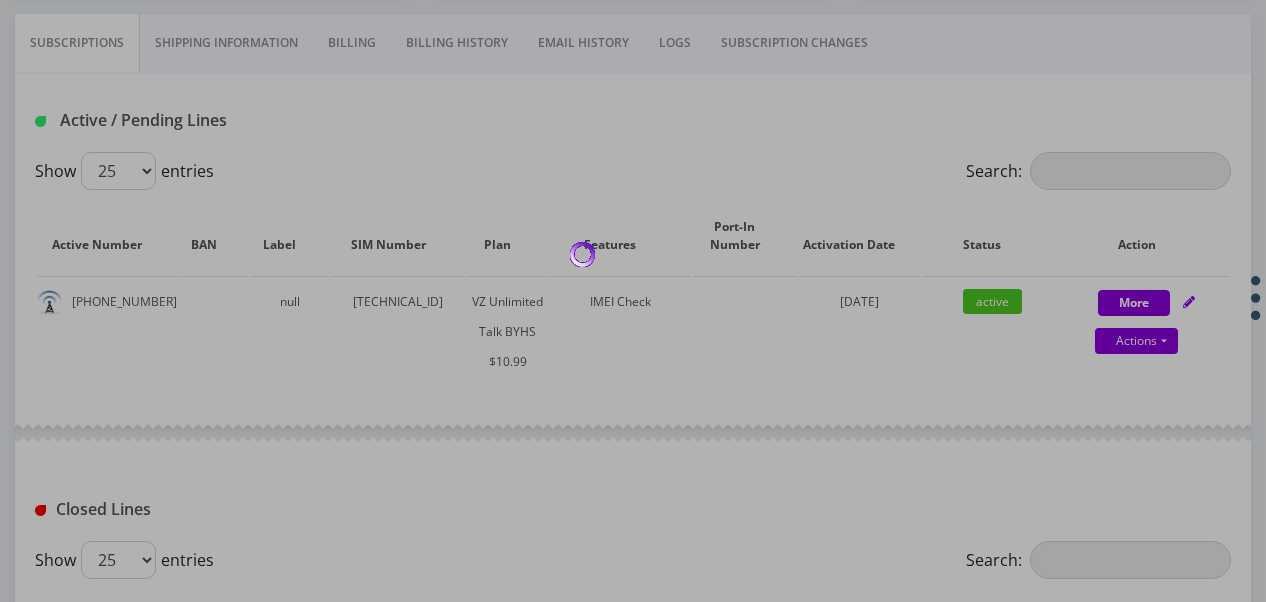 scroll, scrollTop: 500, scrollLeft: 0, axis: vertical 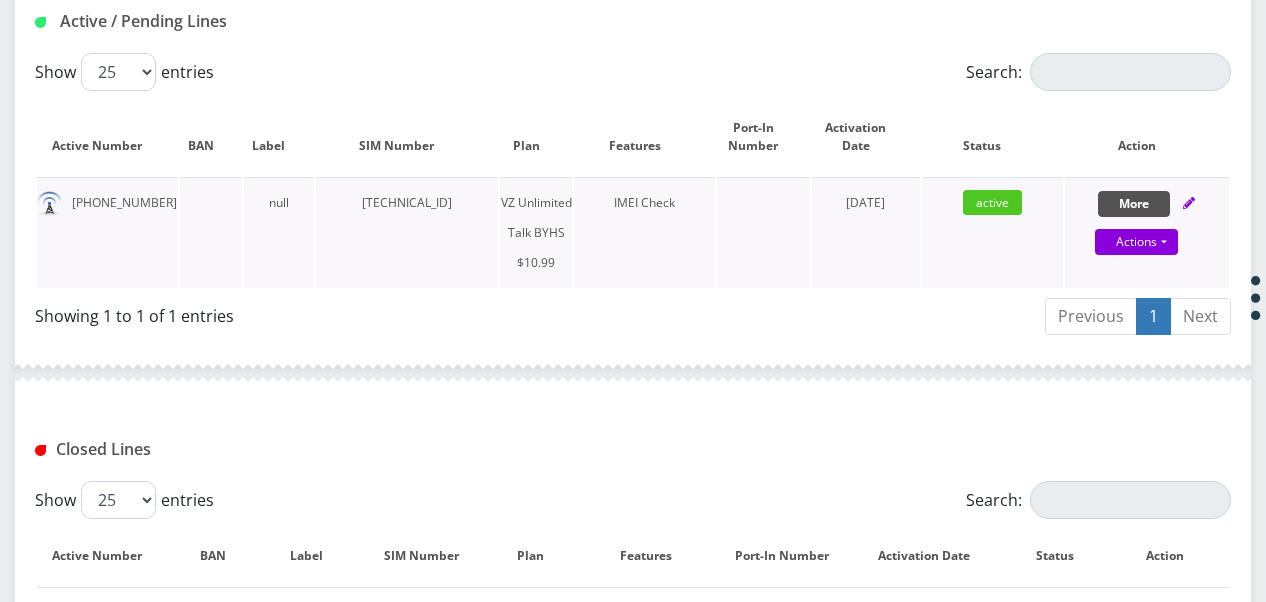 click on "More" at bounding box center (1134, 204) 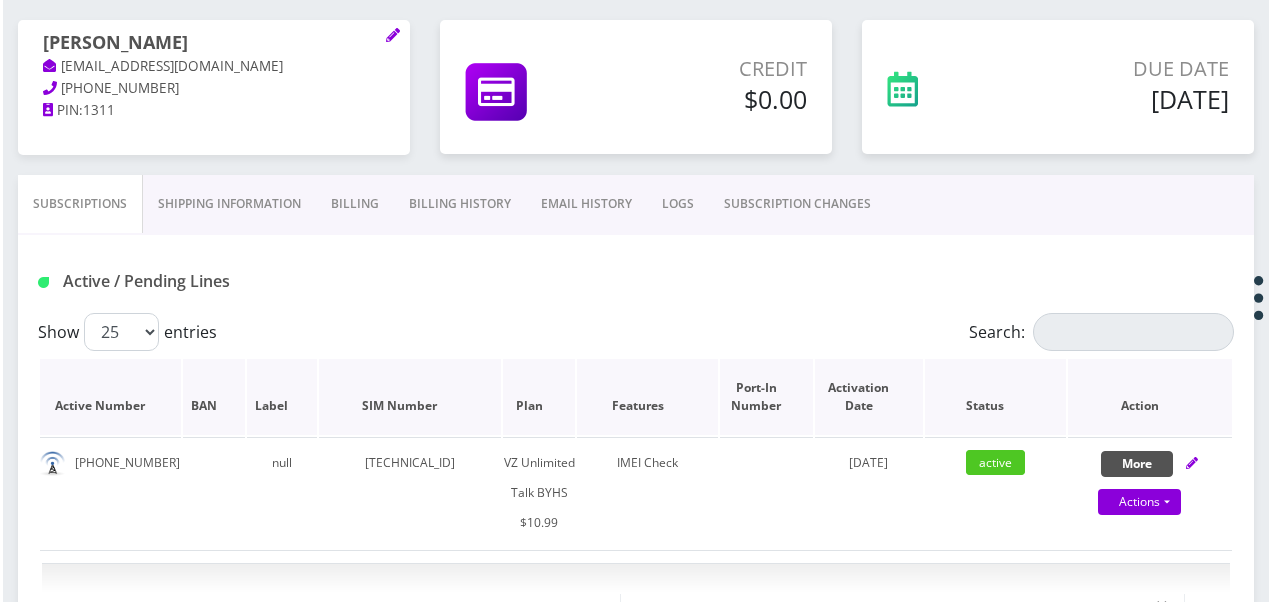 scroll, scrollTop: 300, scrollLeft: 0, axis: vertical 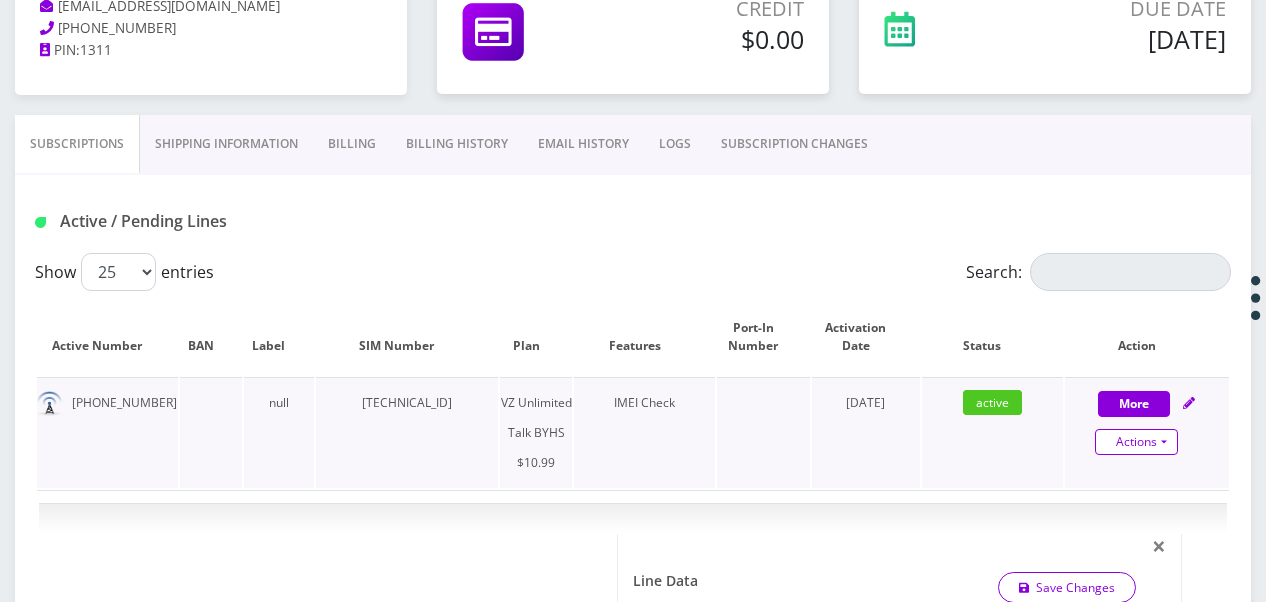 click on "Actions" at bounding box center [1136, 442] 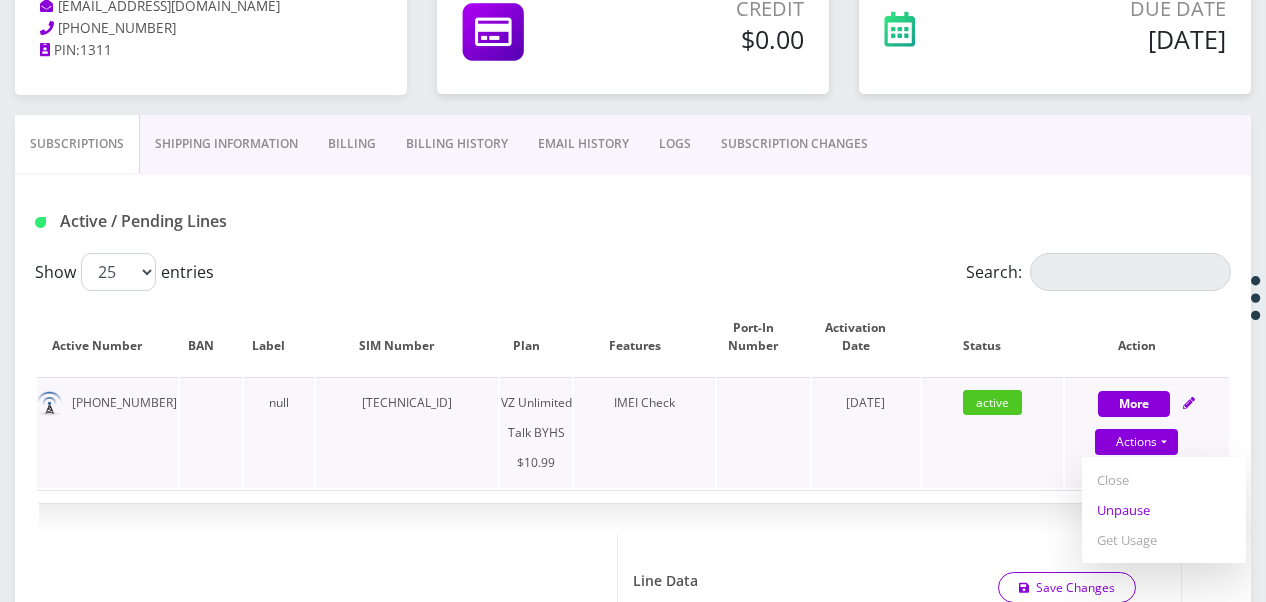 click on "Unpause" at bounding box center (1164, 510) 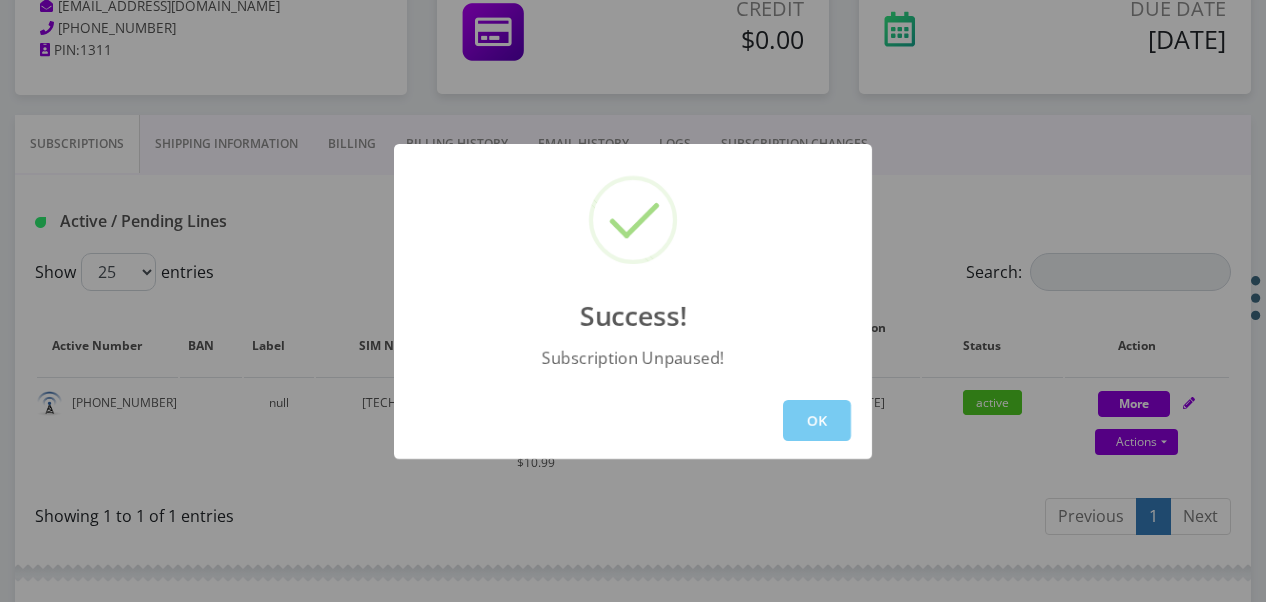 click on "OK" at bounding box center [817, 420] 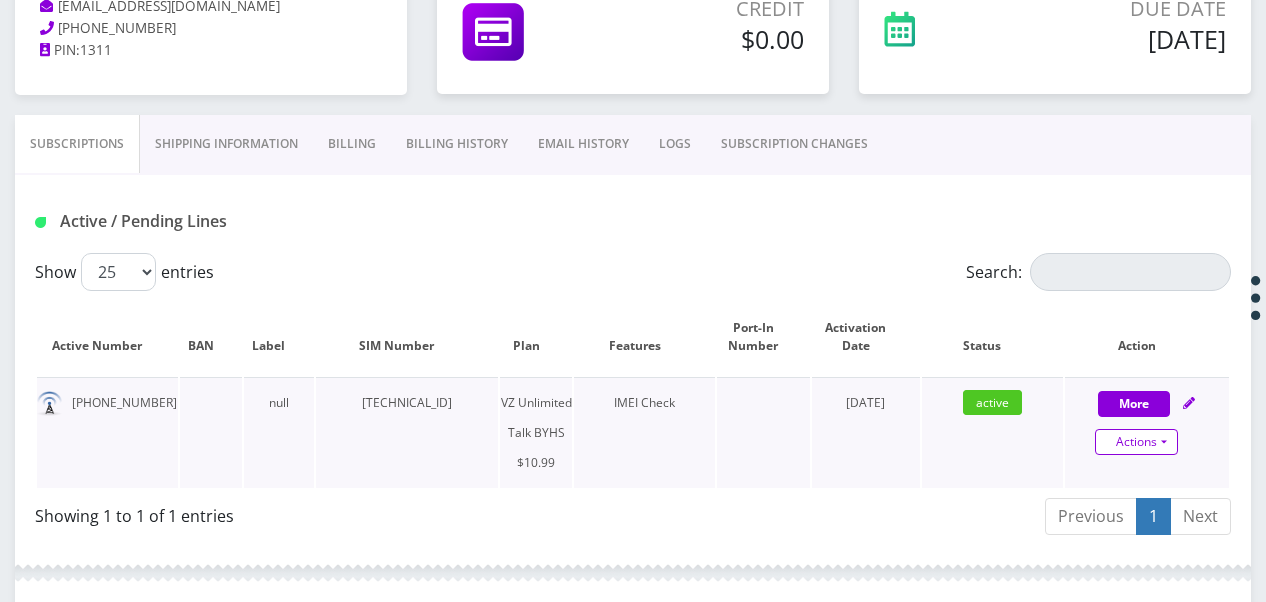 click on "Actions" at bounding box center [1136, 442] 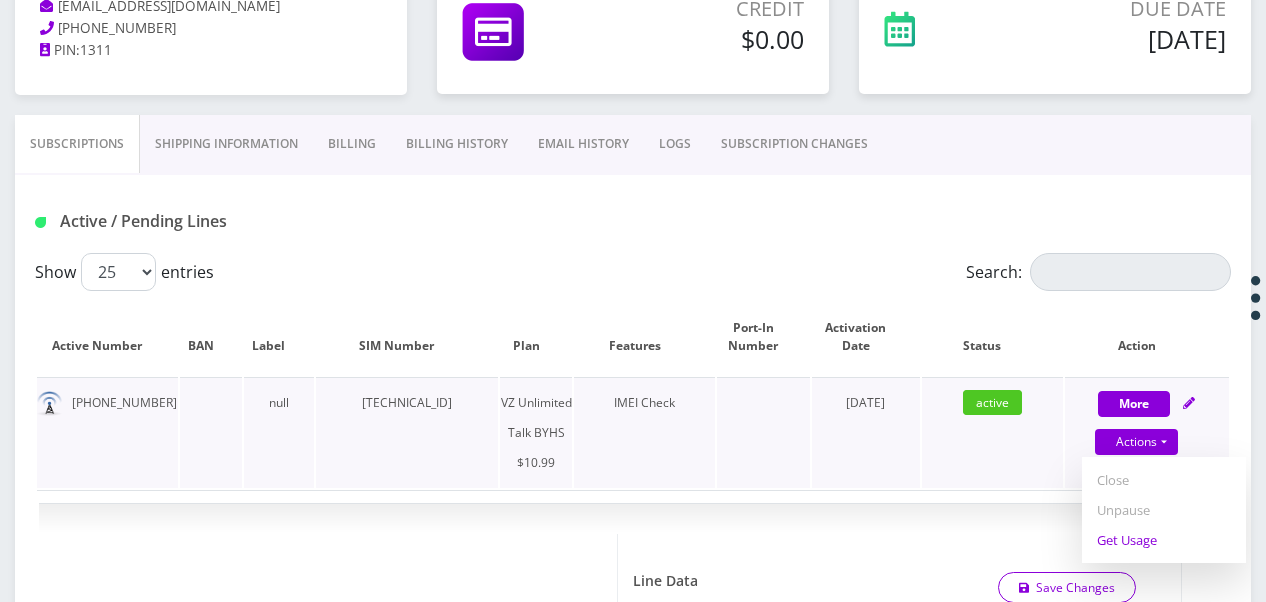 click on "Get Usage" at bounding box center [1164, 540] 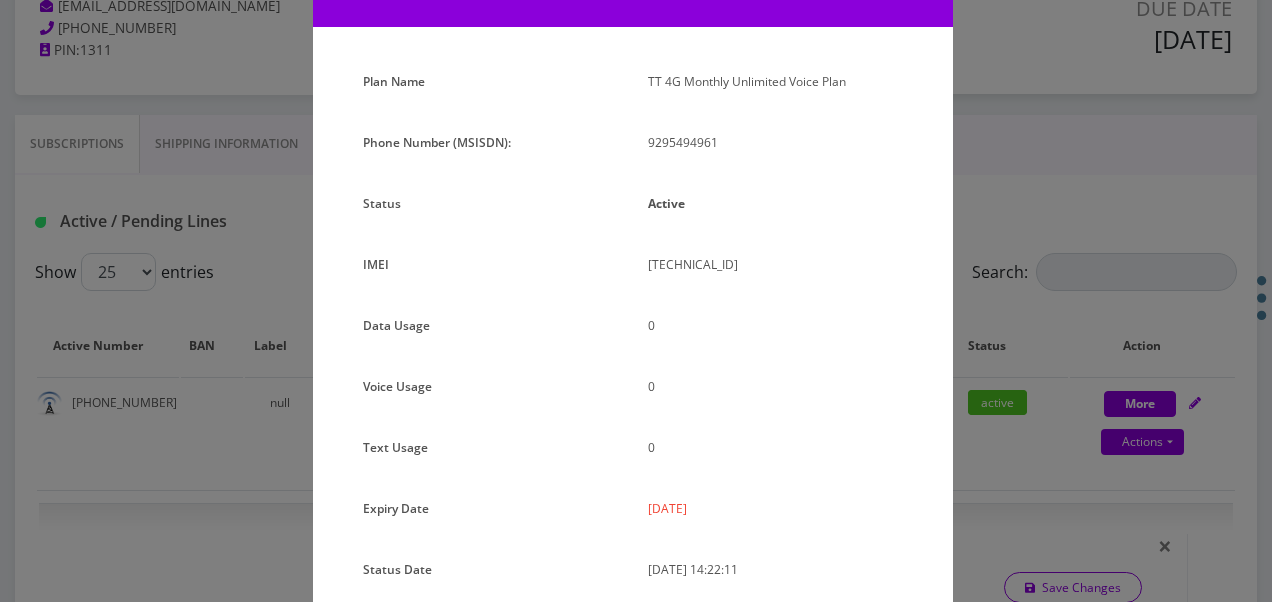 scroll, scrollTop: 192, scrollLeft: 0, axis: vertical 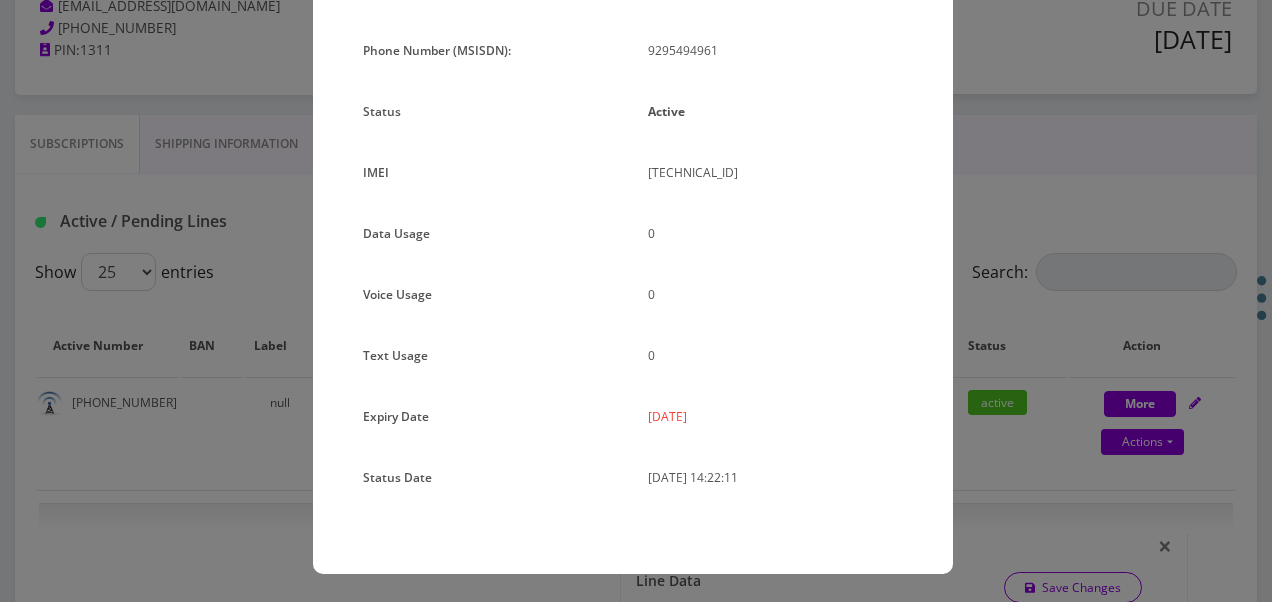 click on "×
Subscription Info
Plan Name
TT 4G Monthly Unlimited Voice Plan
Phone Number (MSISDN):
9295494961
Status
Active
IMEI
354834109198659
Data Usage" at bounding box center [636, 301] 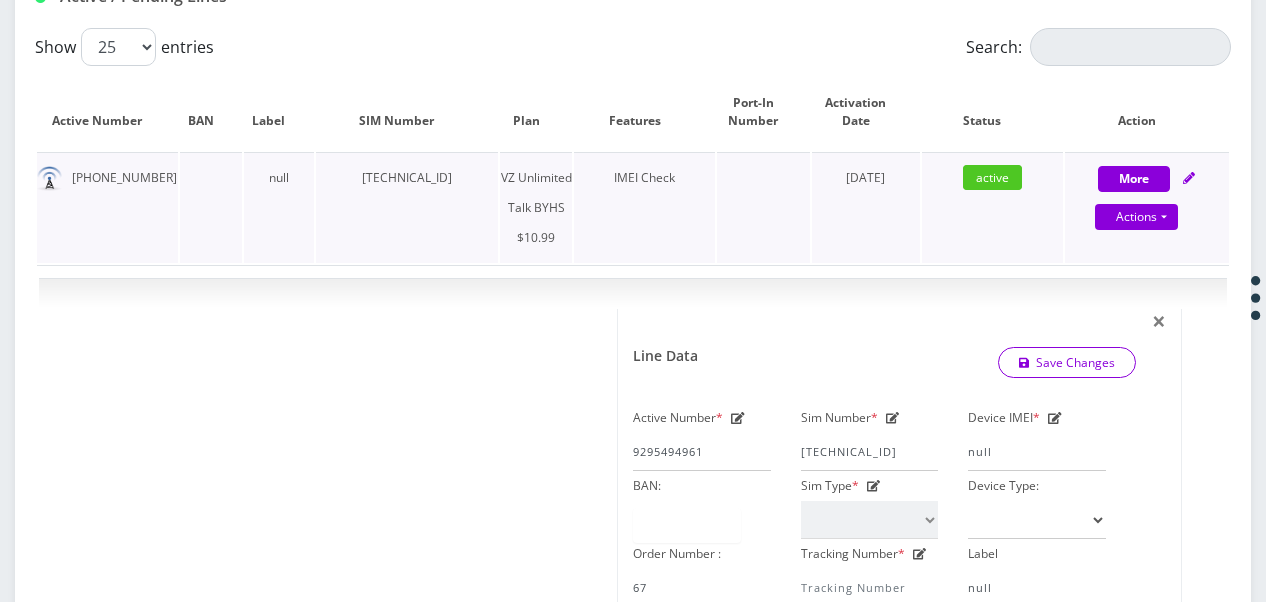 scroll, scrollTop: 400, scrollLeft: 0, axis: vertical 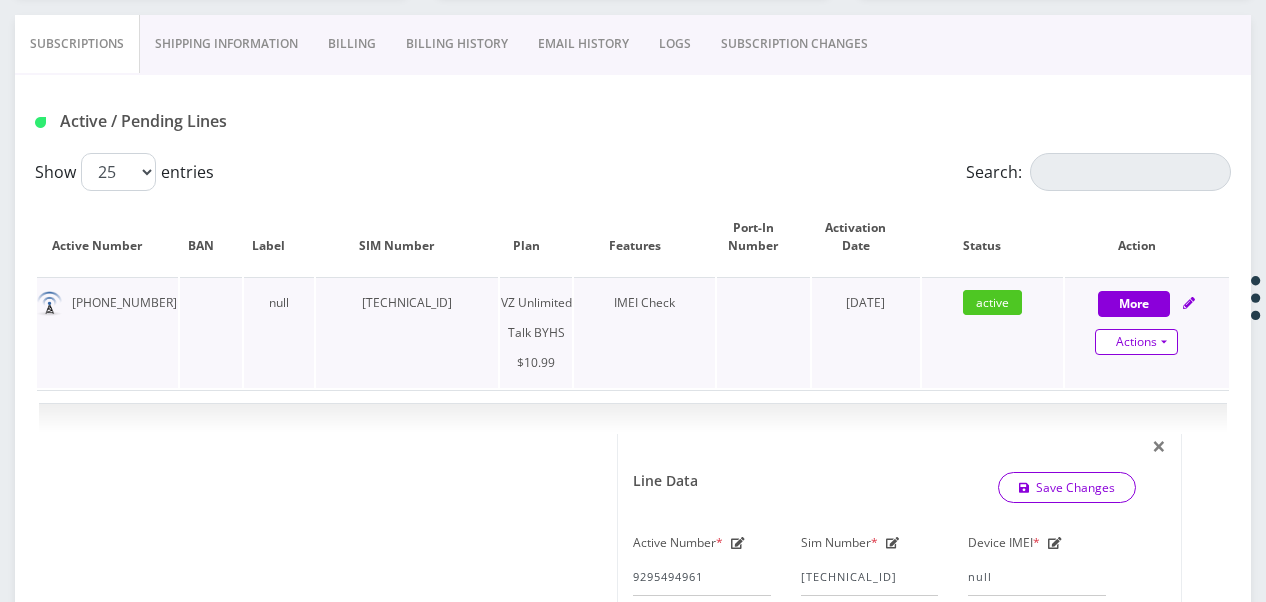 click on "Actions" at bounding box center (1136, 342) 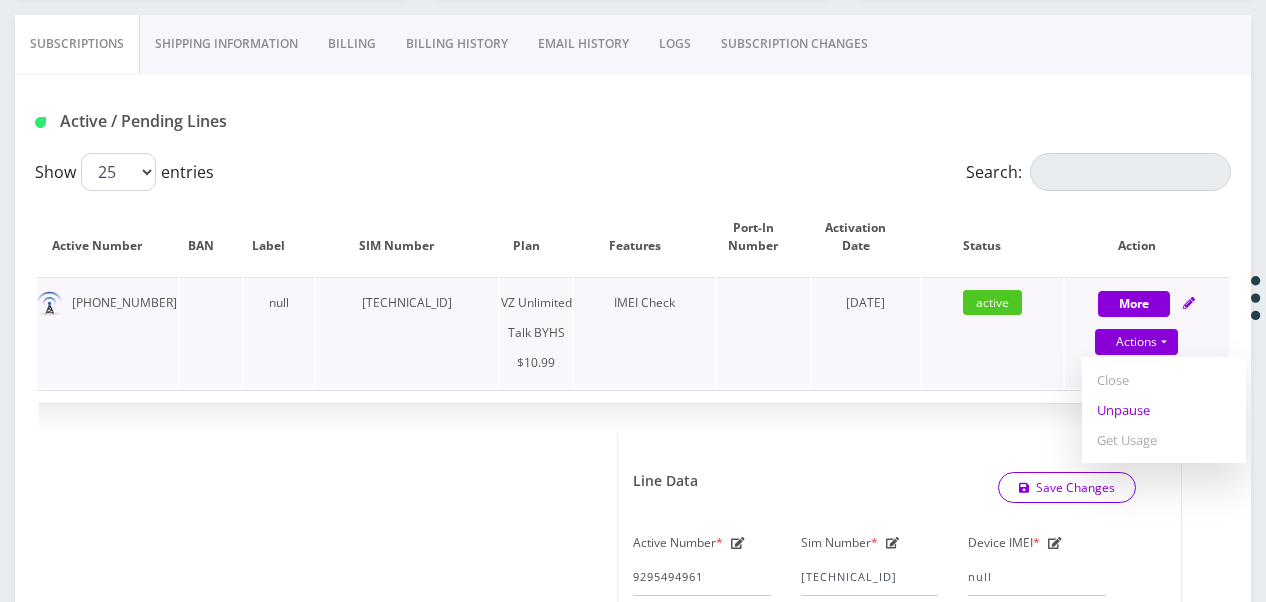 click on "Unpause" at bounding box center [1164, 410] 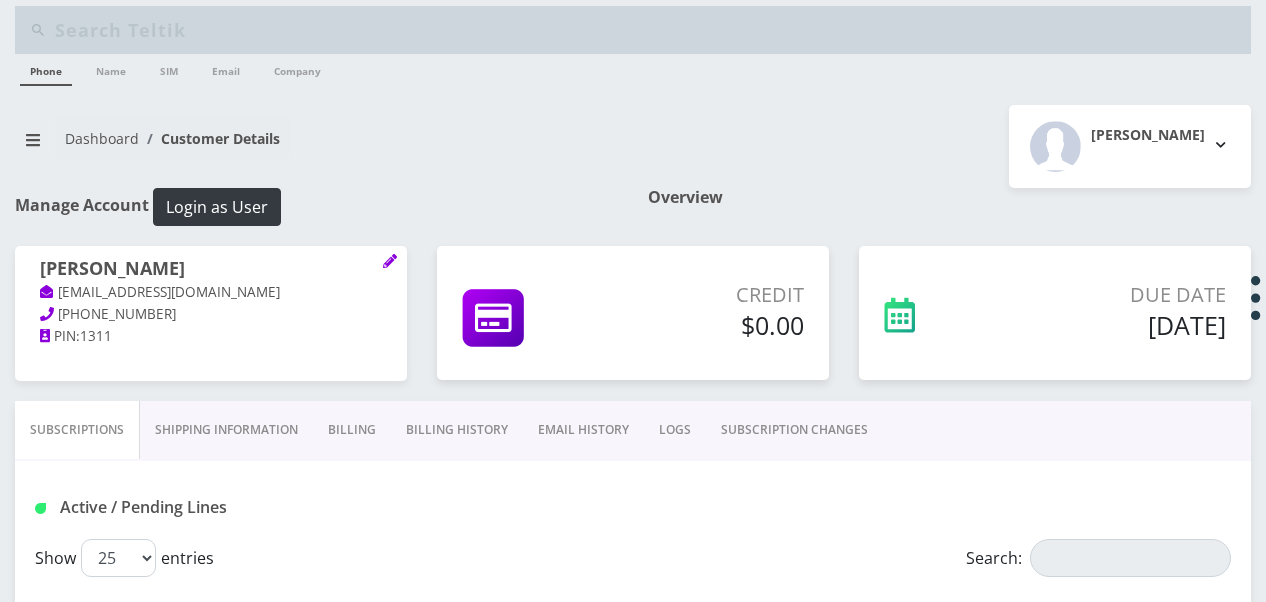 scroll, scrollTop: 0, scrollLeft: 0, axis: both 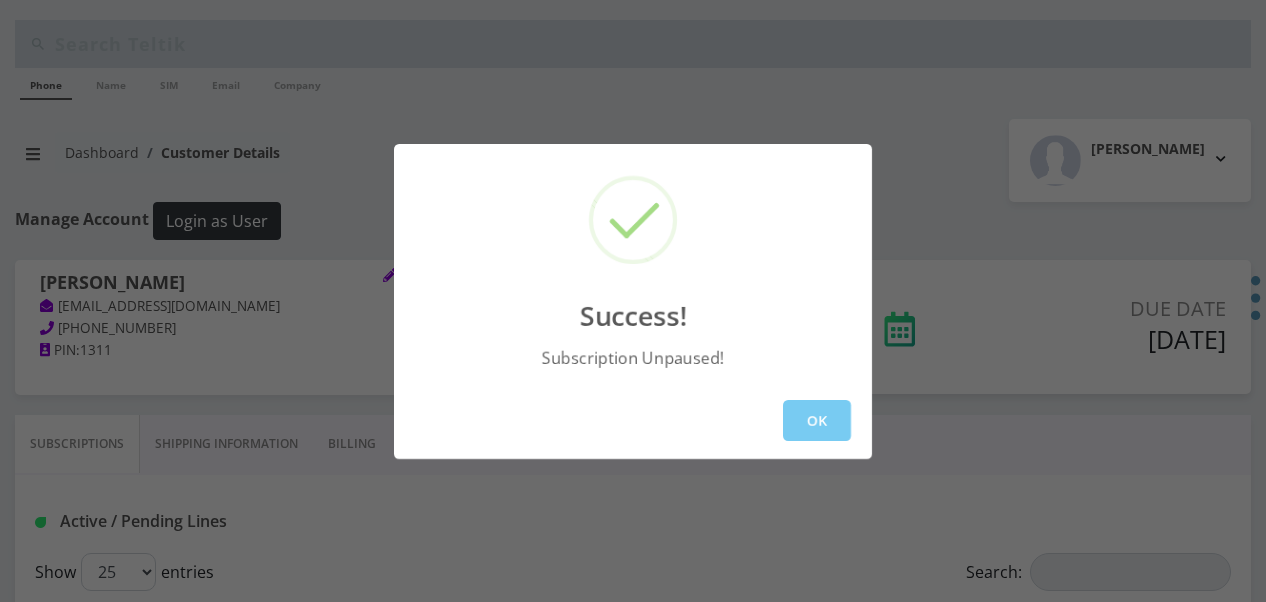 click on "OK" at bounding box center (817, 420) 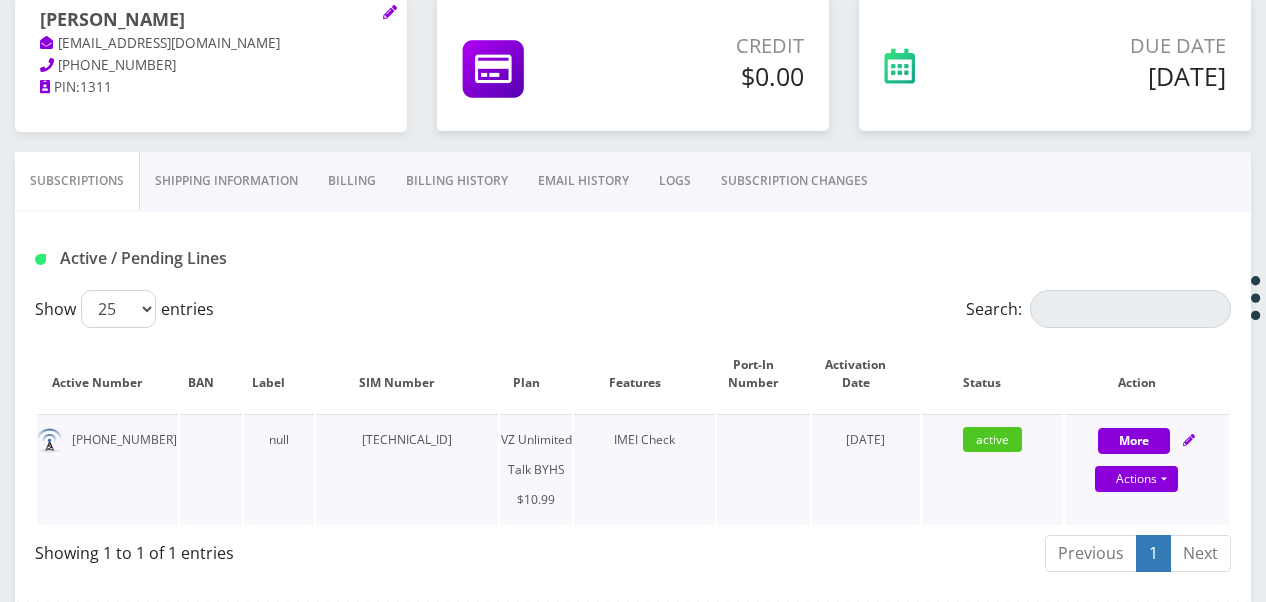 scroll, scrollTop: 300, scrollLeft: 0, axis: vertical 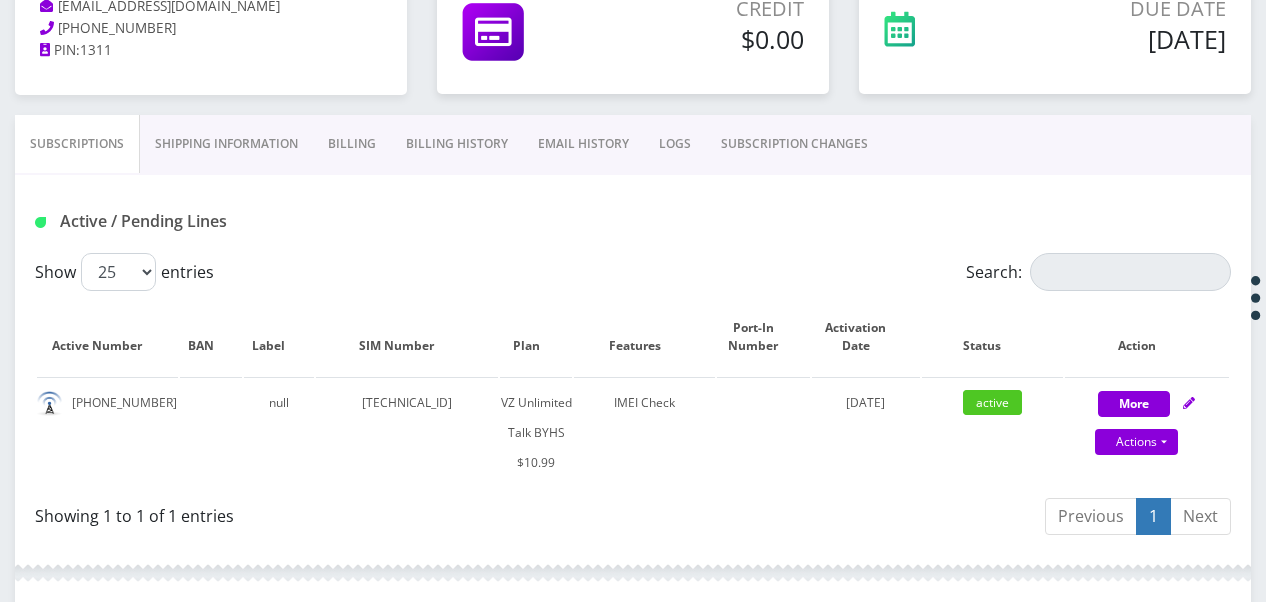 click on "SUBSCRIPTION CHANGES" at bounding box center (794, 144) 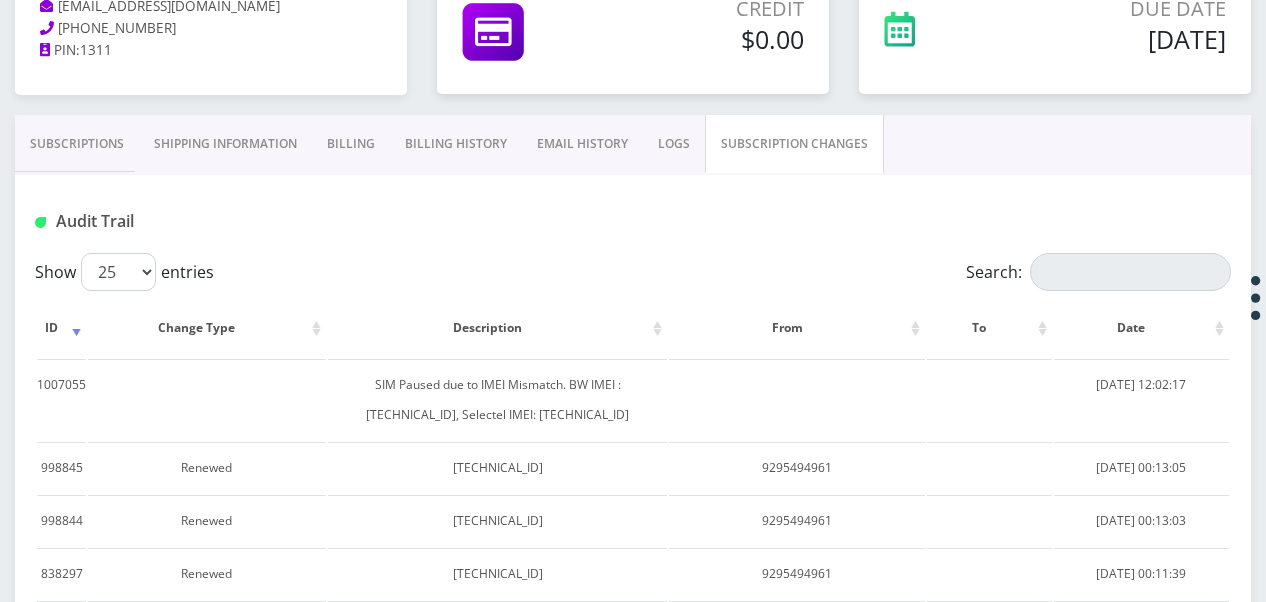 click on "Subscriptions" at bounding box center [77, 144] 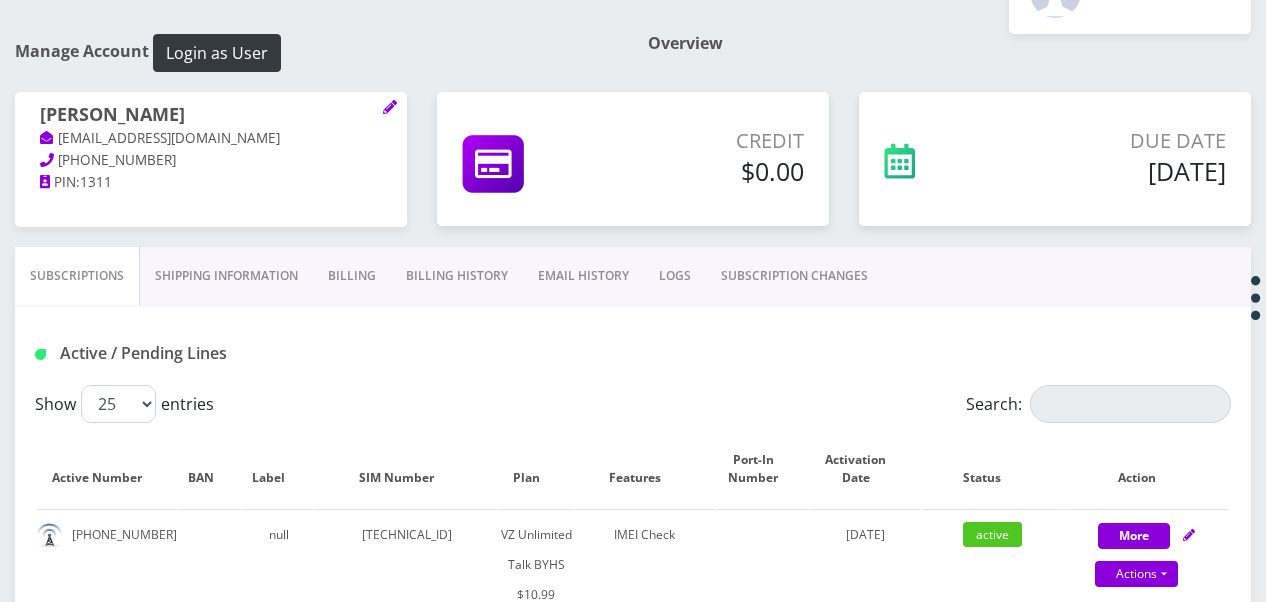 scroll, scrollTop: 200, scrollLeft: 0, axis: vertical 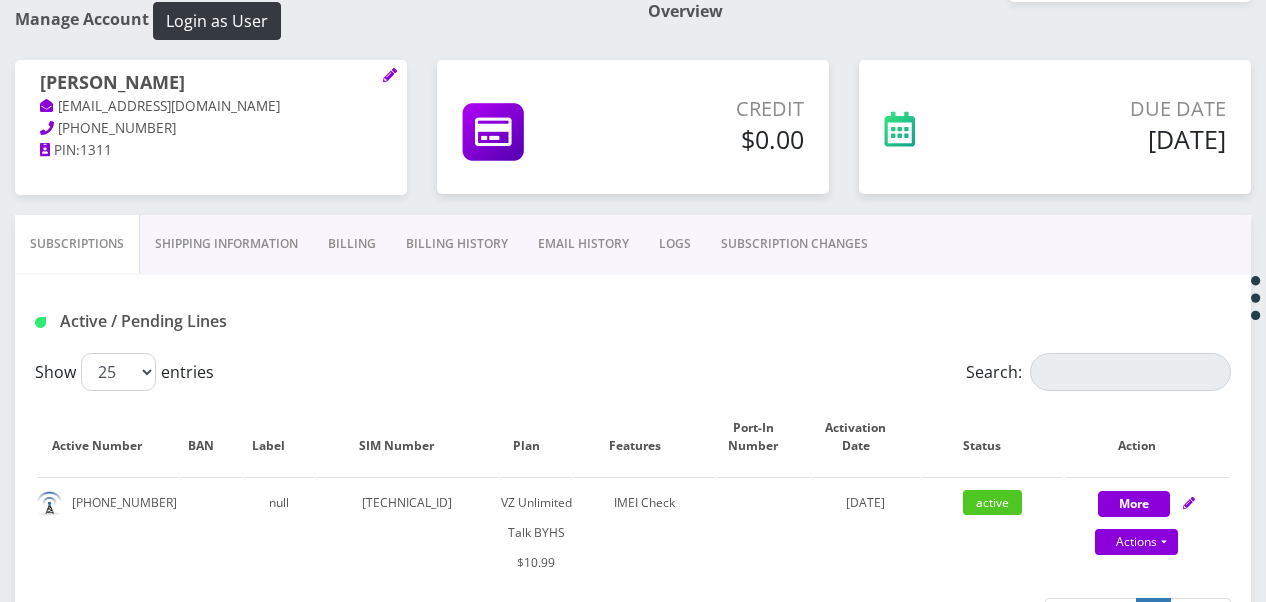 click on "SUBSCRIPTION CHANGES" at bounding box center (794, 244) 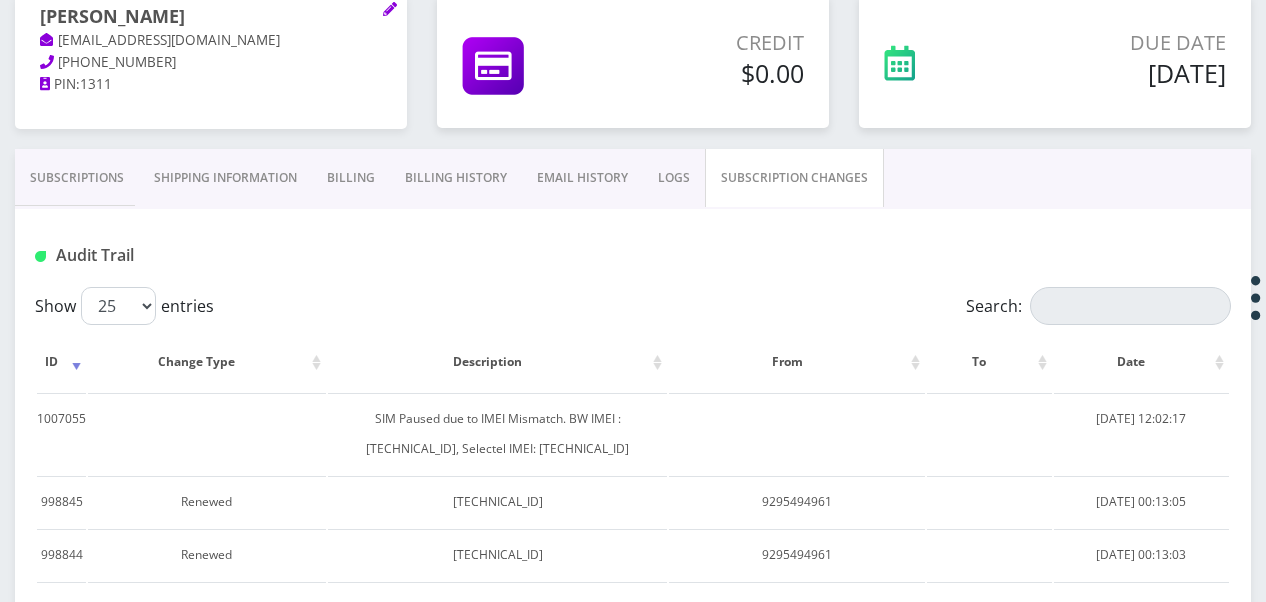 scroll, scrollTop: 256, scrollLeft: 0, axis: vertical 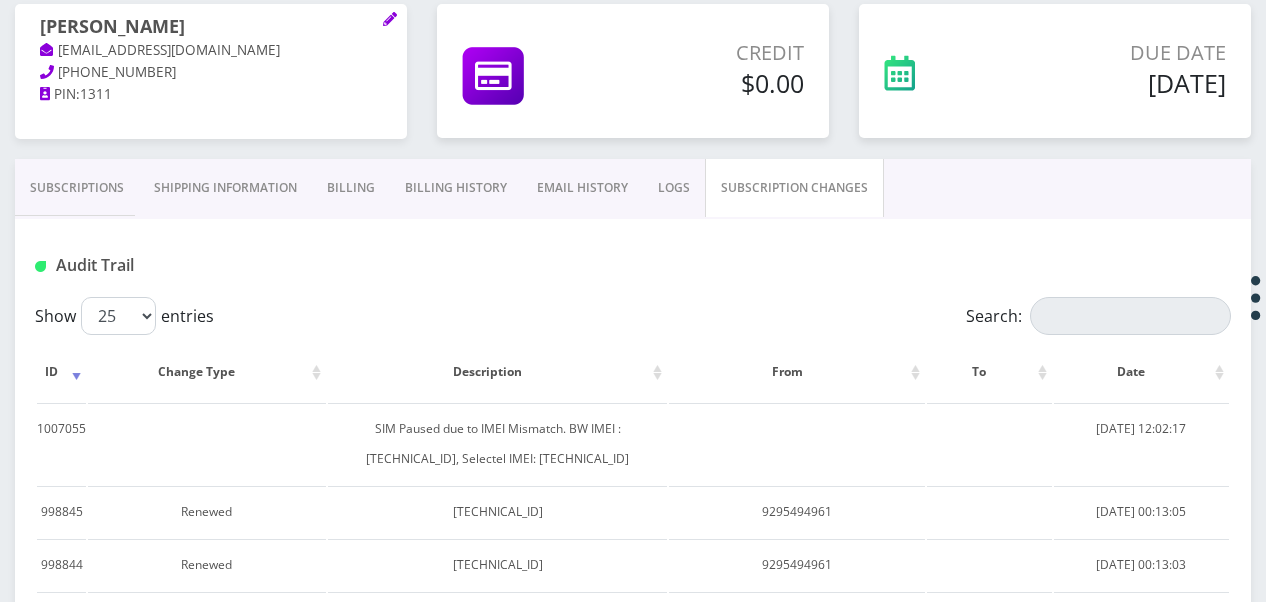 click on "Subscriptions" at bounding box center [77, 188] 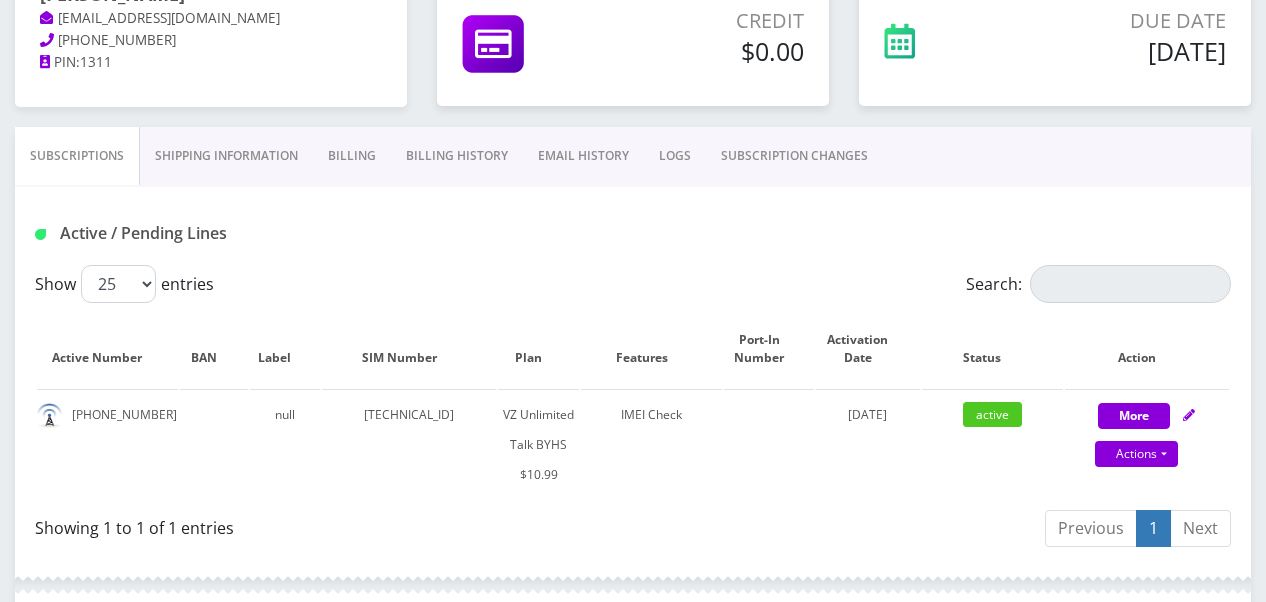 scroll, scrollTop: 256, scrollLeft: 0, axis: vertical 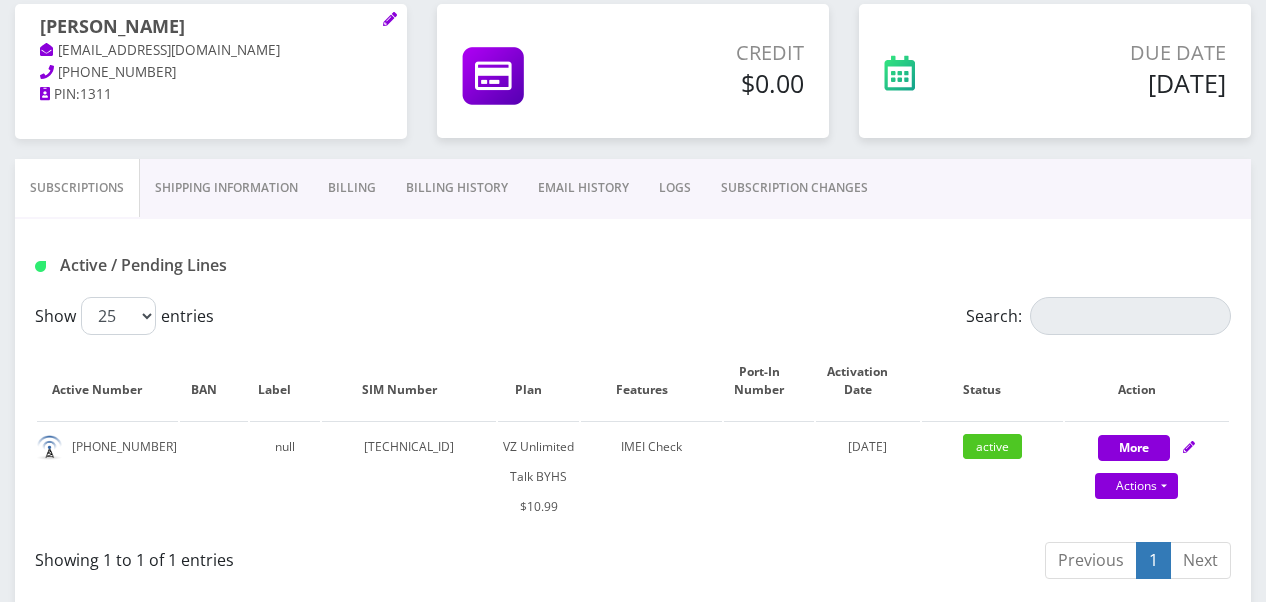 click on "Subscriptions
Shipping Information
Billing
Billing History
EMAIL HISTORY
LOGS
SUBSCRIPTION CHANGES" at bounding box center (633, 189) 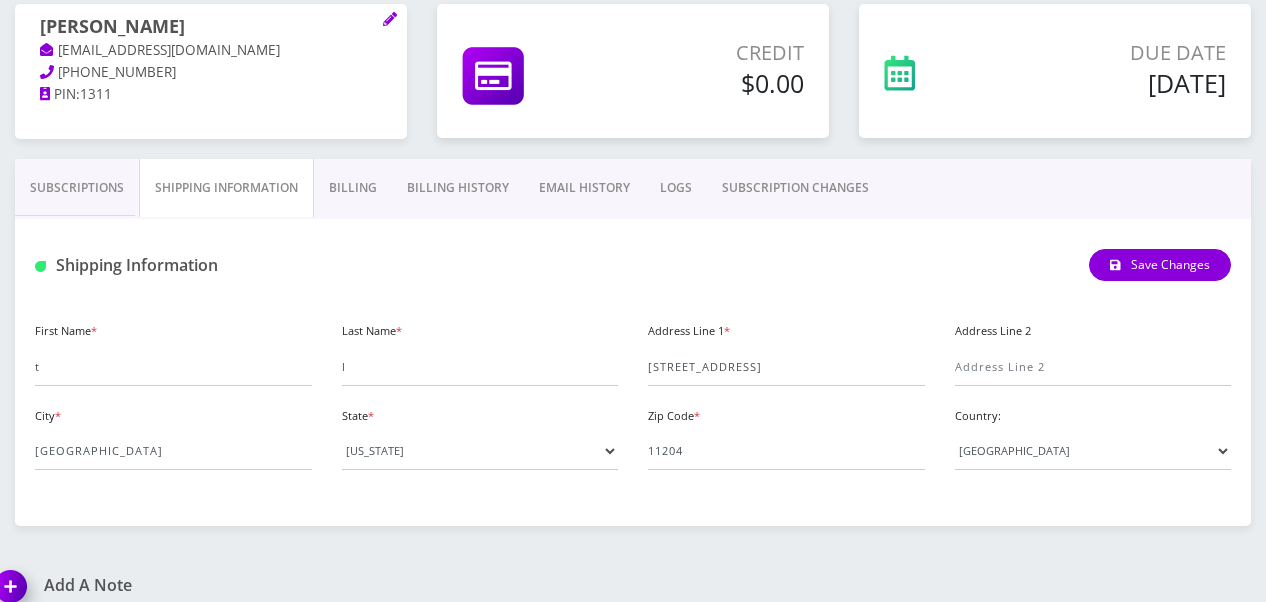 drag, startPoint x: 60, startPoint y: 156, endPoint x: 74, endPoint y: 160, distance: 14.56022 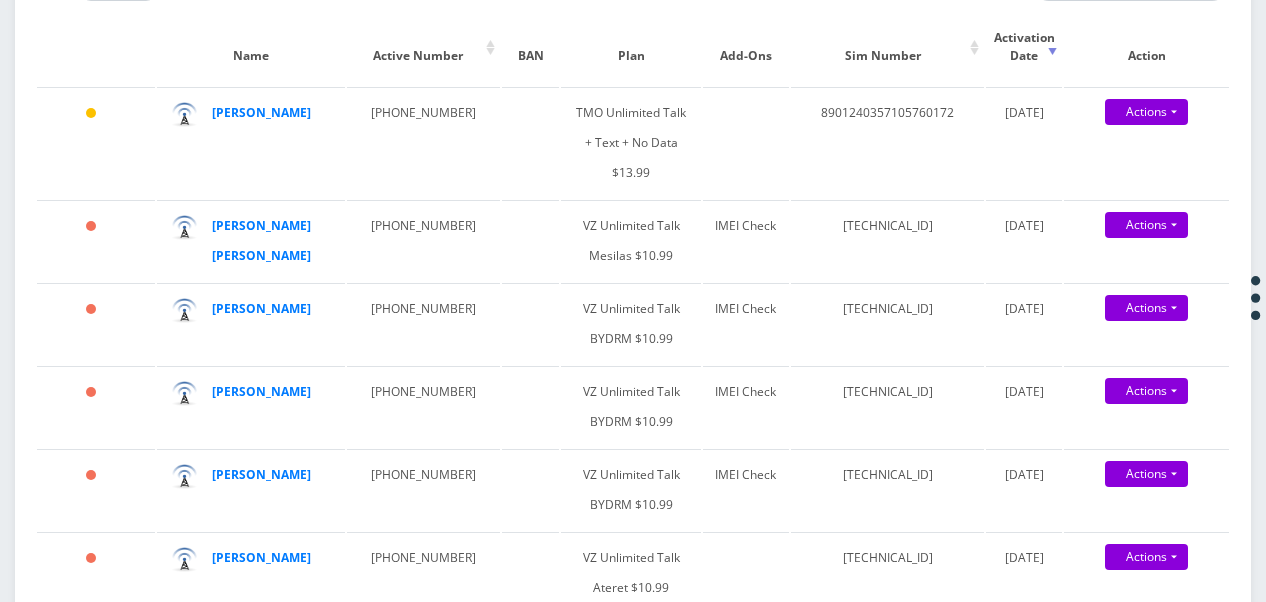 scroll, scrollTop: 300, scrollLeft: 0, axis: vertical 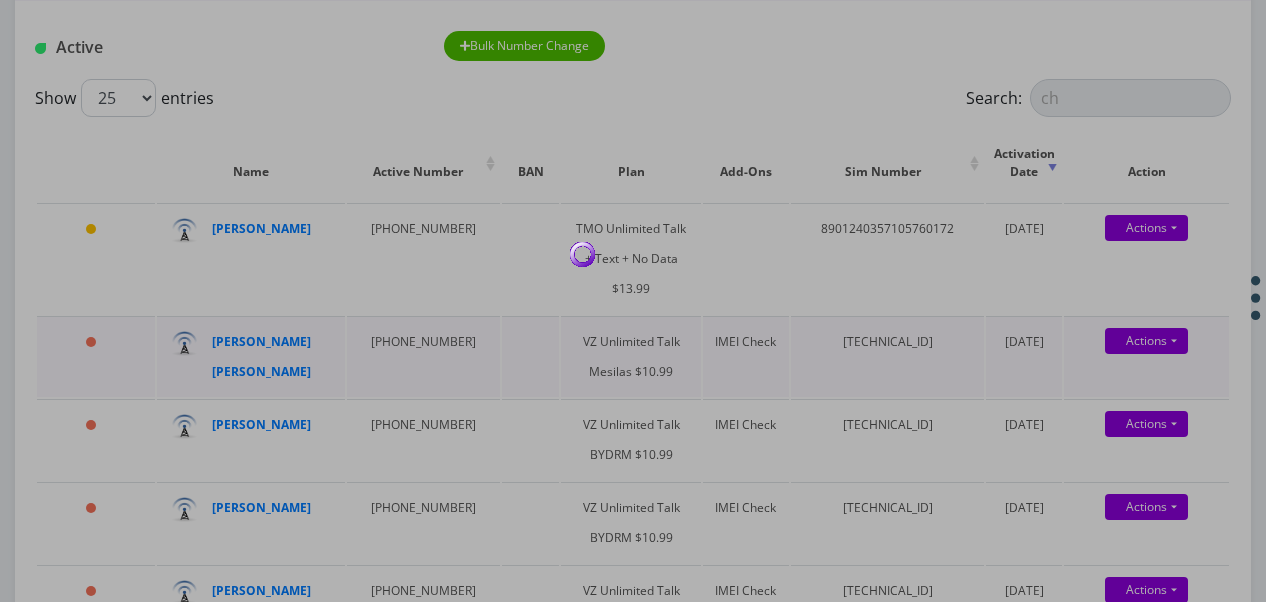 type on "c" 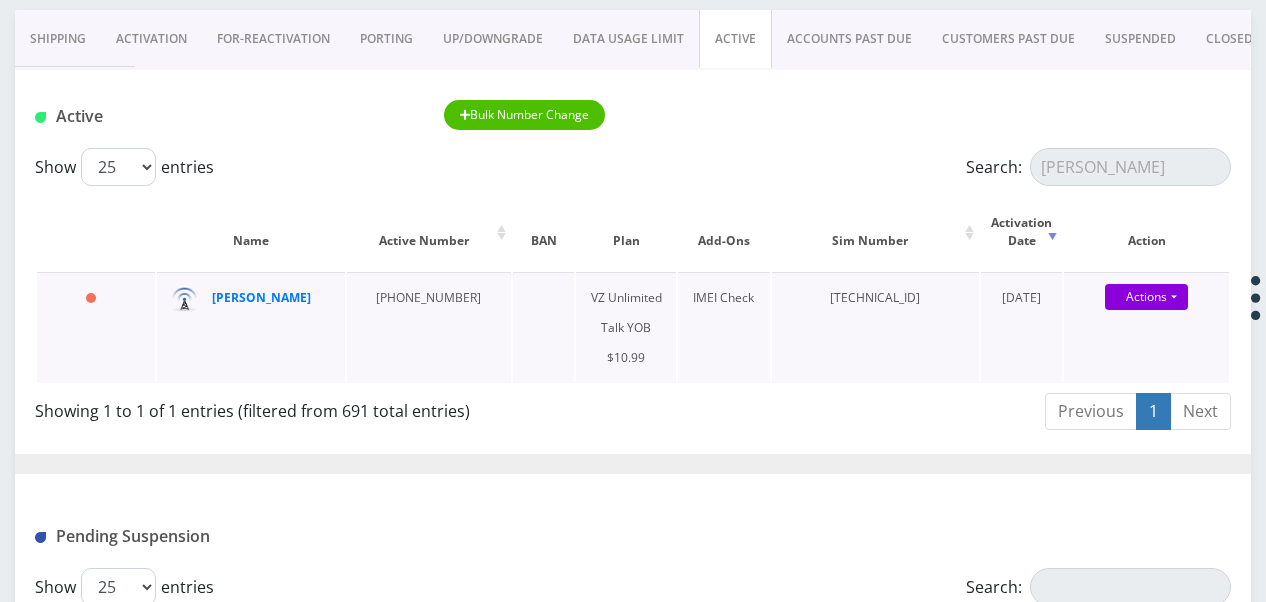scroll, scrollTop: 200, scrollLeft: 0, axis: vertical 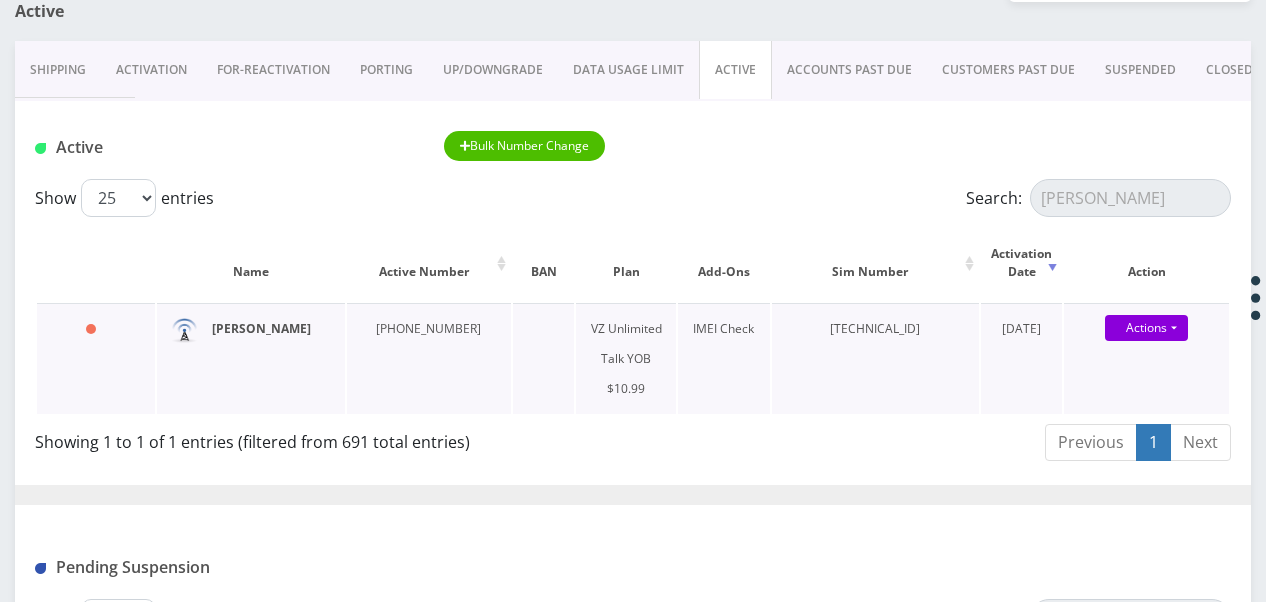 type on "[PERSON_NAME]" 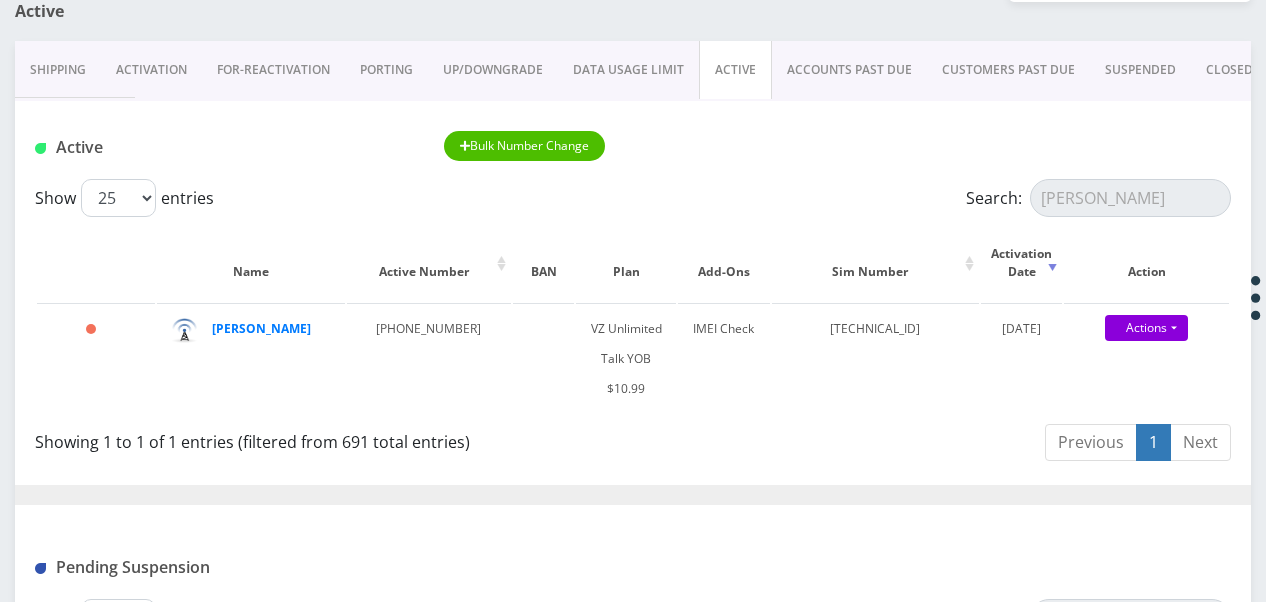 click on "PORTING" at bounding box center (386, 70) 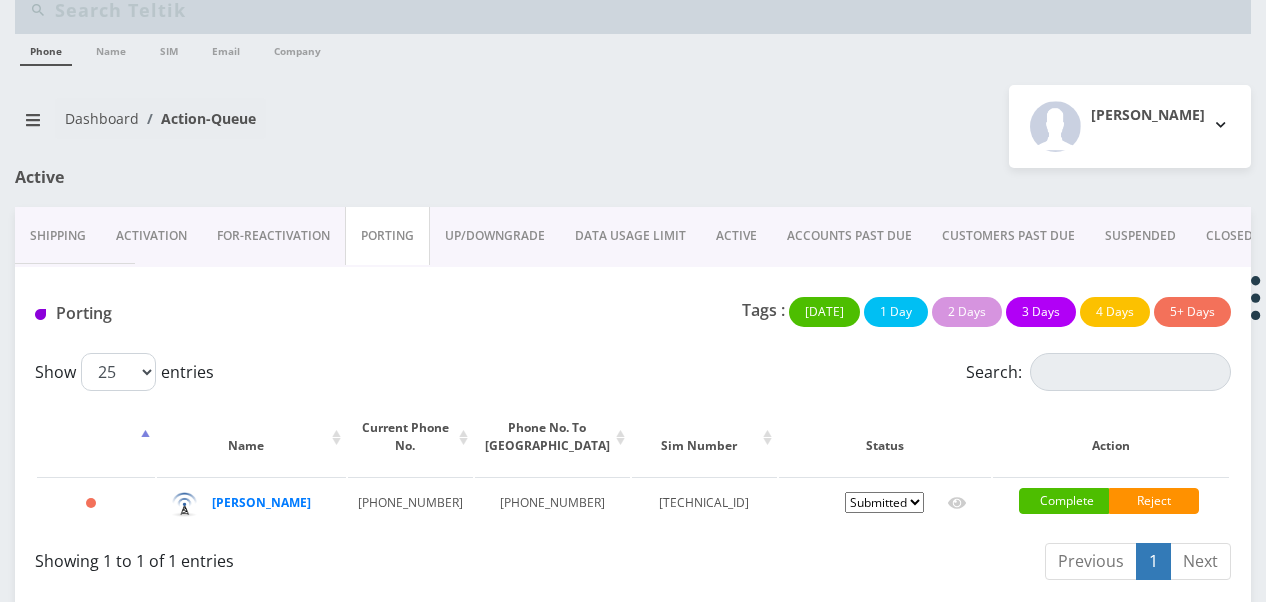 scroll, scrollTop: 63, scrollLeft: 0, axis: vertical 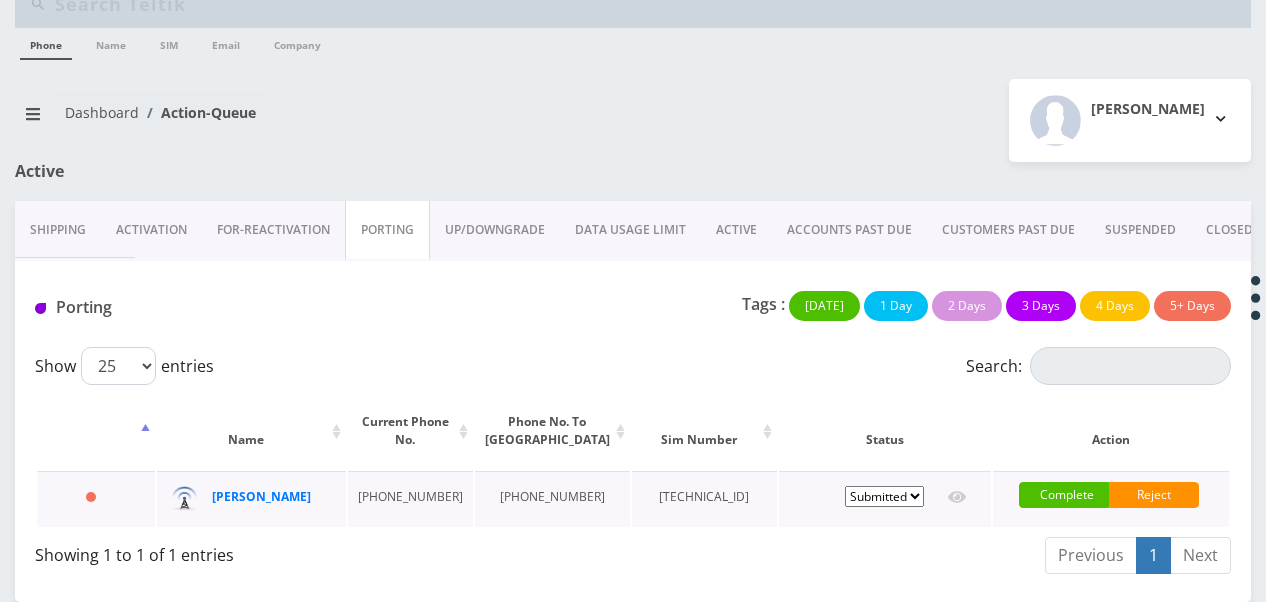 click on "Pending Submitted Error Cancelled" at bounding box center [885, 499] 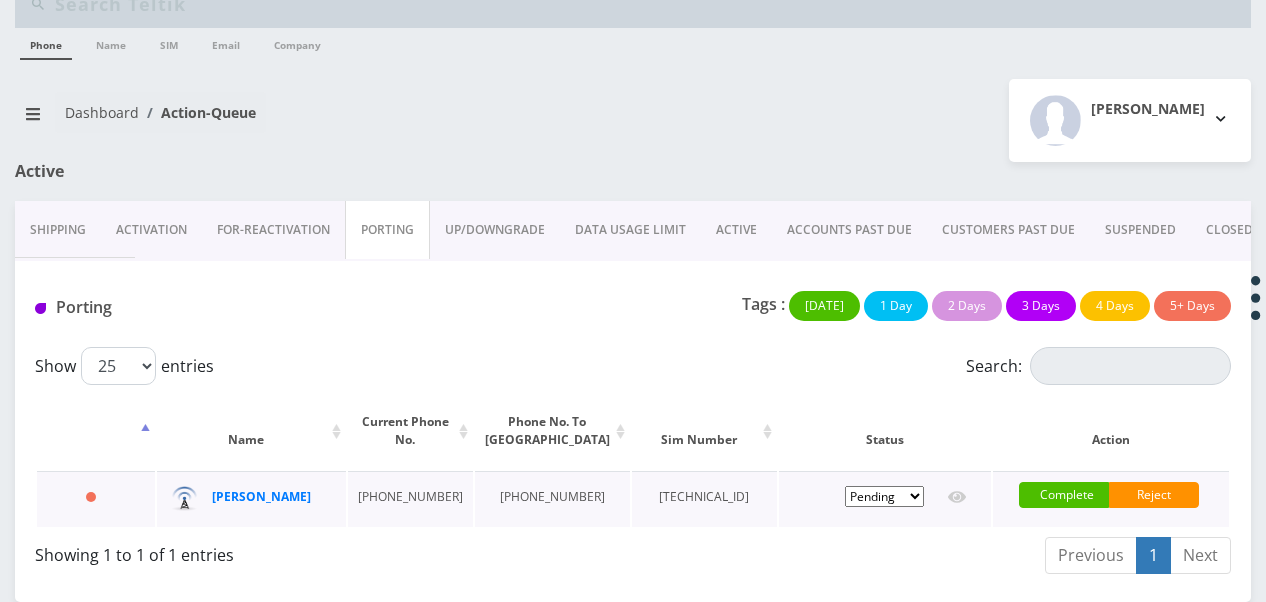 click on "Pending Submitted Error Cancelled" at bounding box center (884, 496) 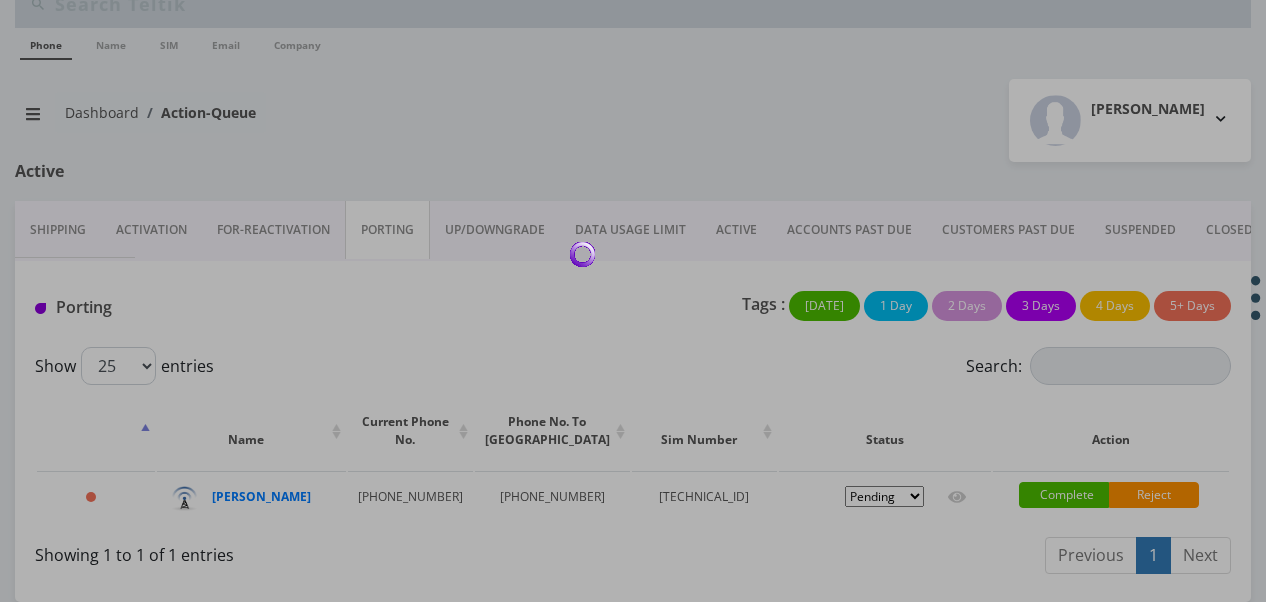 scroll, scrollTop: 25, scrollLeft: 0, axis: vertical 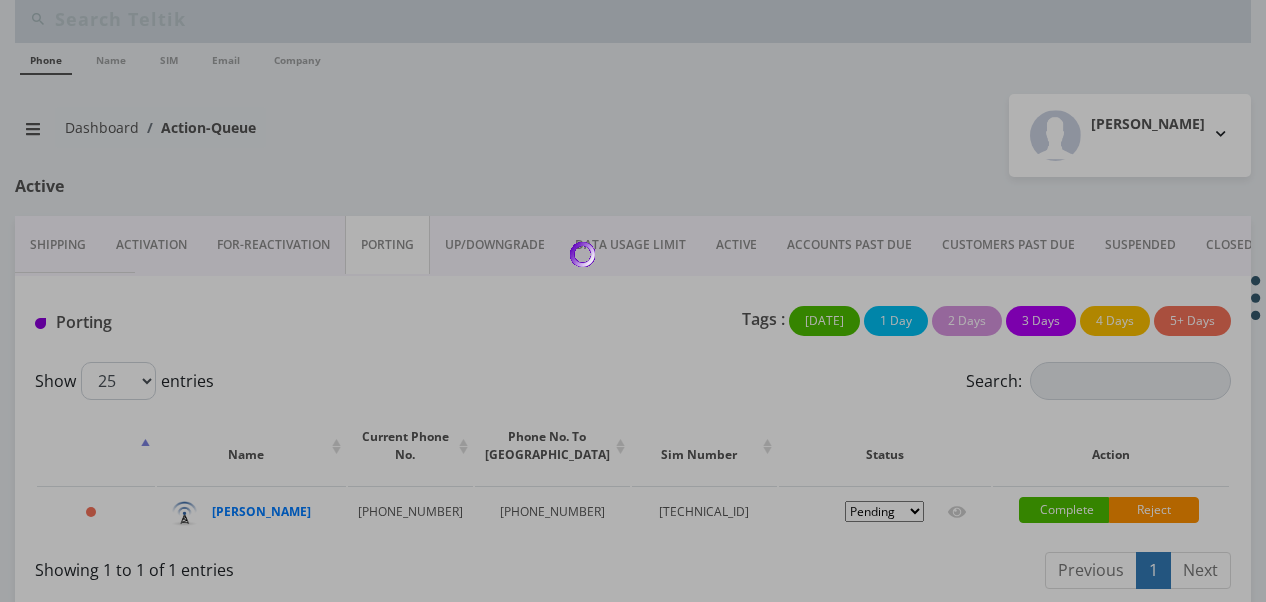 select on "1" 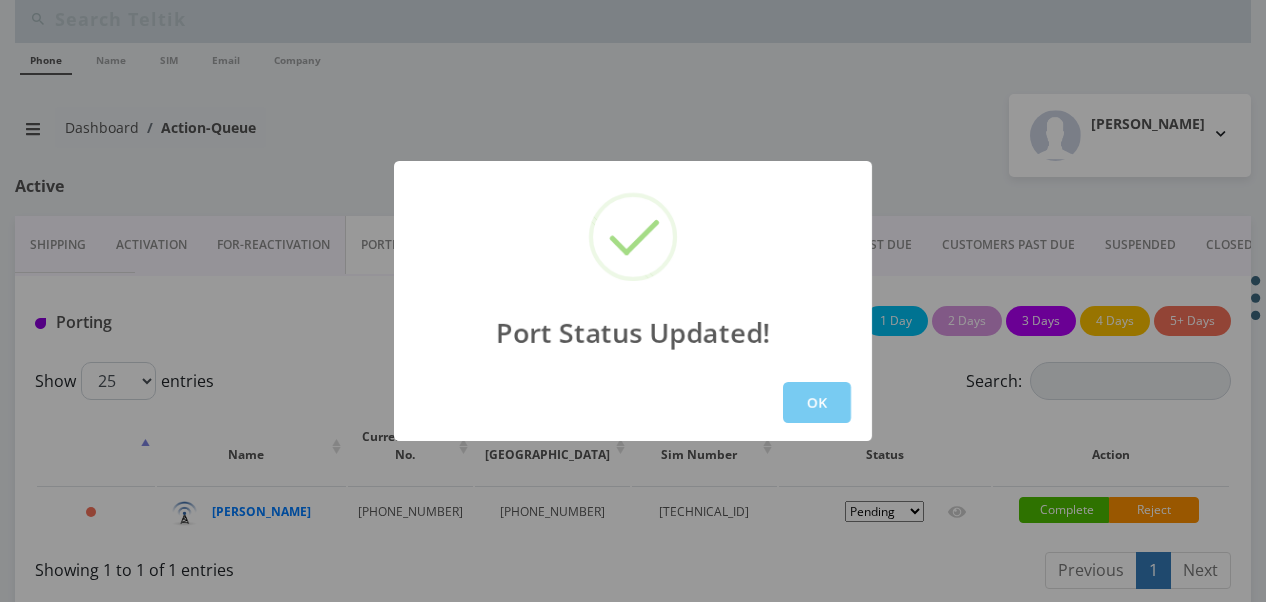 click on "OK" at bounding box center [817, 402] 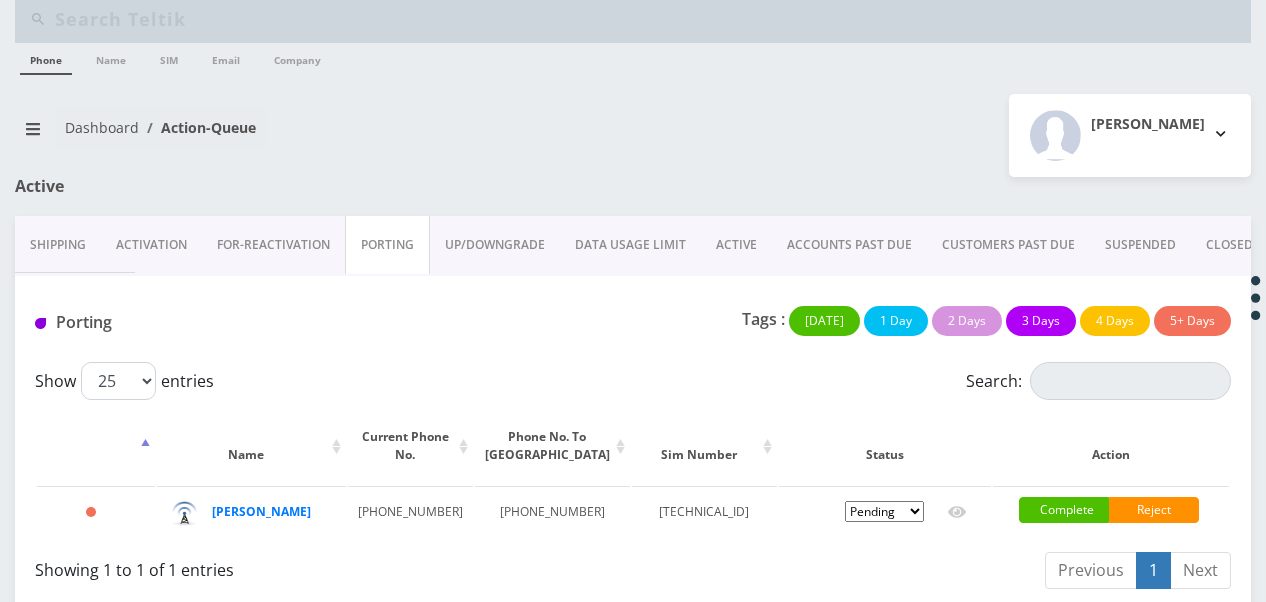 click on "ACTIVE" at bounding box center [736, 245] 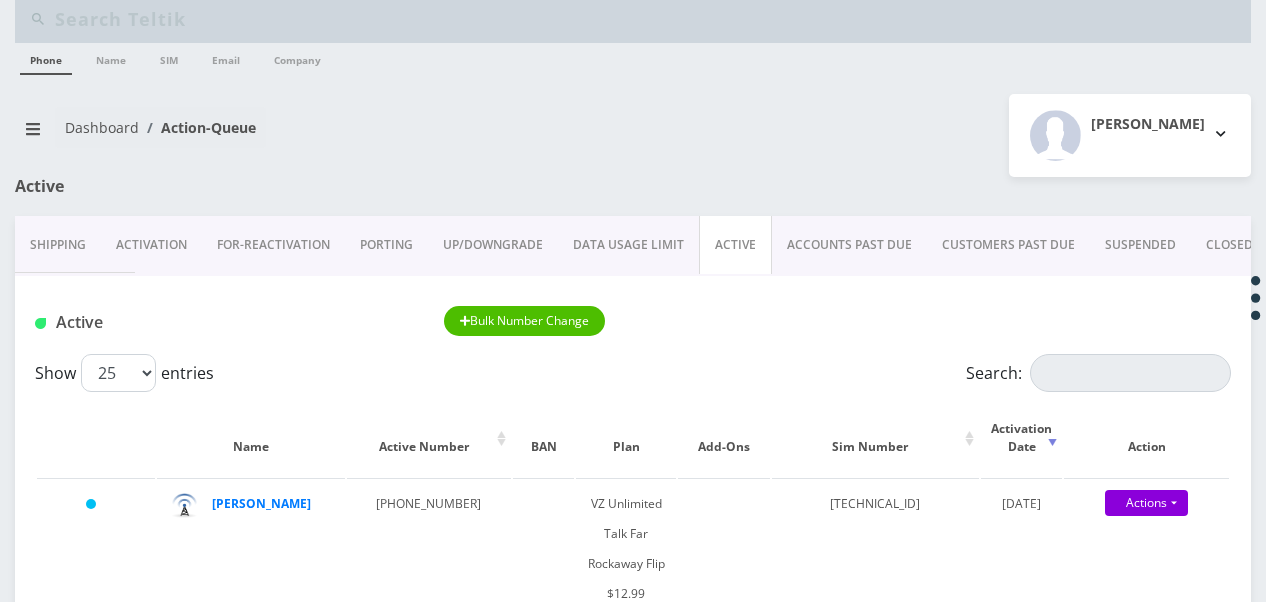 click on "PORTING" at bounding box center (386, 245) 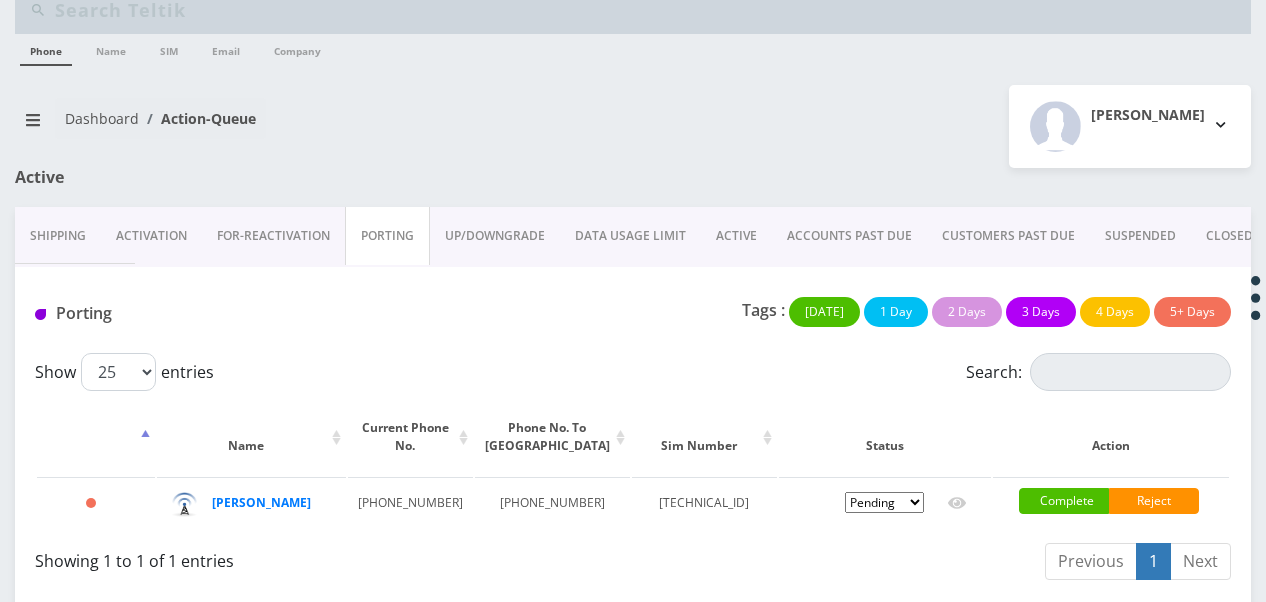 scroll, scrollTop: 63, scrollLeft: 0, axis: vertical 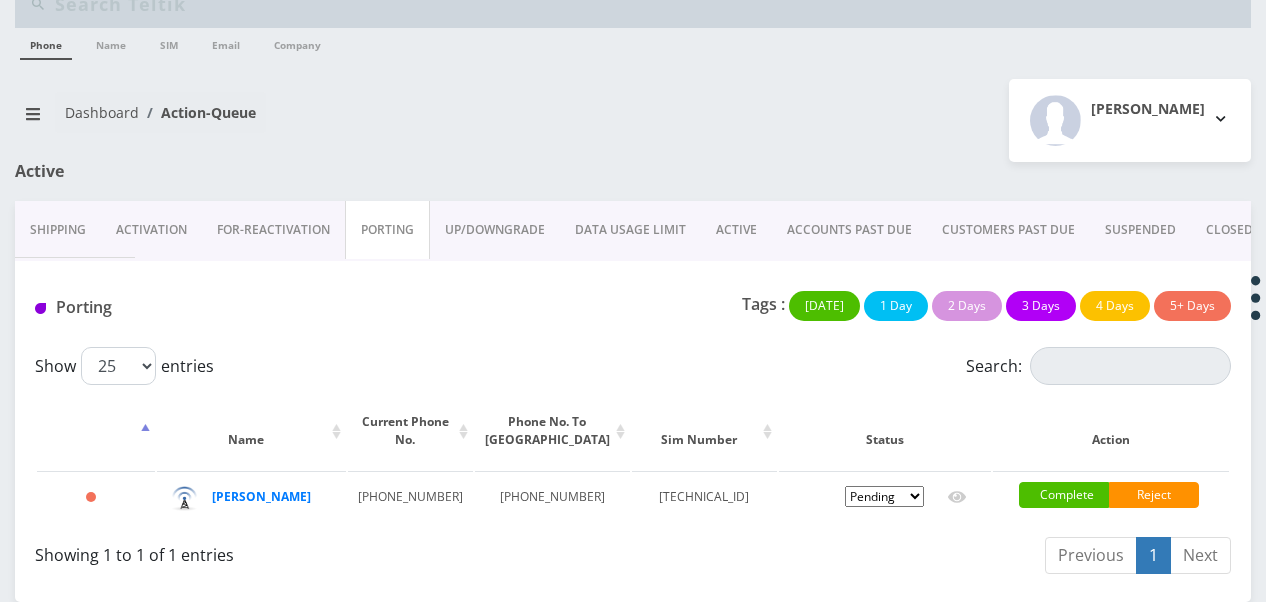 click on "ACTIVE" at bounding box center (736, 230) 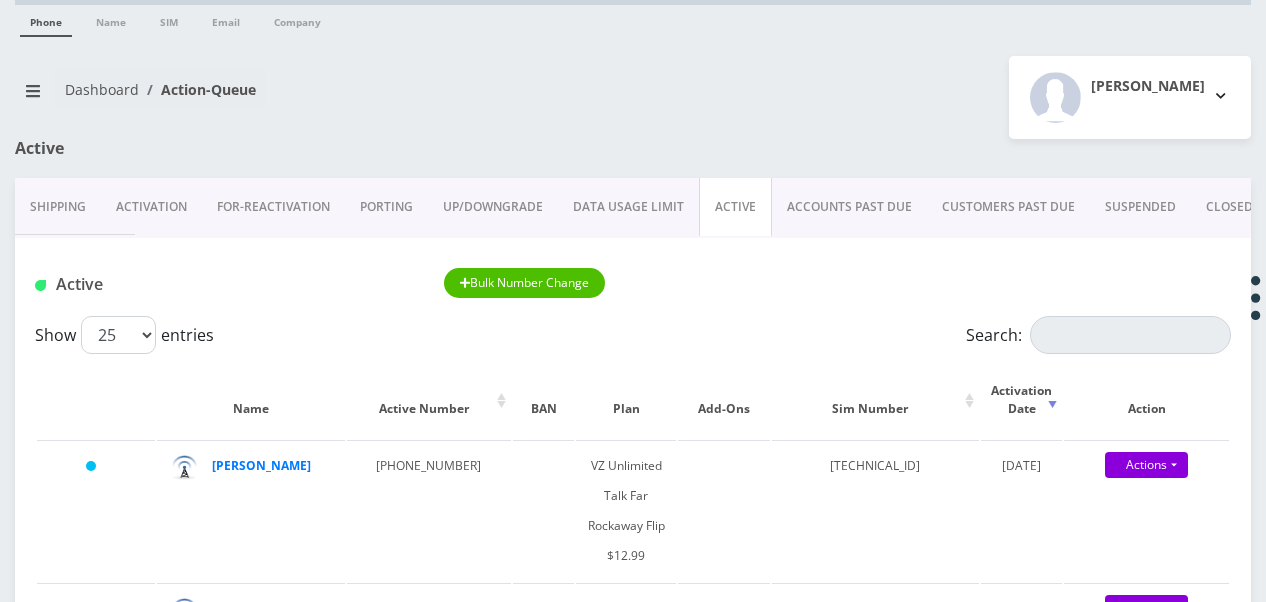click on "PORTING" at bounding box center [386, 207] 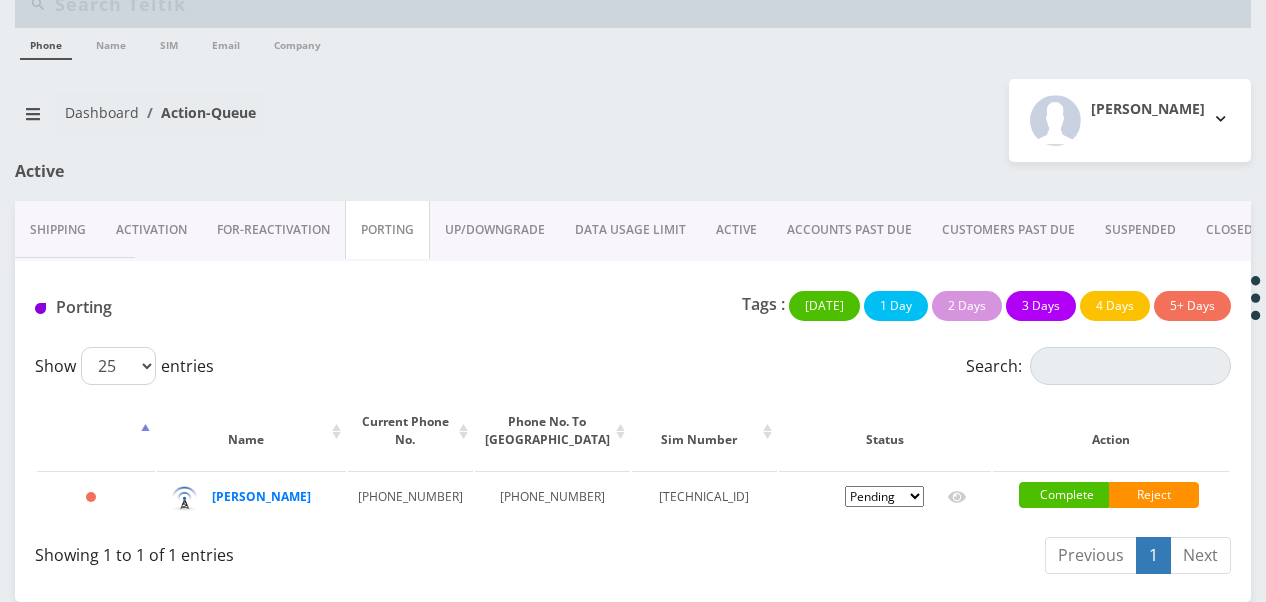 click on "ACTIVE" at bounding box center (736, 230) 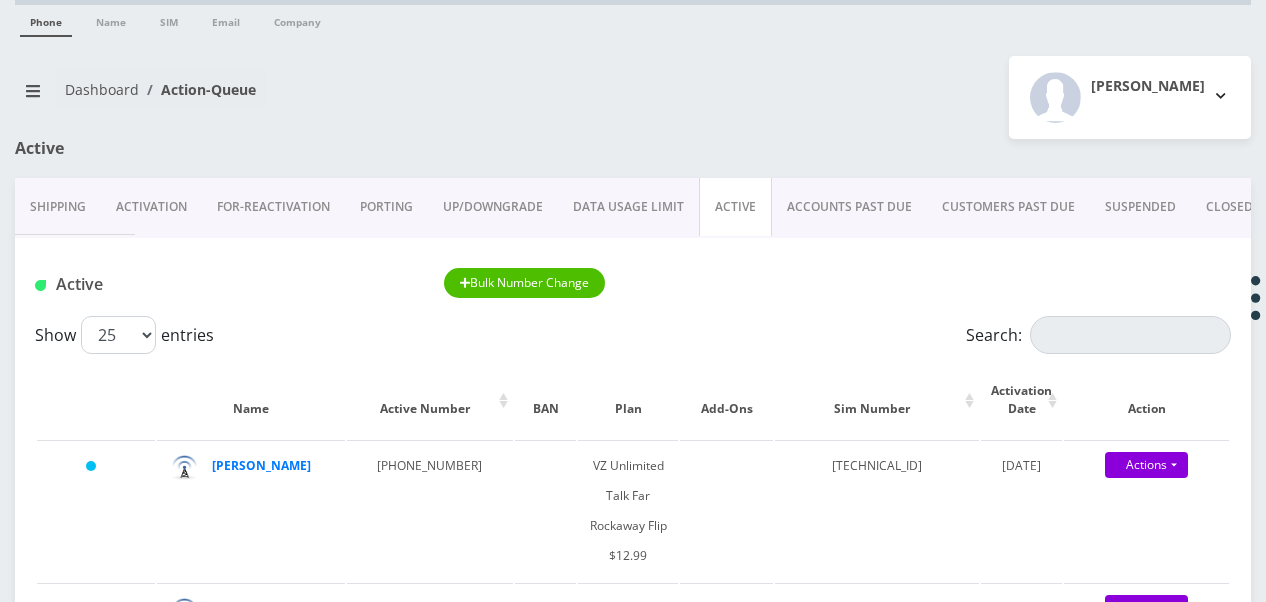 click on "PORTING" at bounding box center [386, 207] 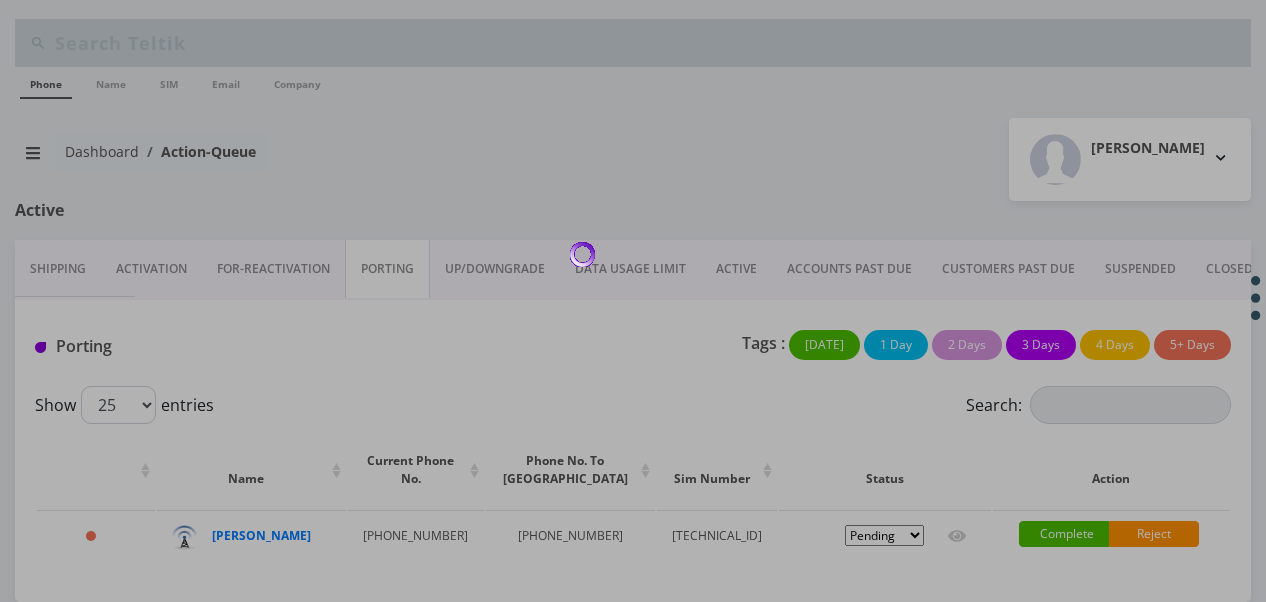 scroll, scrollTop: 63, scrollLeft: 0, axis: vertical 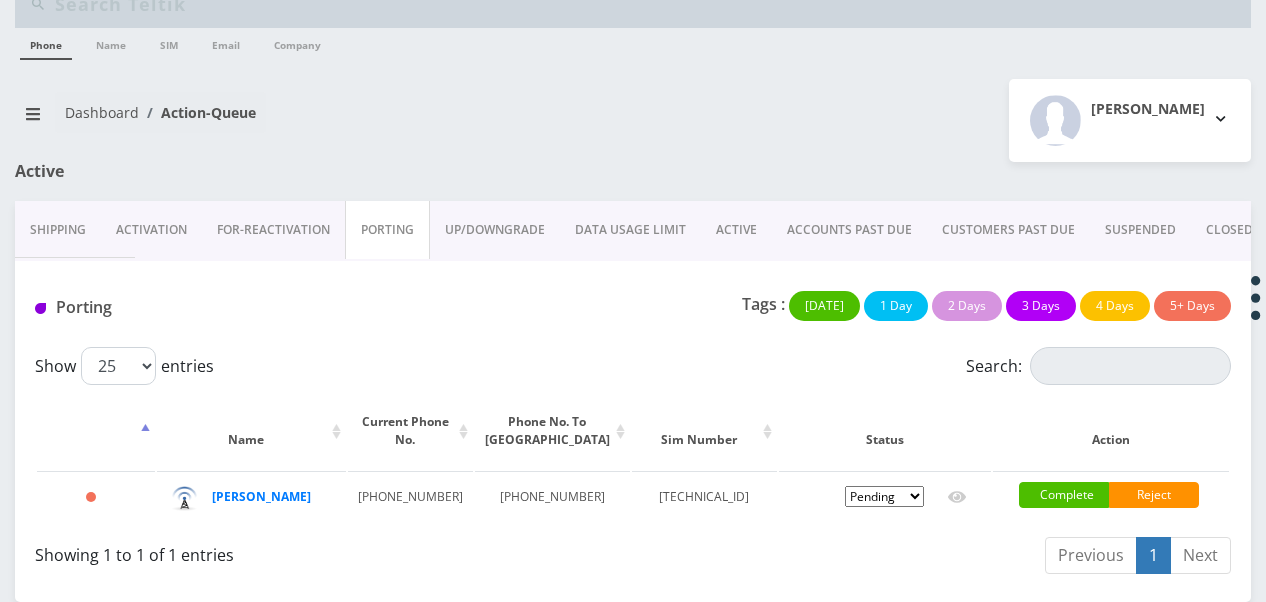 drag, startPoint x: 744, startPoint y: 210, endPoint x: 447, endPoint y: 199, distance: 297.20364 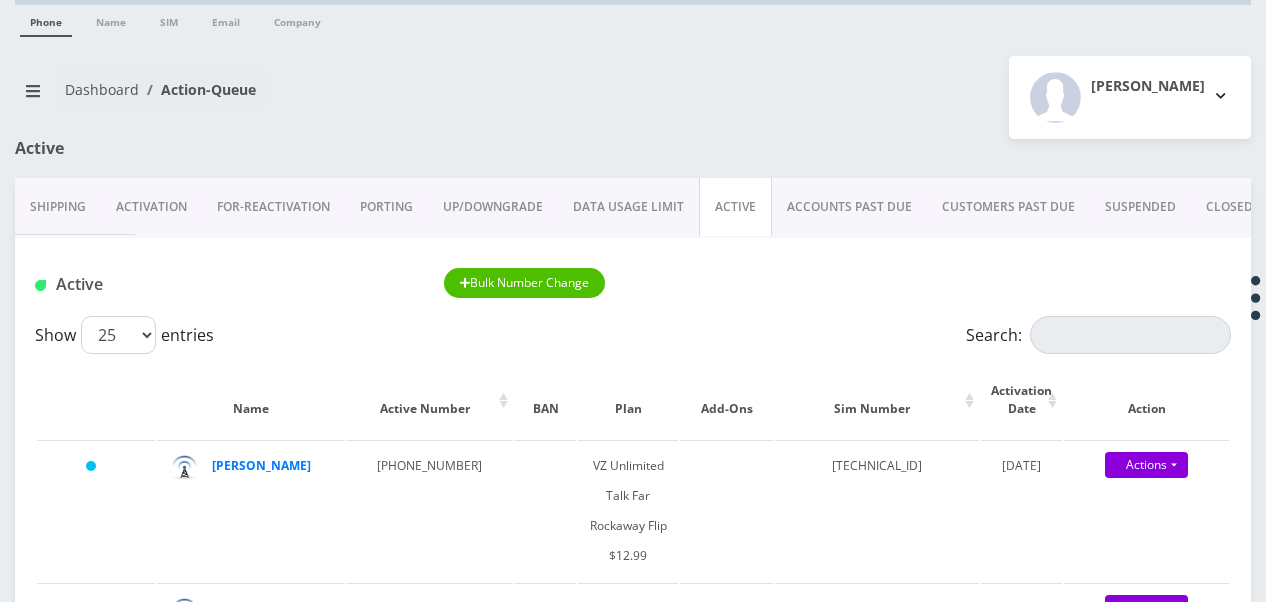 click on "PORTING" at bounding box center (386, 207) 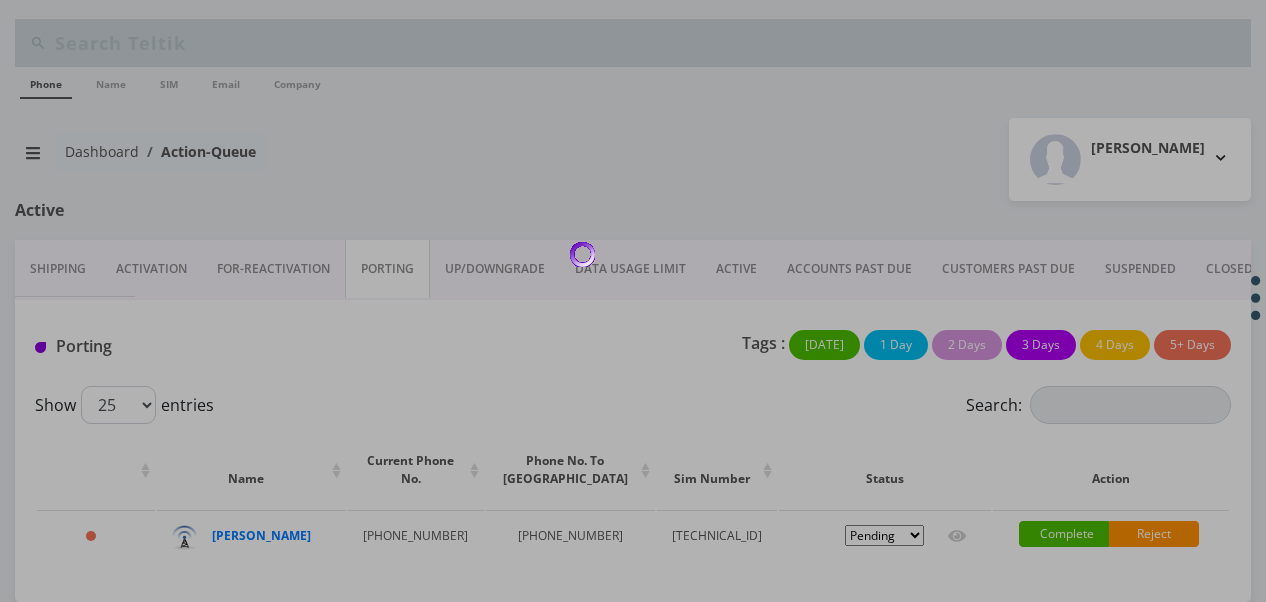 scroll, scrollTop: 63, scrollLeft: 0, axis: vertical 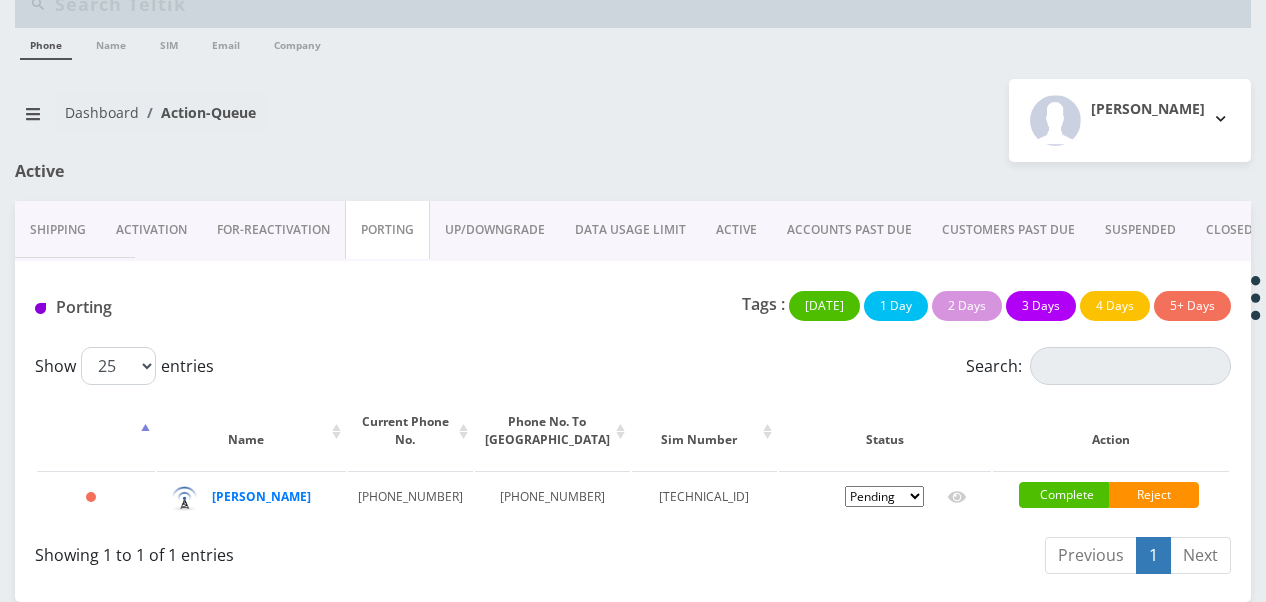 click on "ACTIVE" at bounding box center (736, 230) 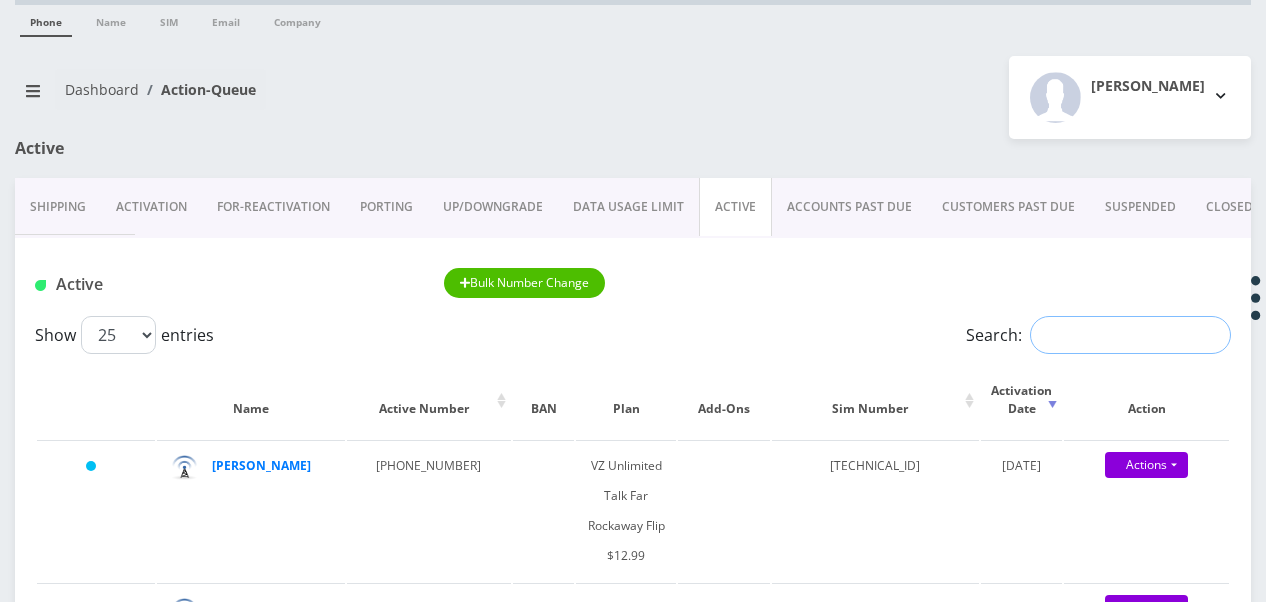 click on "Search:" at bounding box center (1130, 335) 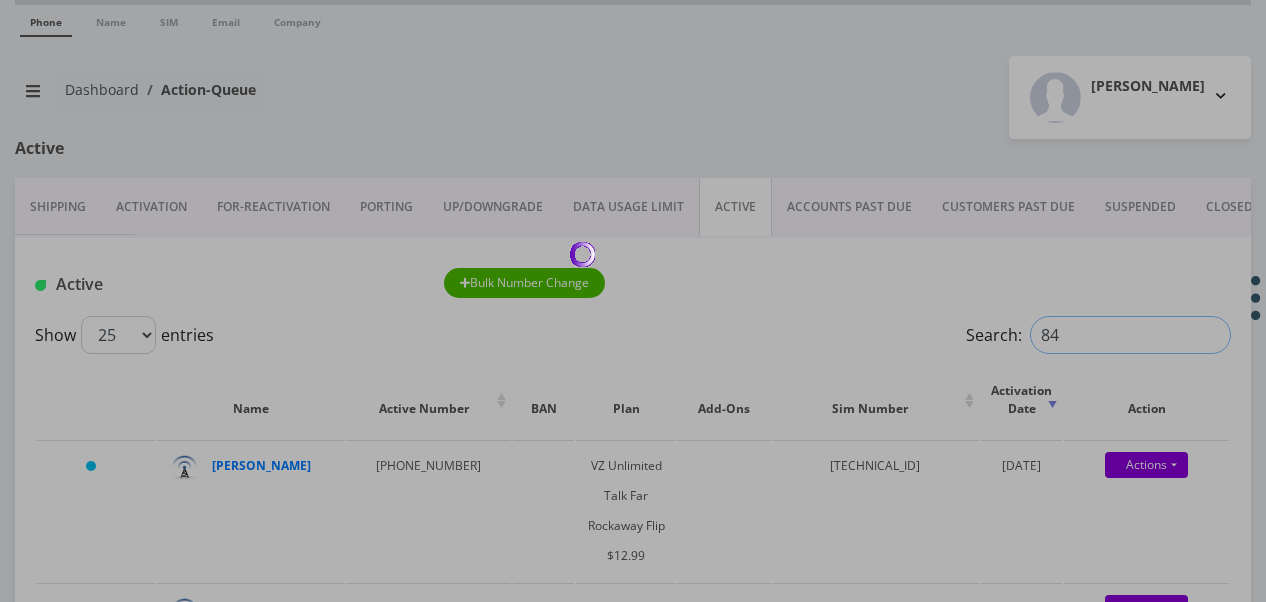type on "845" 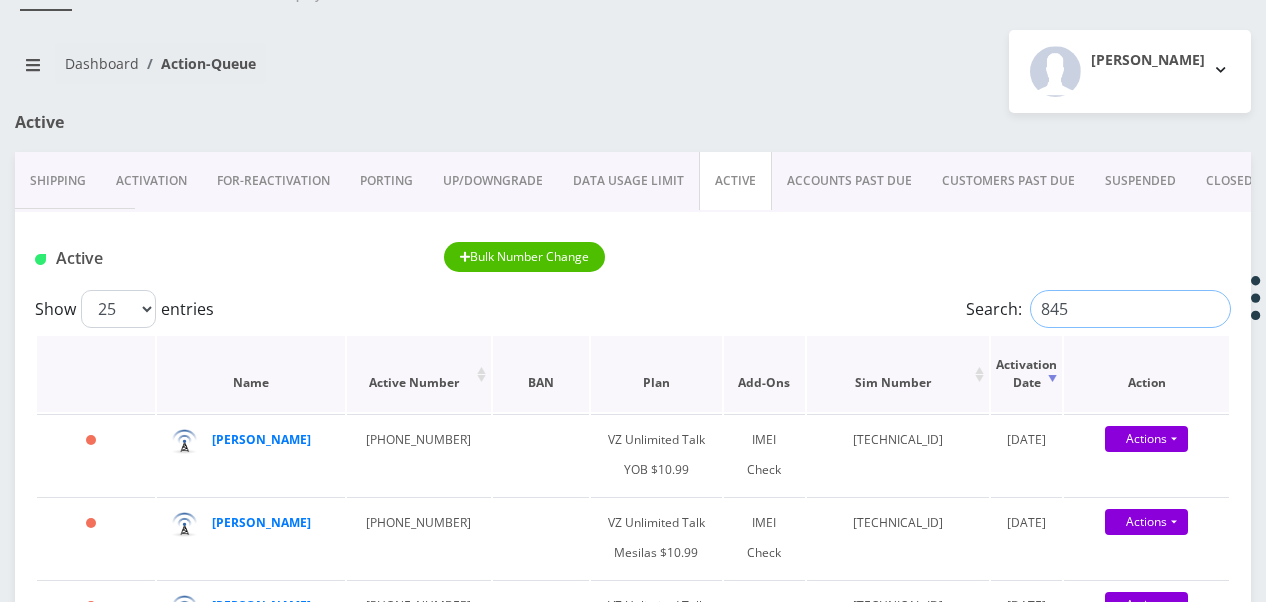 scroll, scrollTop: 0, scrollLeft: 0, axis: both 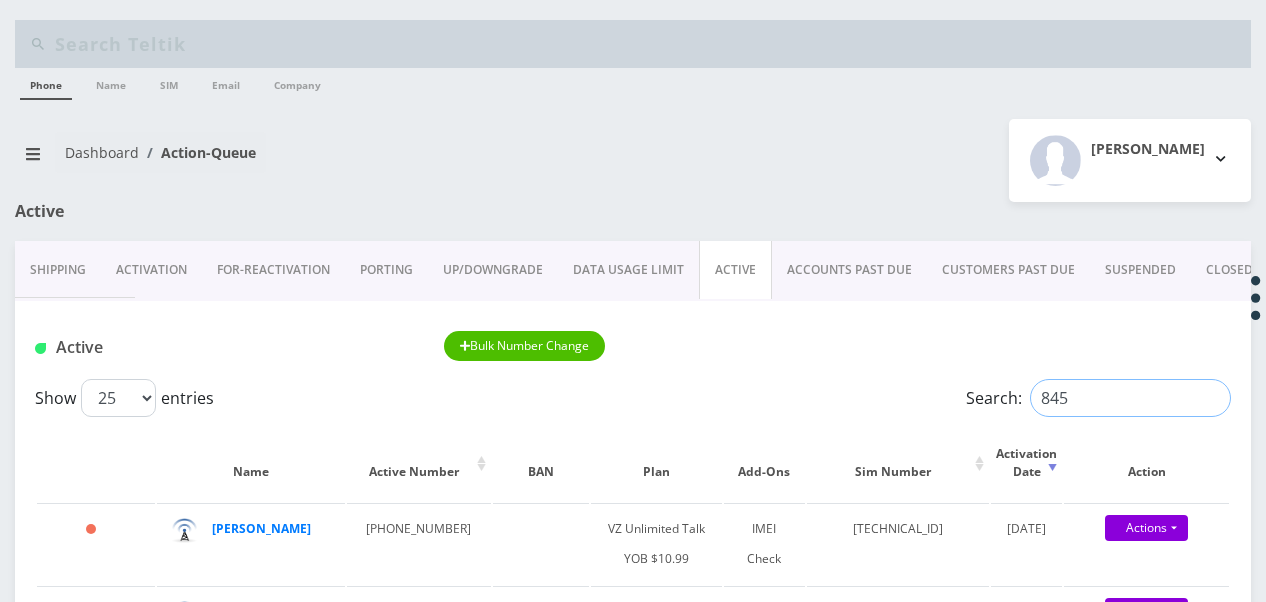 drag, startPoint x: 1100, startPoint y: 404, endPoint x: 908, endPoint y: 354, distance: 198.40363 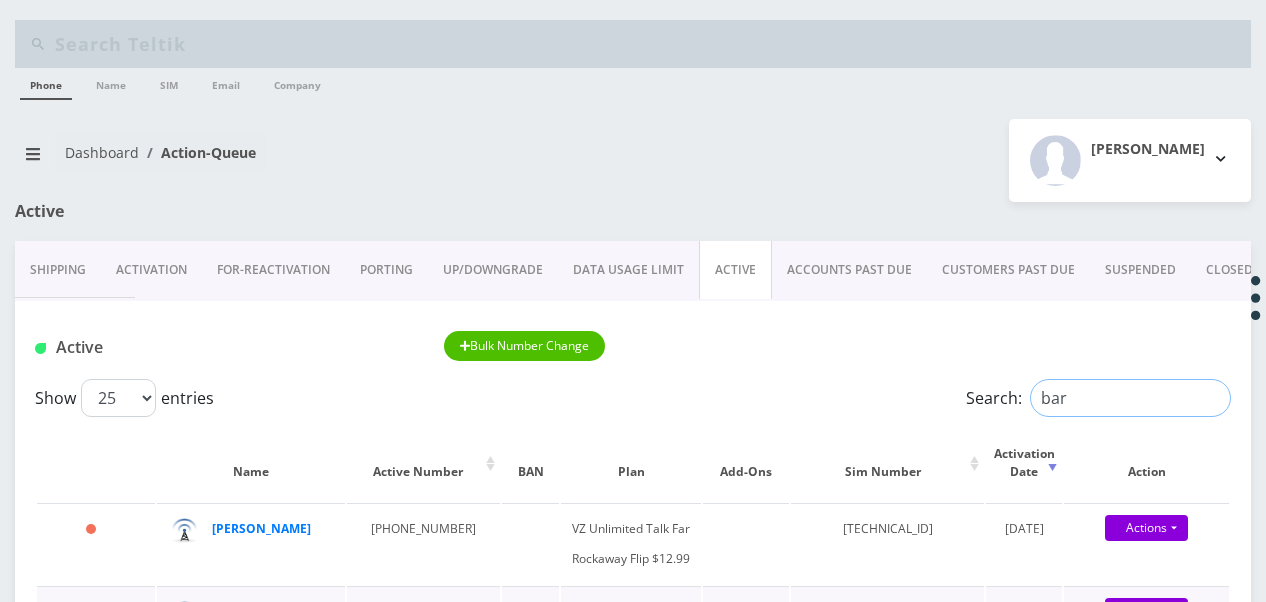 scroll, scrollTop: 300, scrollLeft: 0, axis: vertical 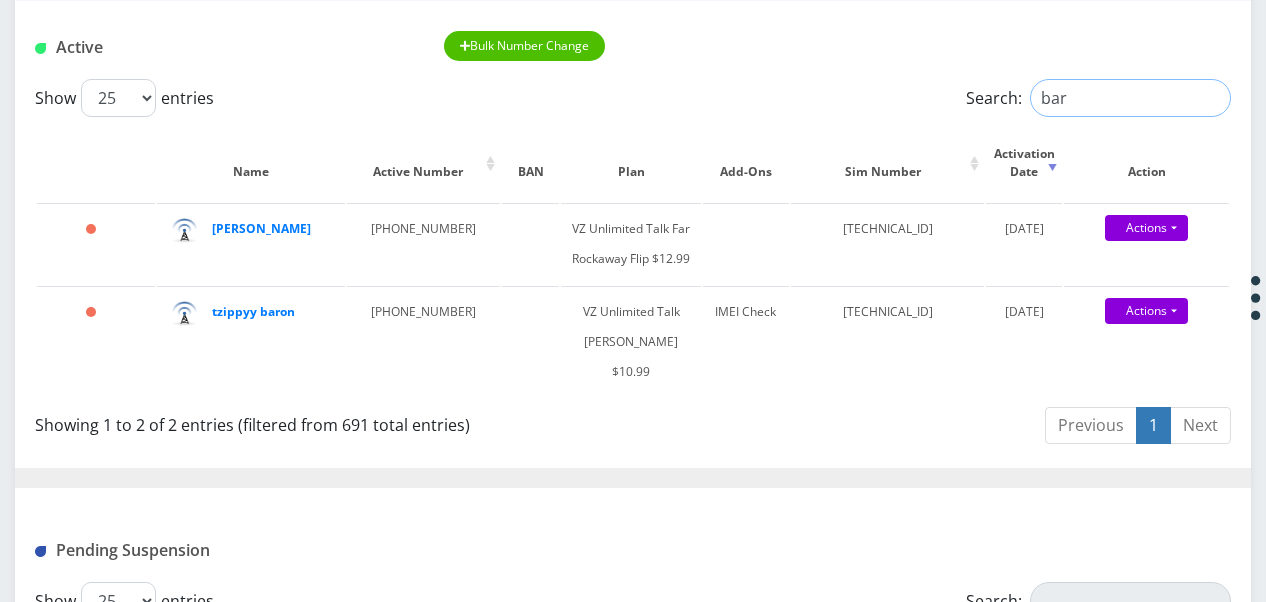 drag, startPoint x: 1072, startPoint y: 94, endPoint x: 911, endPoint y: 83, distance: 161.37534 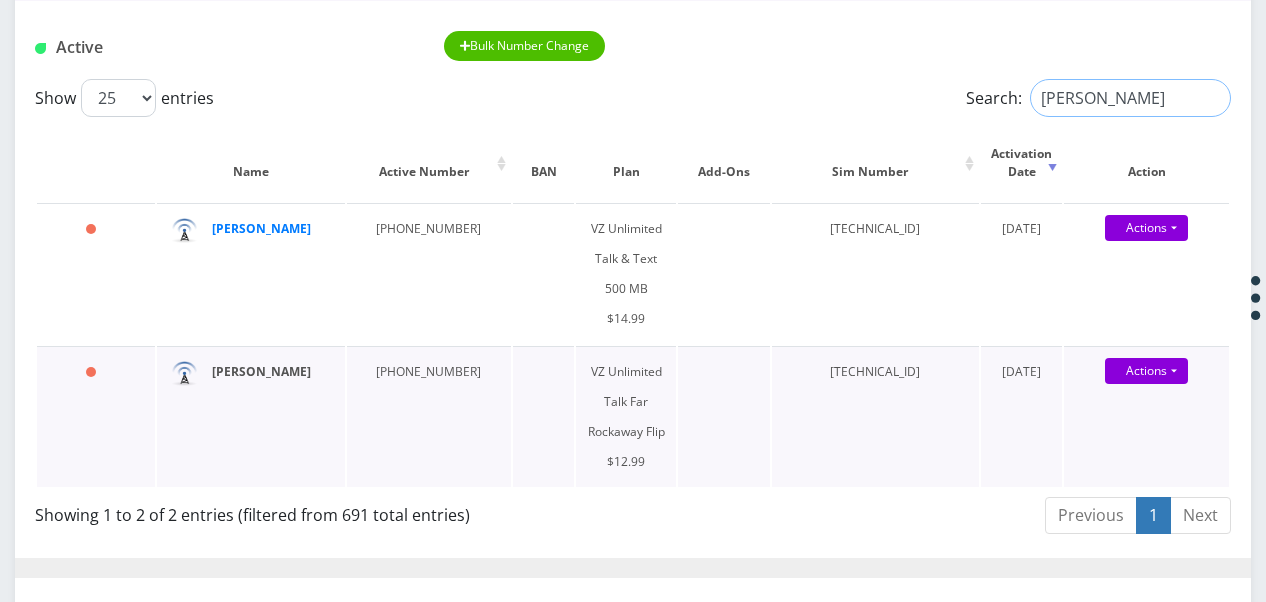 type on "hein" 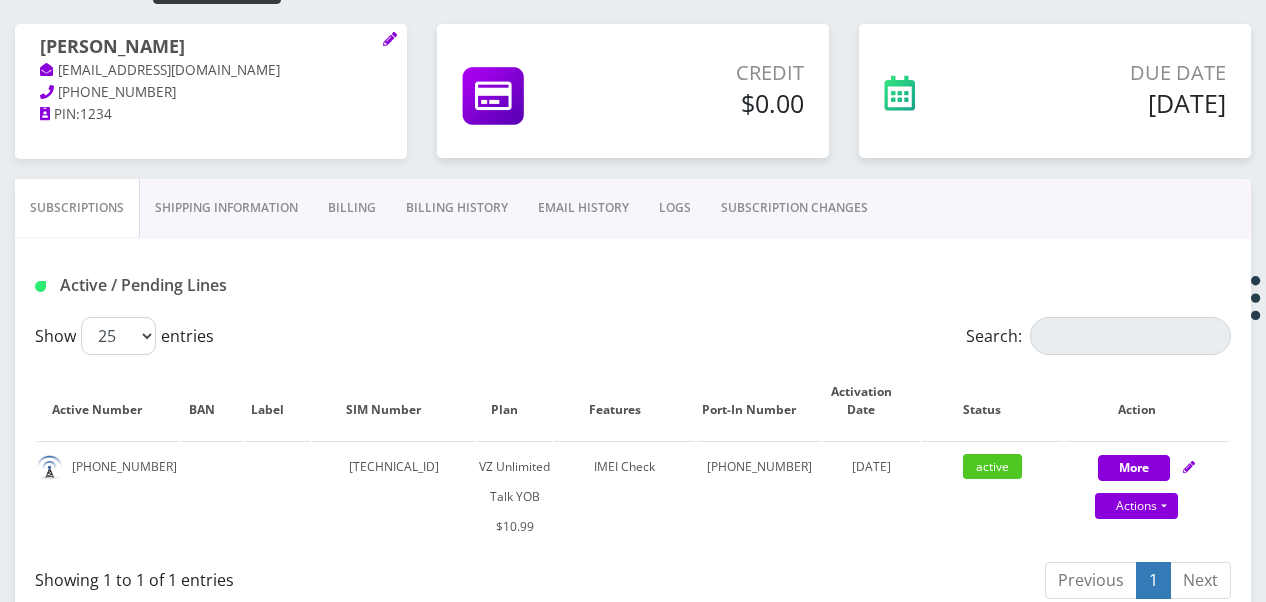 scroll, scrollTop: 222, scrollLeft: 0, axis: vertical 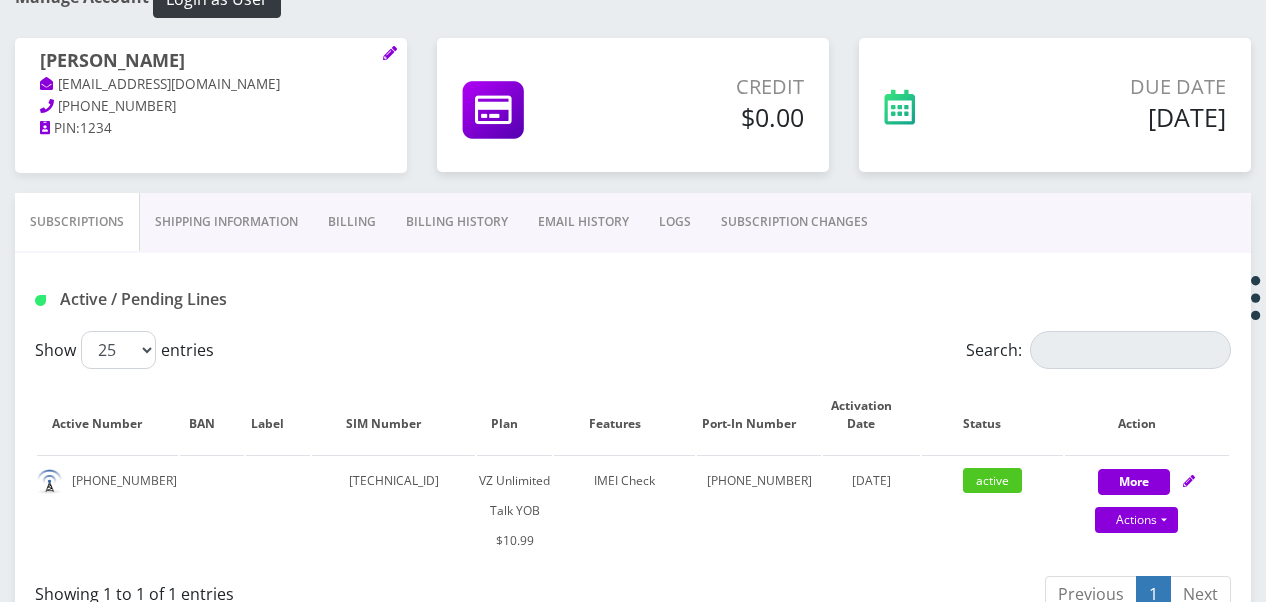 click on "Billing" at bounding box center (352, 222) 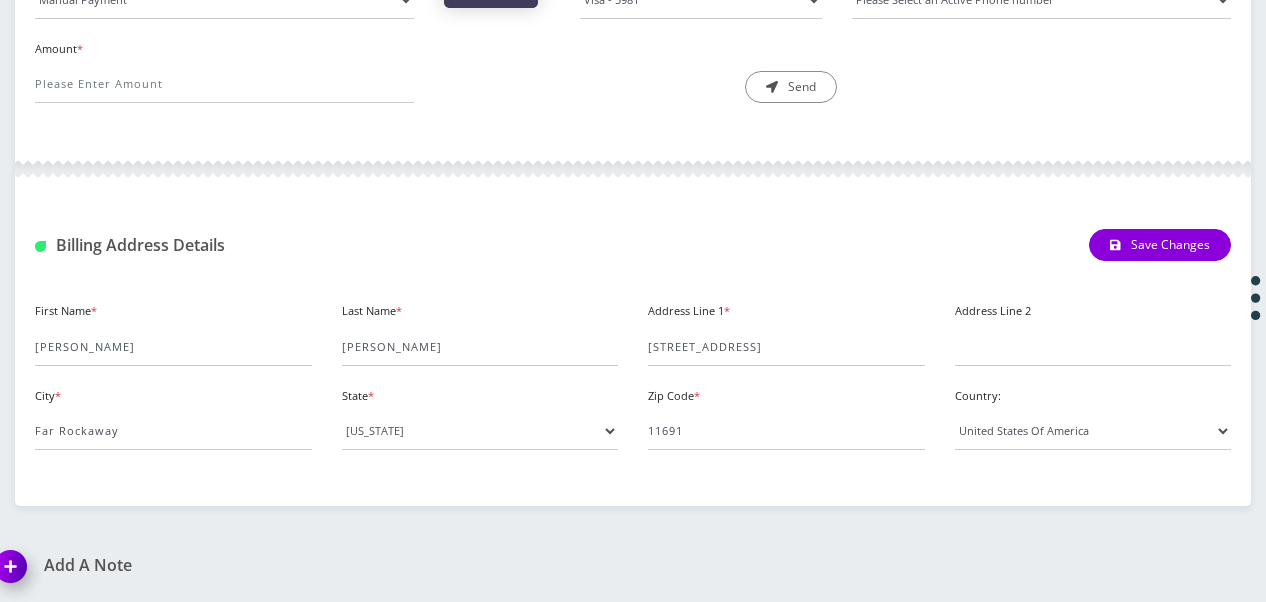 scroll, scrollTop: 406, scrollLeft: 0, axis: vertical 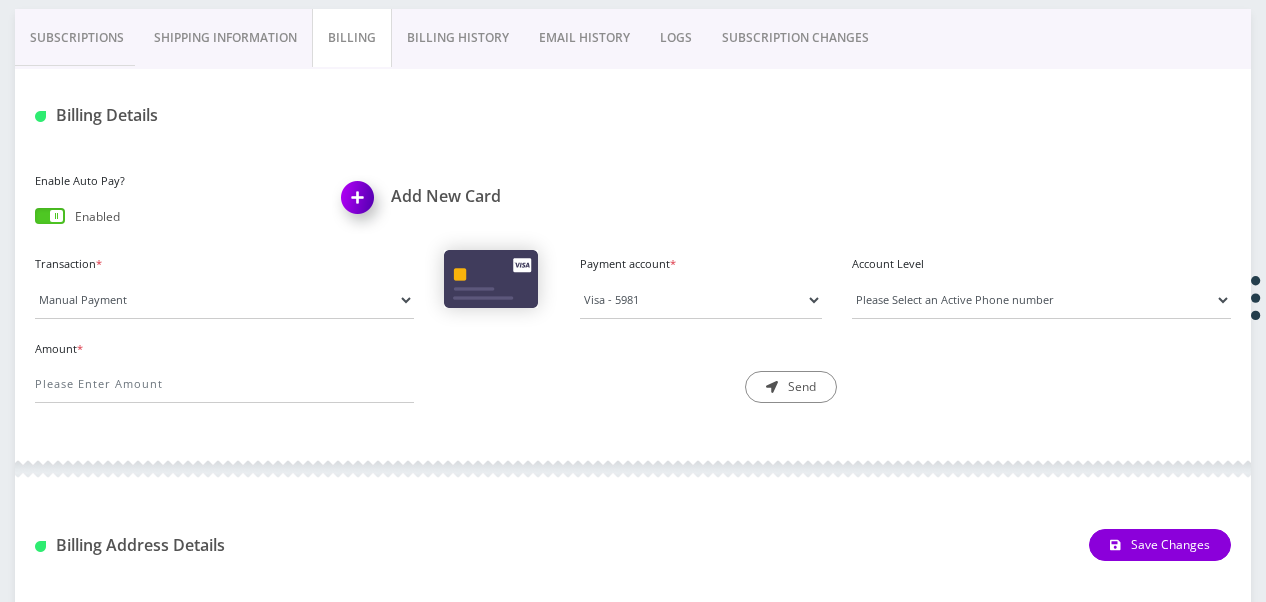 click on "Subscriptions" at bounding box center [77, 38] 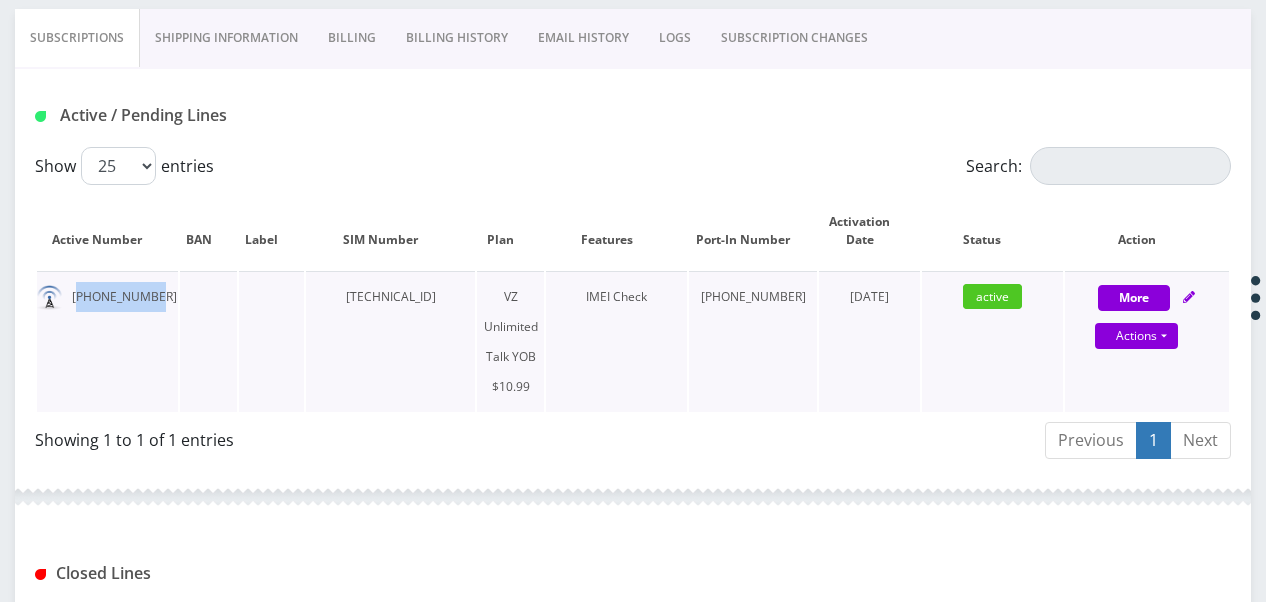 drag, startPoint x: 76, startPoint y: 298, endPoint x: 158, endPoint y: 294, distance: 82.0975 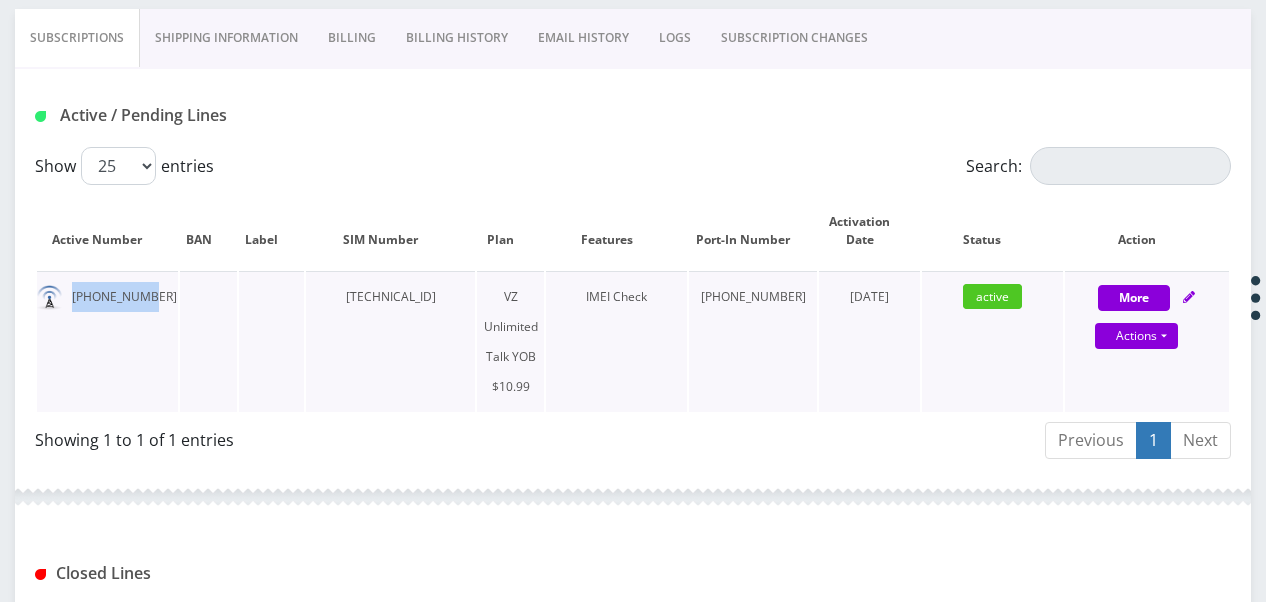 drag, startPoint x: 144, startPoint y: 304, endPoint x: 52, endPoint y: 304, distance: 92 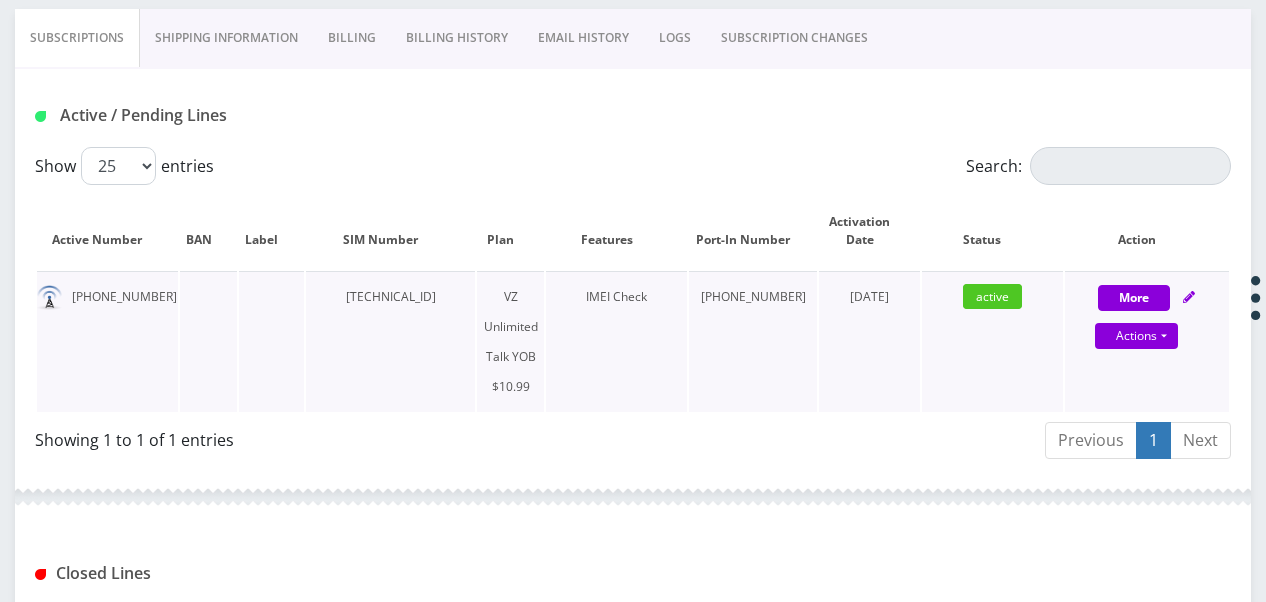 drag, startPoint x: 52, startPoint y: 304, endPoint x: 160, endPoint y: 305, distance: 108.00463 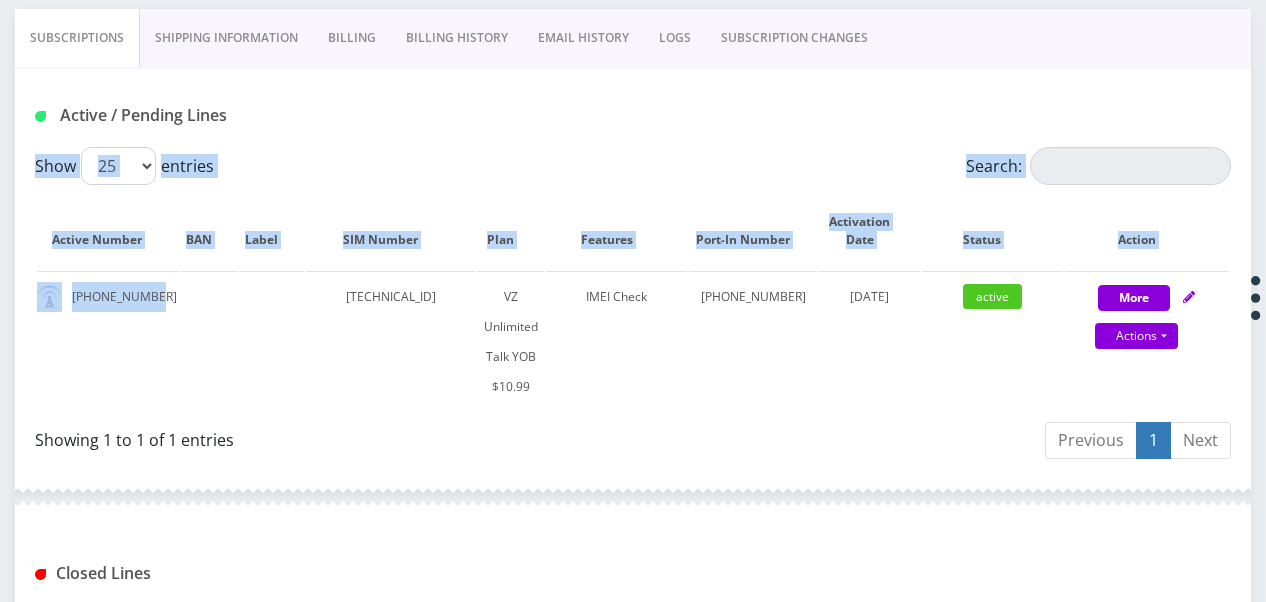 drag, startPoint x: 160, startPoint y: 292, endPoint x: 34, endPoint y: 304, distance: 126.57014 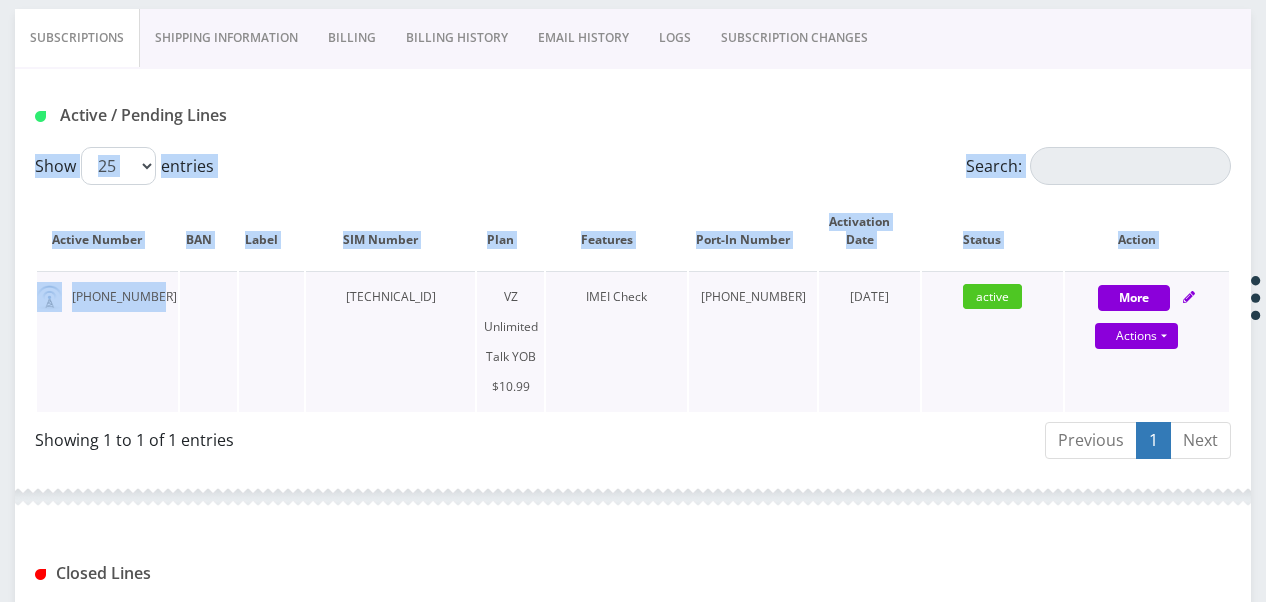 drag, startPoint x: 34, startPoint y: 304, endPoint x: 92, endPoint y: 299, distance: 58.21512 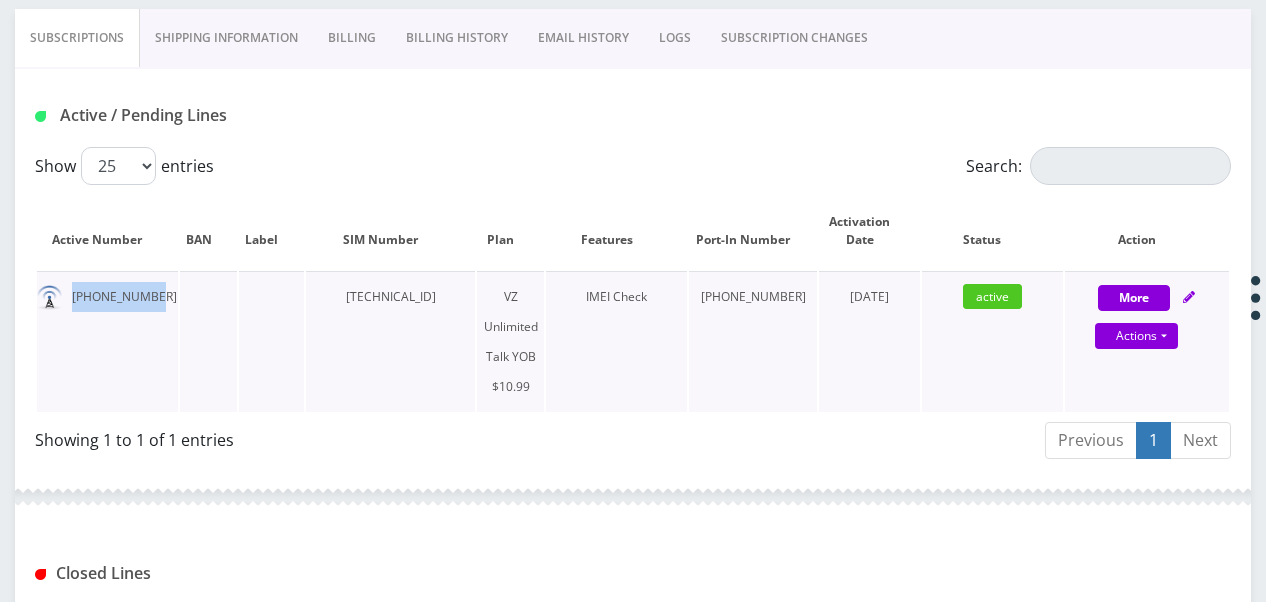 drag, startPoint x: 75, startPoint y: 300, endPoint x: 171, endPoint y: 305, distance: 96.13012 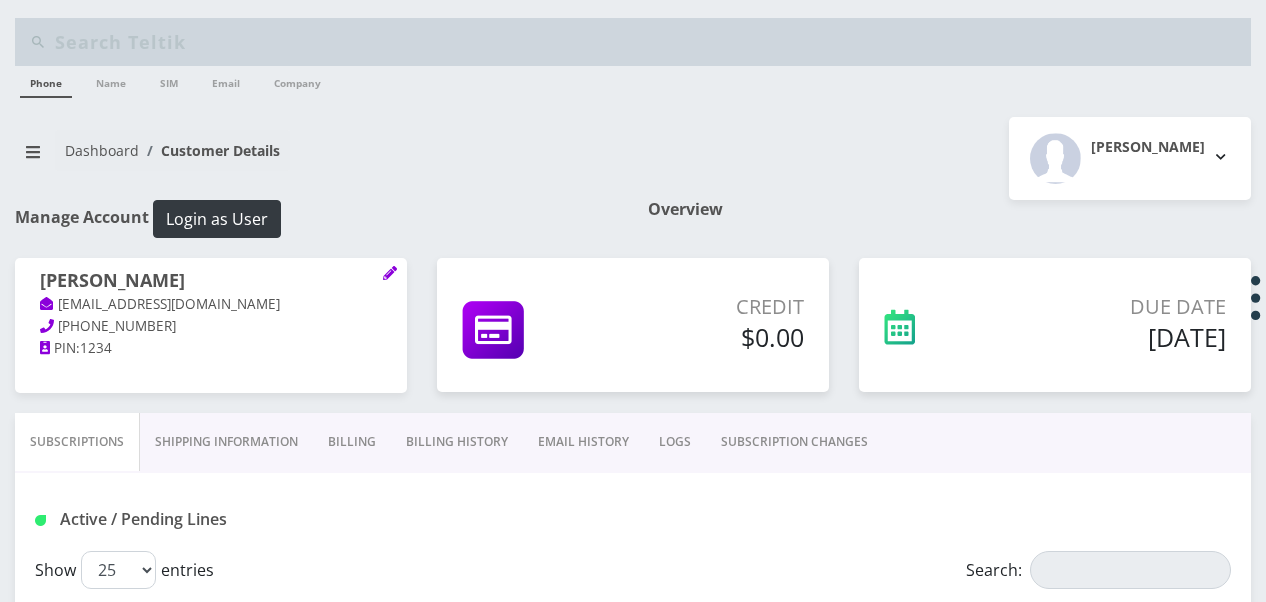scroll, scrollTop: 0, scrollLeft: 0, axis: both 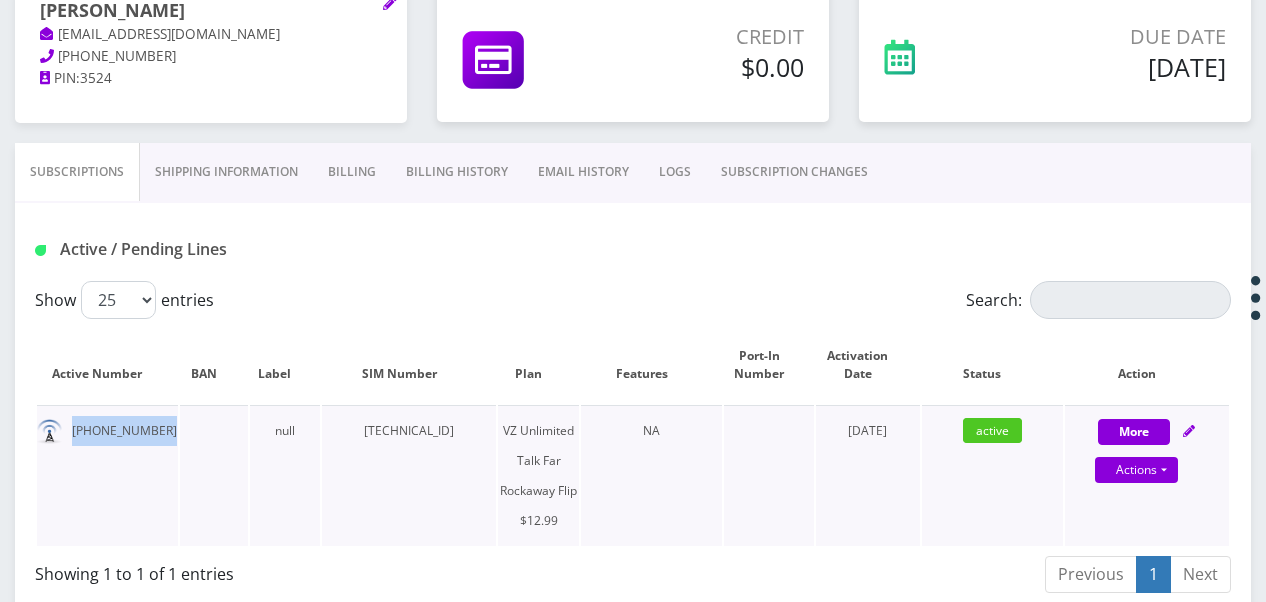drag, startPoint x: 73, startPoint y: 428, endPoint x: 232, endPoint y: 442, distance: 159.61516 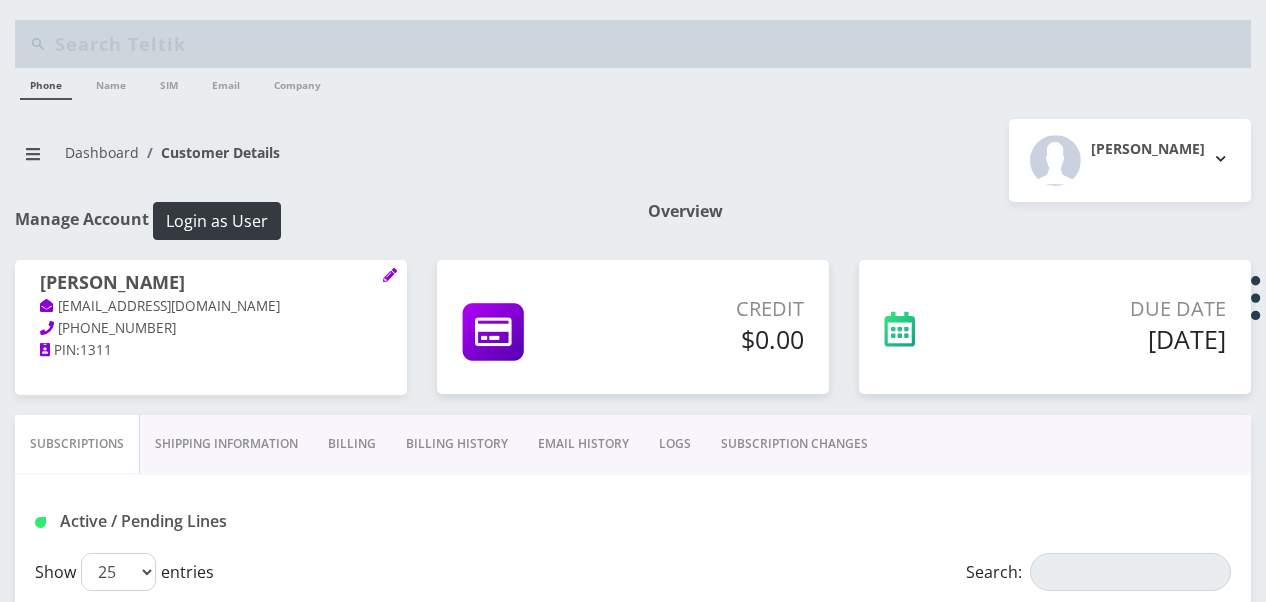 scroll, scrollTop: 0, scrollLeft: 0, axis: both 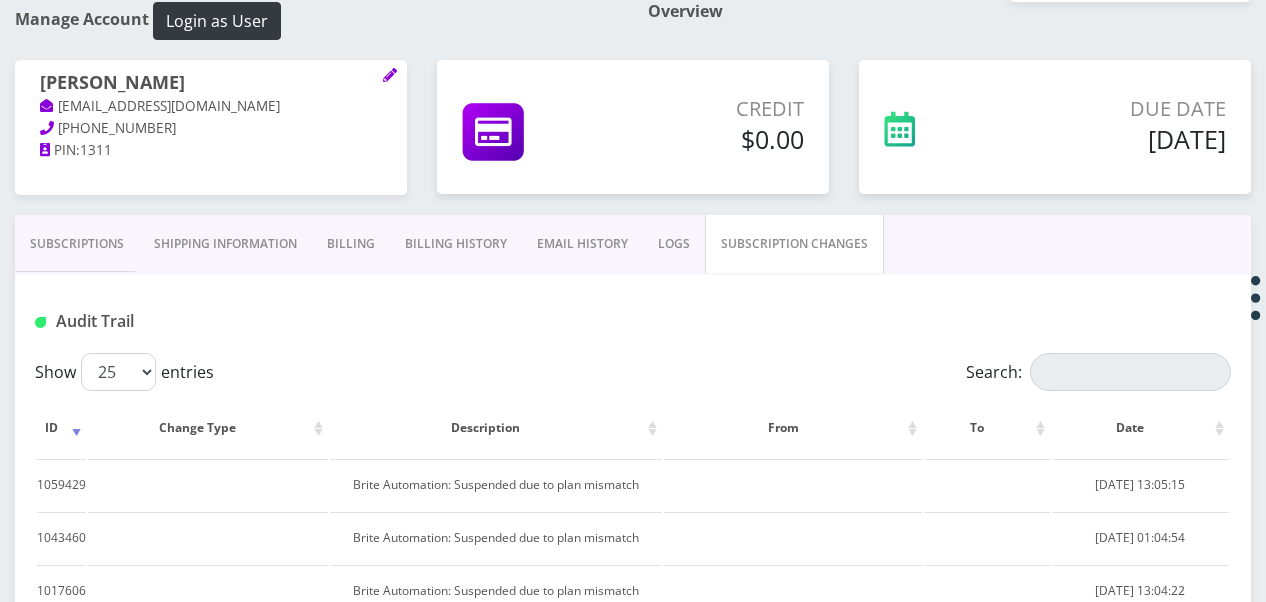 click on "Subscriptions" at bounding box center [77, 244] 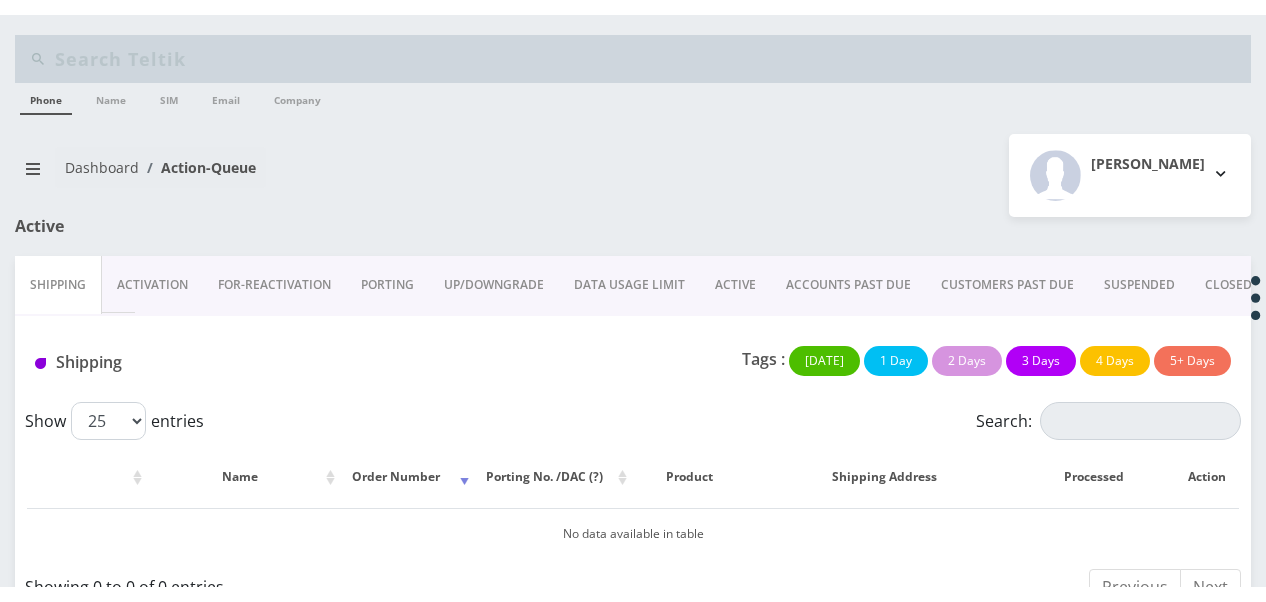 scroll, scrollTop: 0, scrollLeft: 0, axis: both 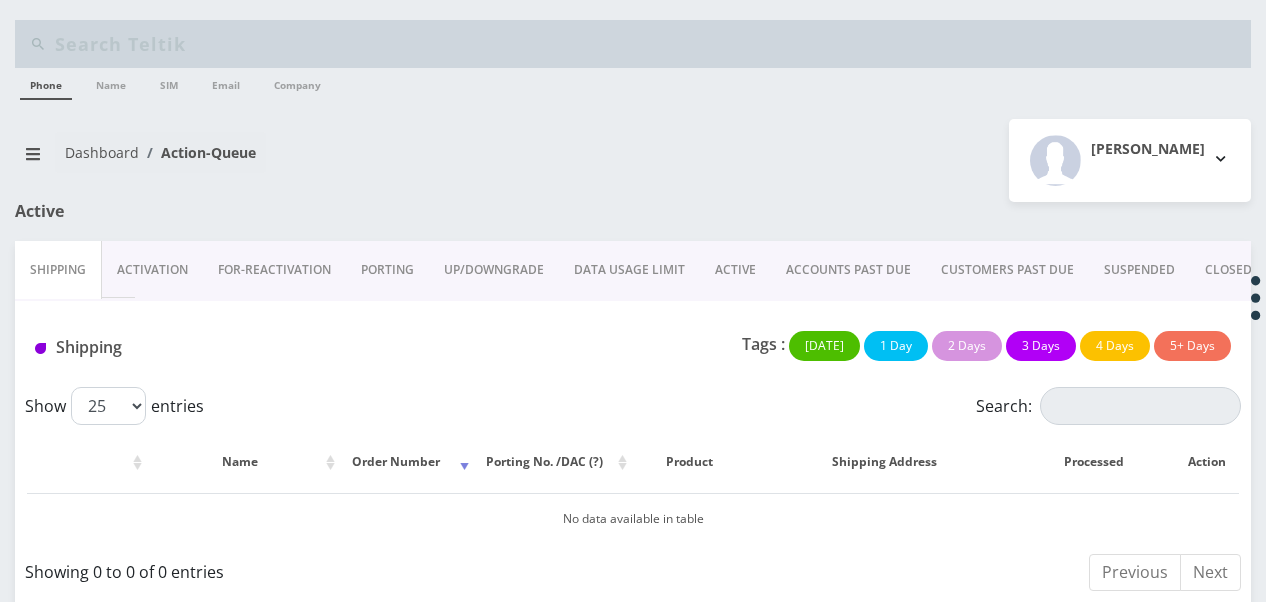click on "PORTING" at bounding box center [387, 270] 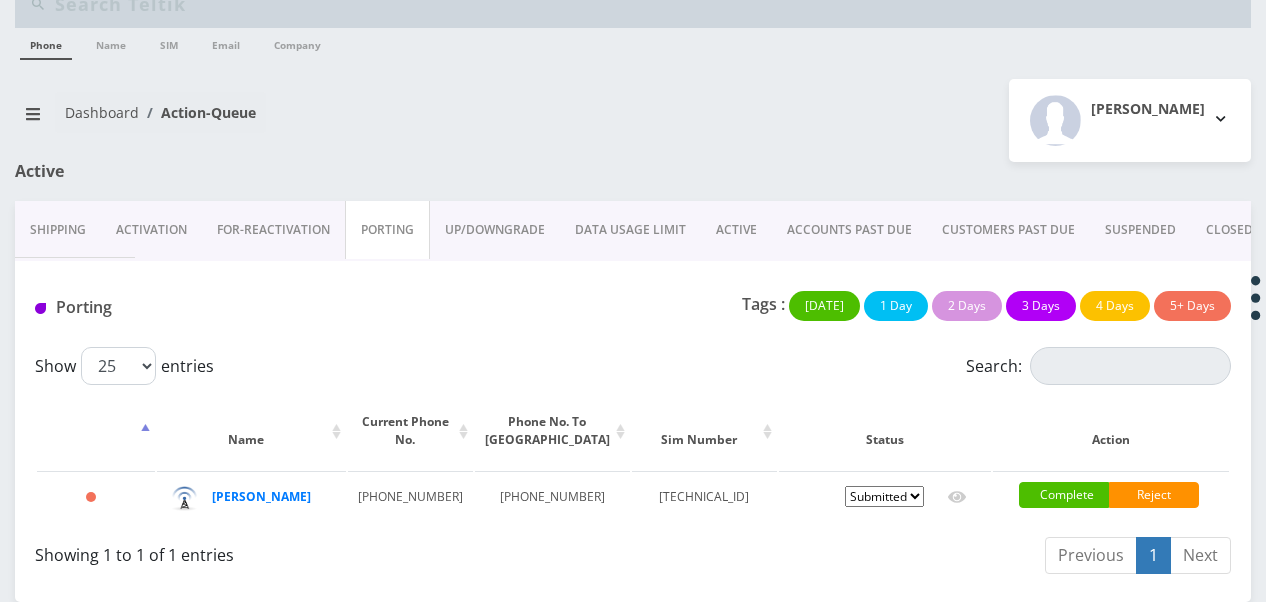 scroll, scrollTop: 63, scrollLeft: 0, axis: vertical 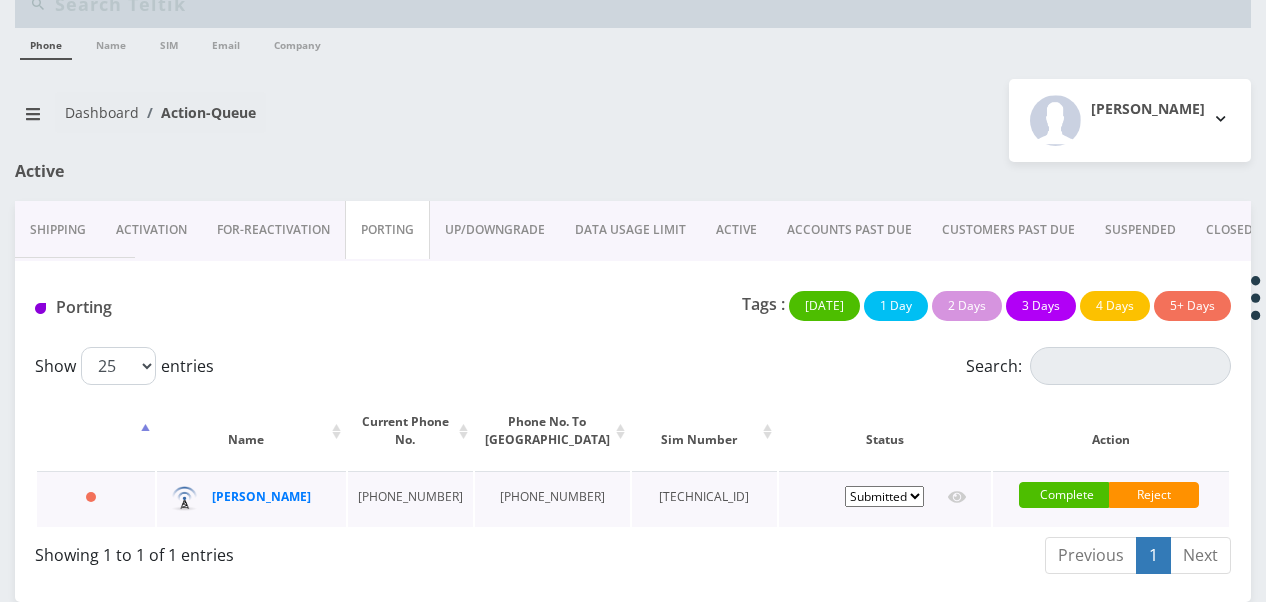 click on "Pending Submitted Error Cancelled" at bounding box center (884, 496) 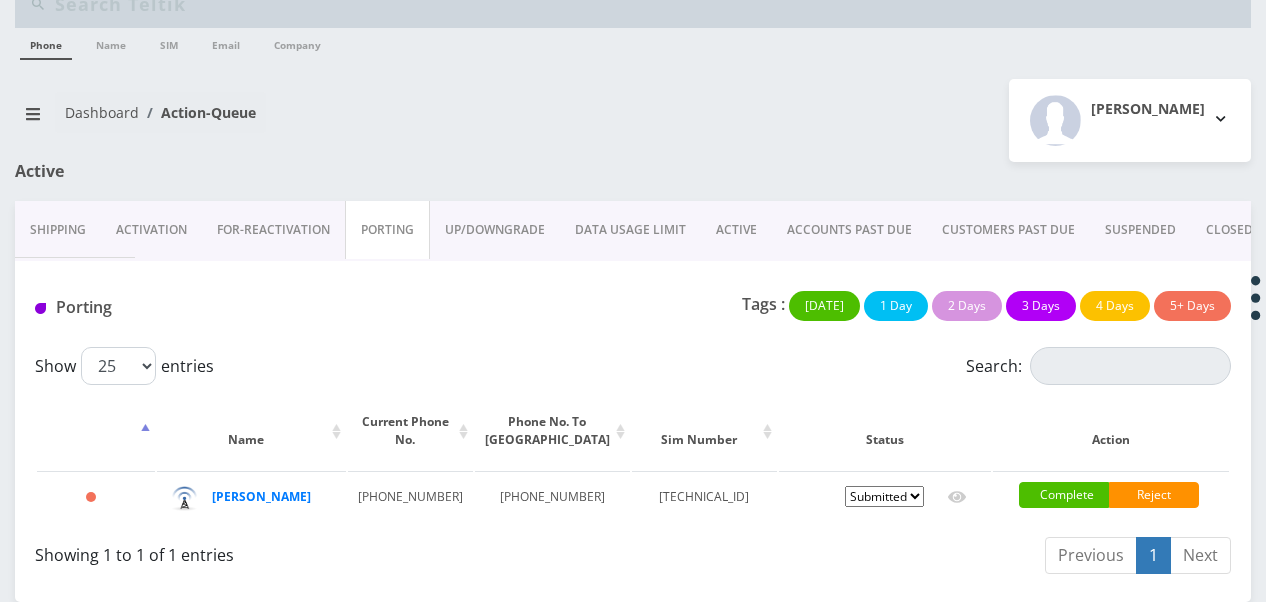 click on "ACTIVE" at bounding box center [736, 230] 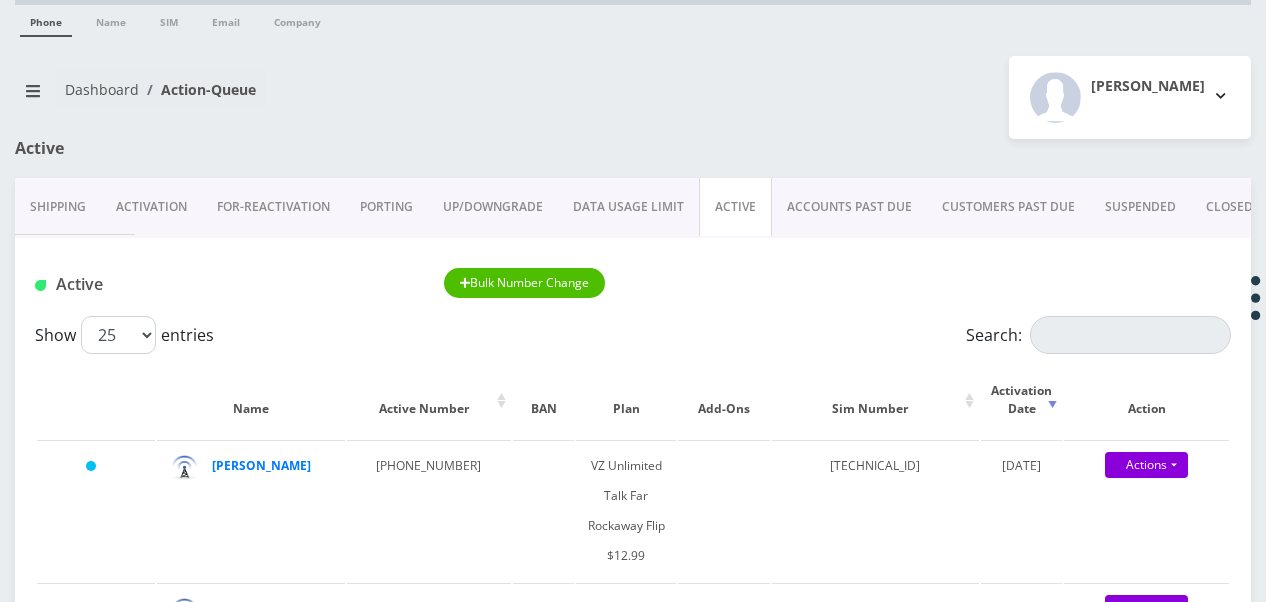click on "PORTING" at bounding box center [386, 207] 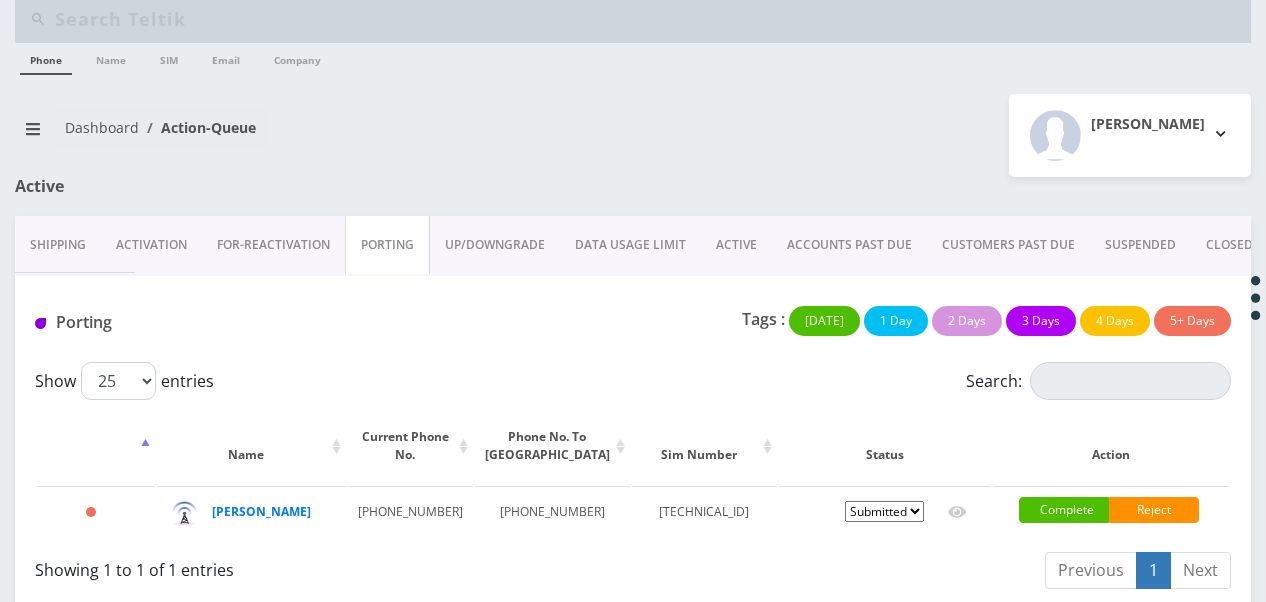 scroll, scrollTop: 63, scrollLeft: 0, axis: vertical 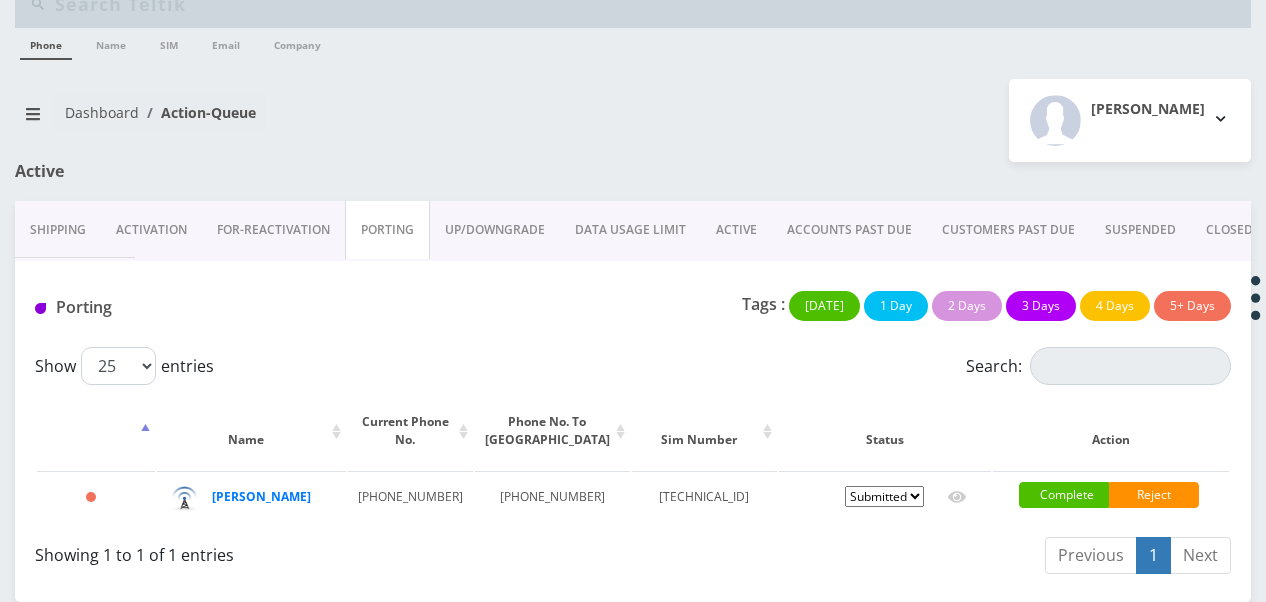 click on "ACTIVE" at bounding box center (736, 230) 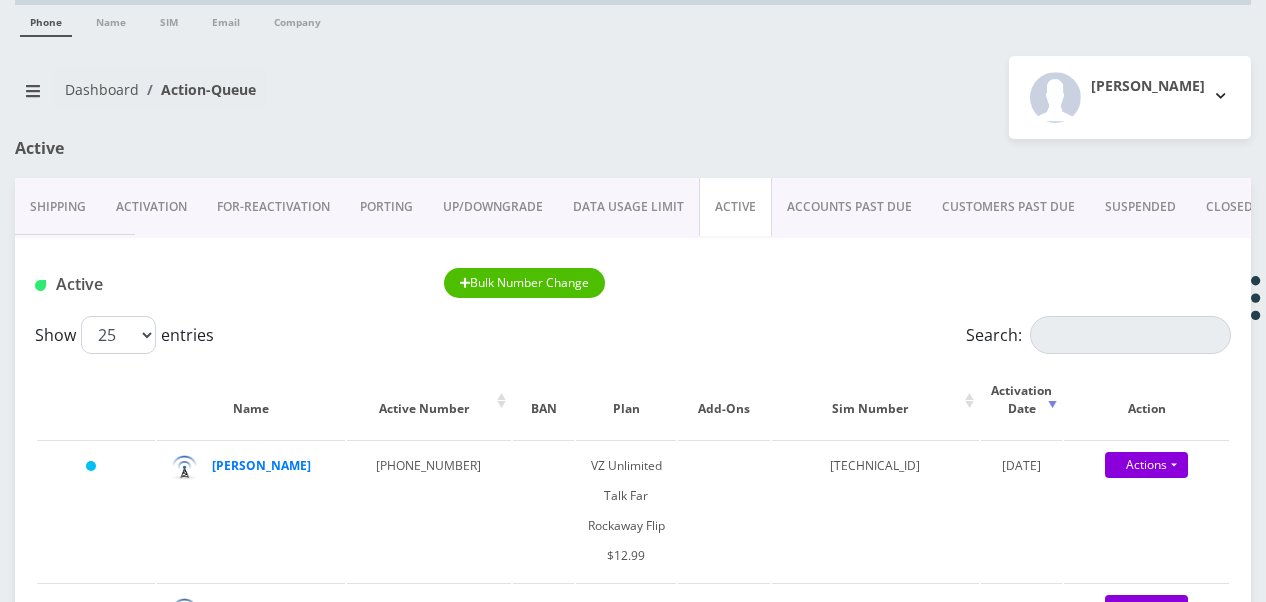 click on "PORTING" at bounding box center [386, 207] 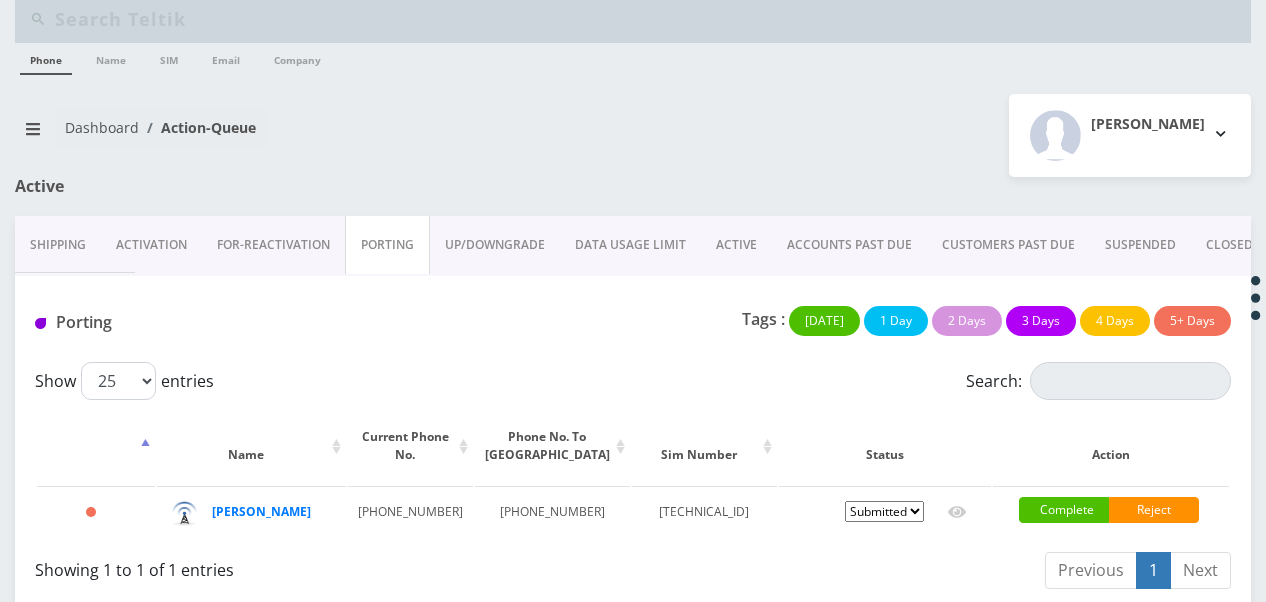 scroll, scrollTop: 63, scrollLeft: 0, axis: vertical 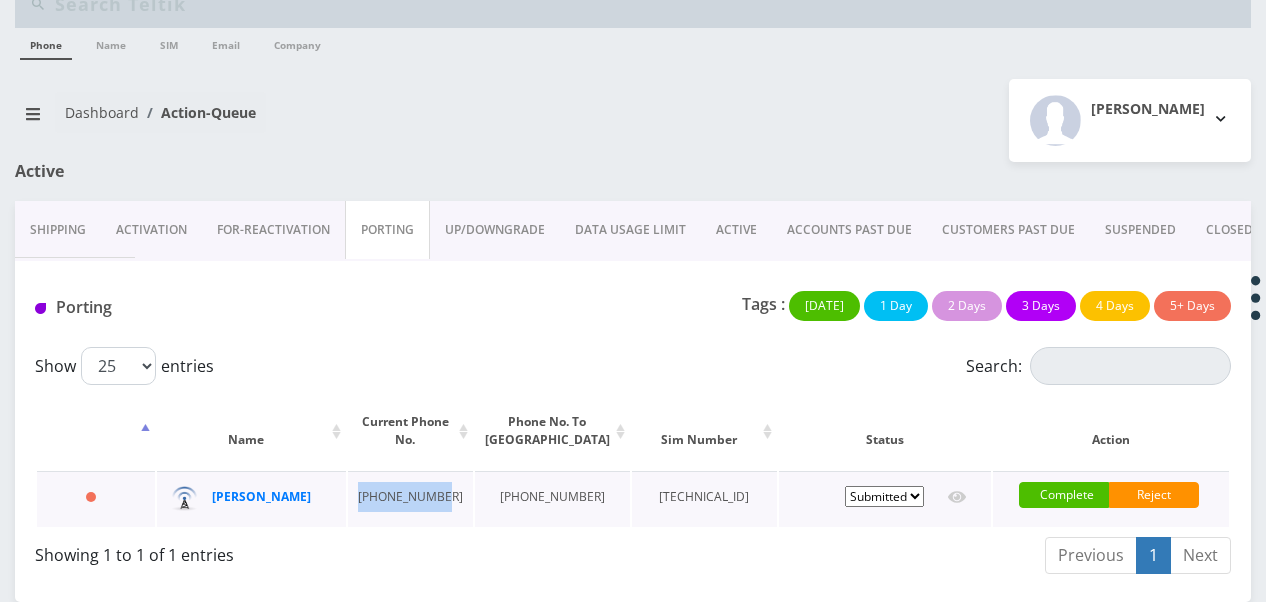drag, startPoint x: 356, startPoint y: 467, endPoint x: 444, endPoint y: 479, distance: 88.814415 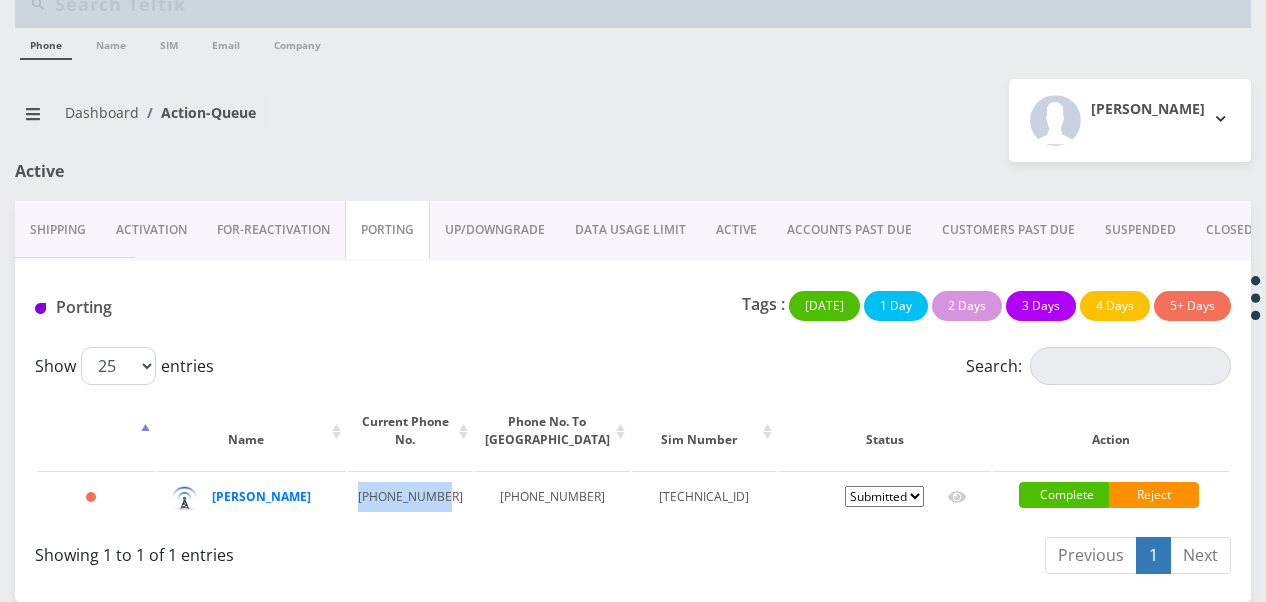 drag, startPoint x: 420, startPoint y: 472, endPoint x: 342, endPoint y: 374, distance: 125.25175 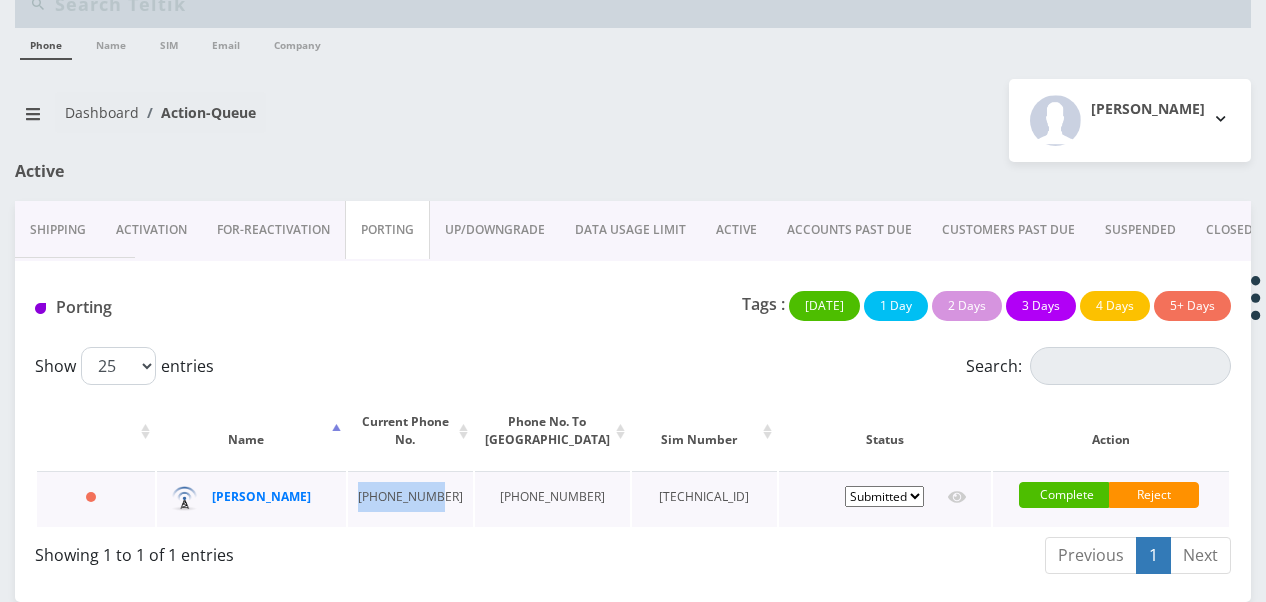 drag, startPoint x: 357, startPoint y: 478, endPoint x: 435, endPoint y: 482, distance: 78.10249 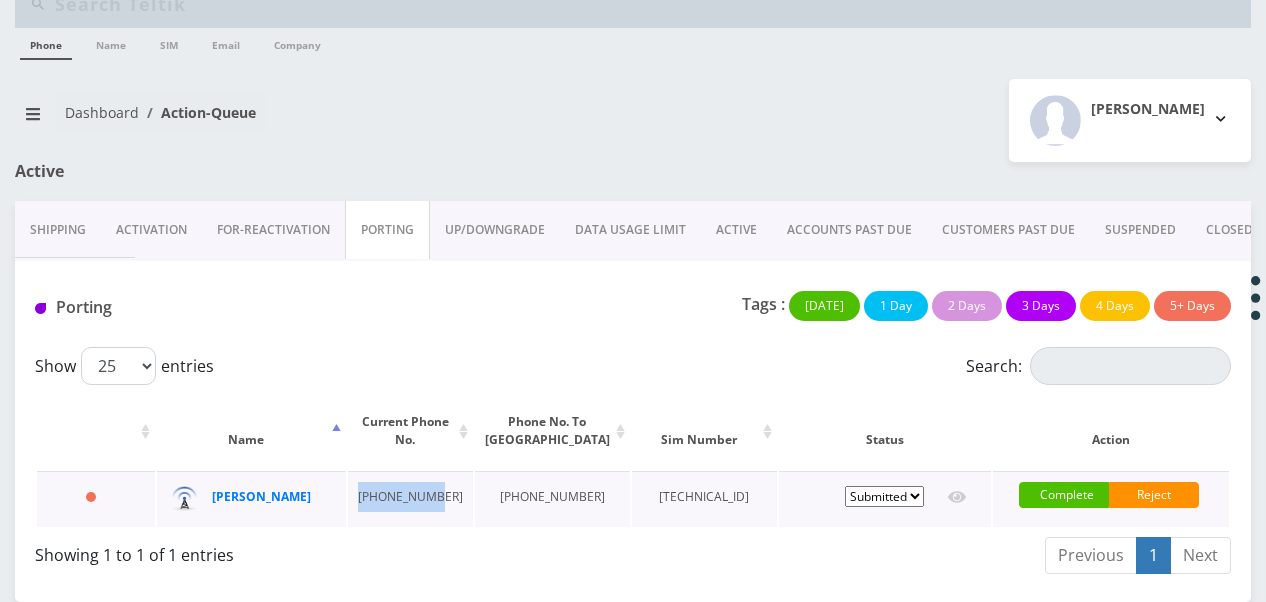 click on "[PHONE_NUMBER]" at bounding box center (410, 499) 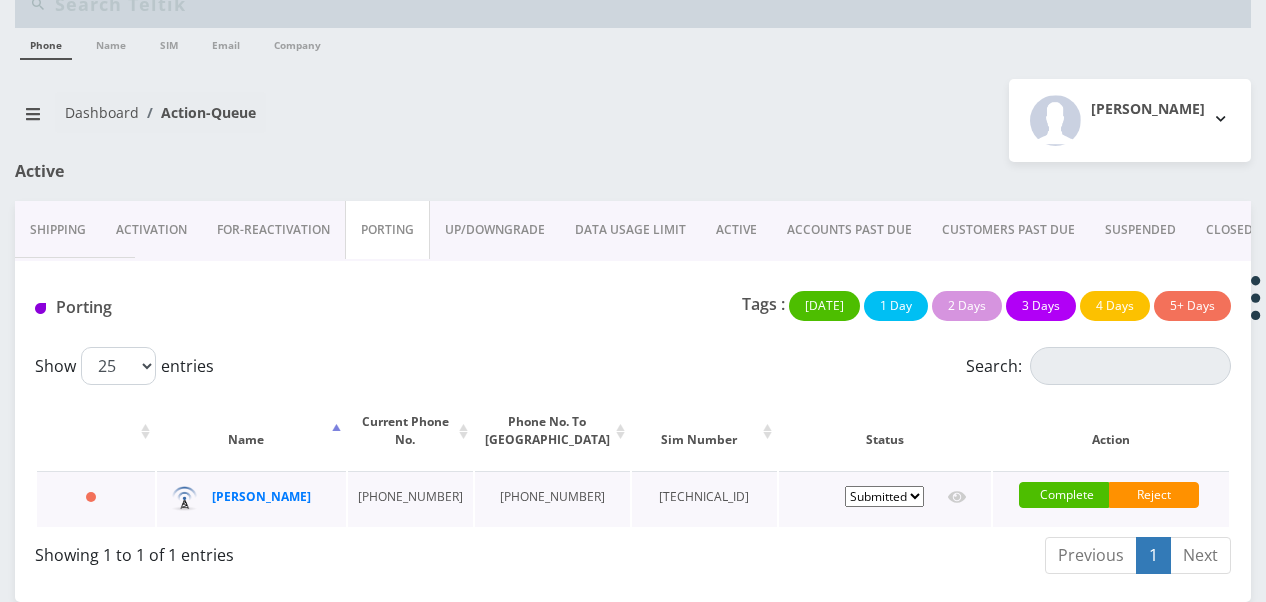 click on "[PHONE_NUMBER]" at bounding box center (410, 499) 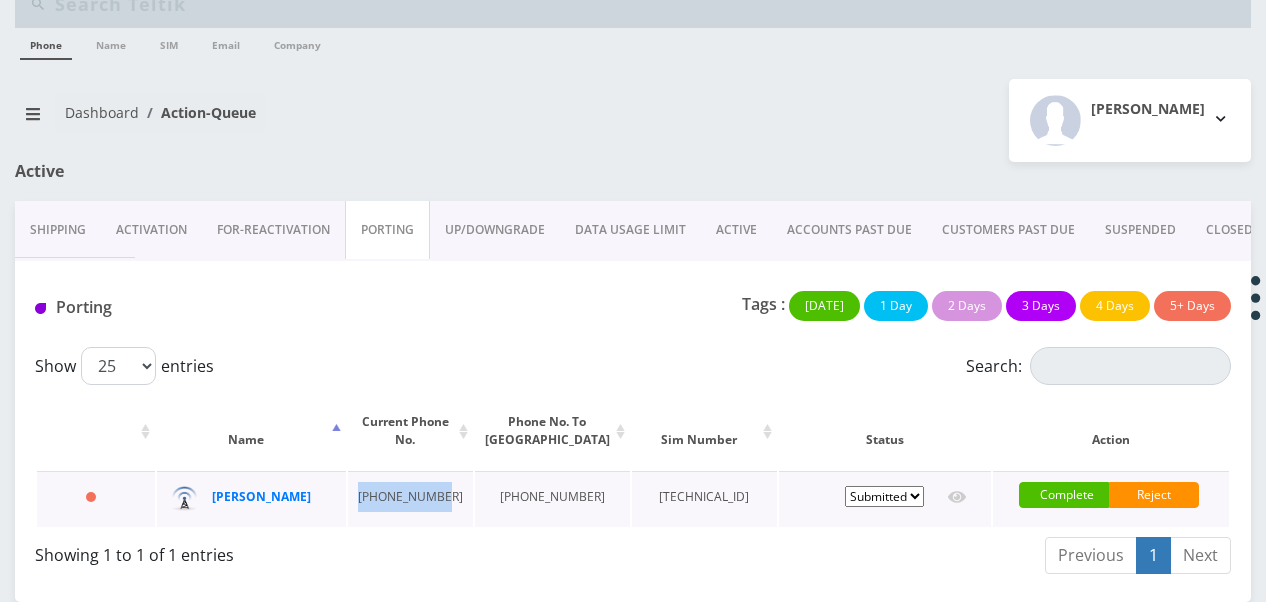 drag, startPoint x: 442, startPoint y: 475, endPoint x: 352, endPoint y: 476, distance: 90.005554 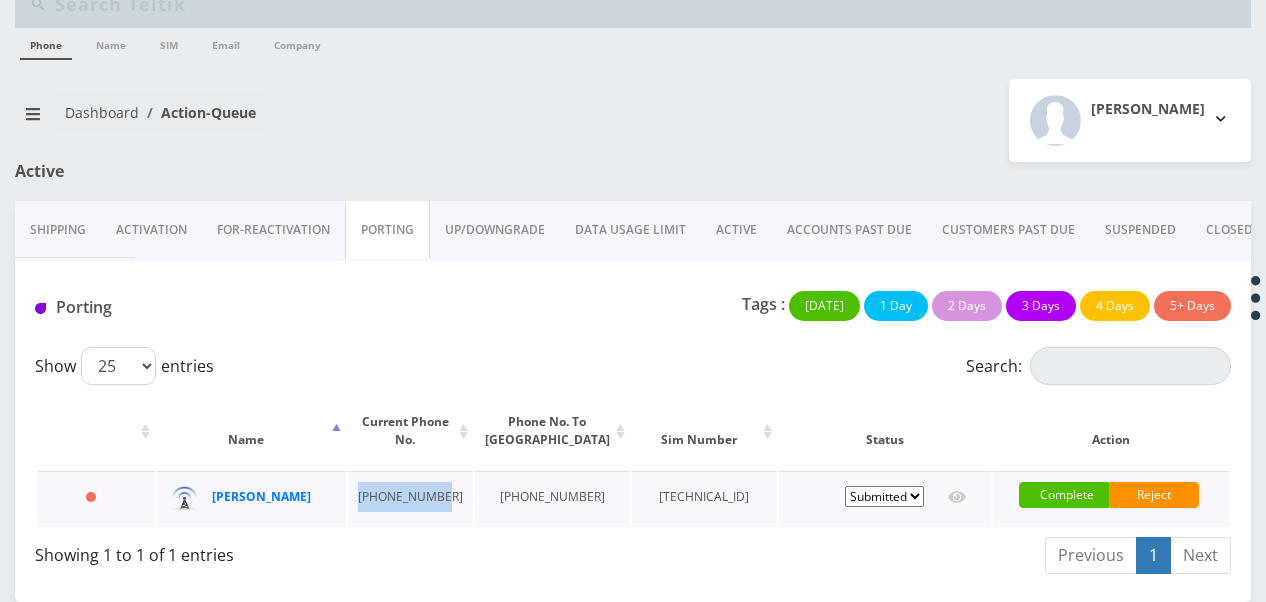 click on "[PHONE_NUMBER]" at bounding box center [410, 499] 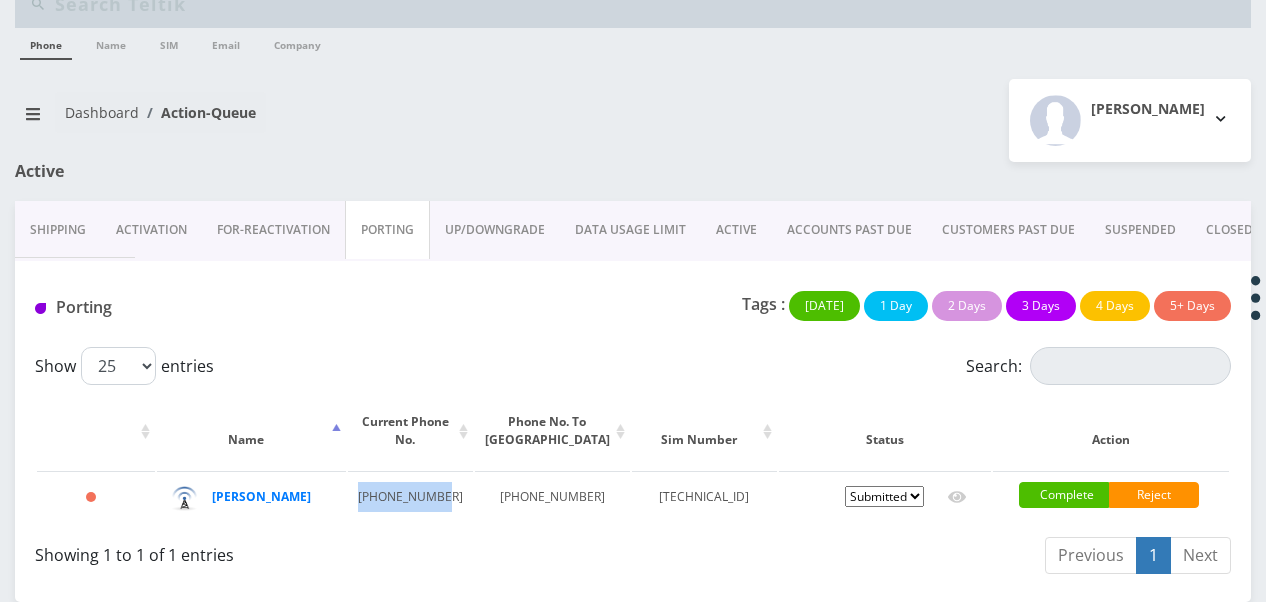 click on "Activation" at bounding box center (151, 230) 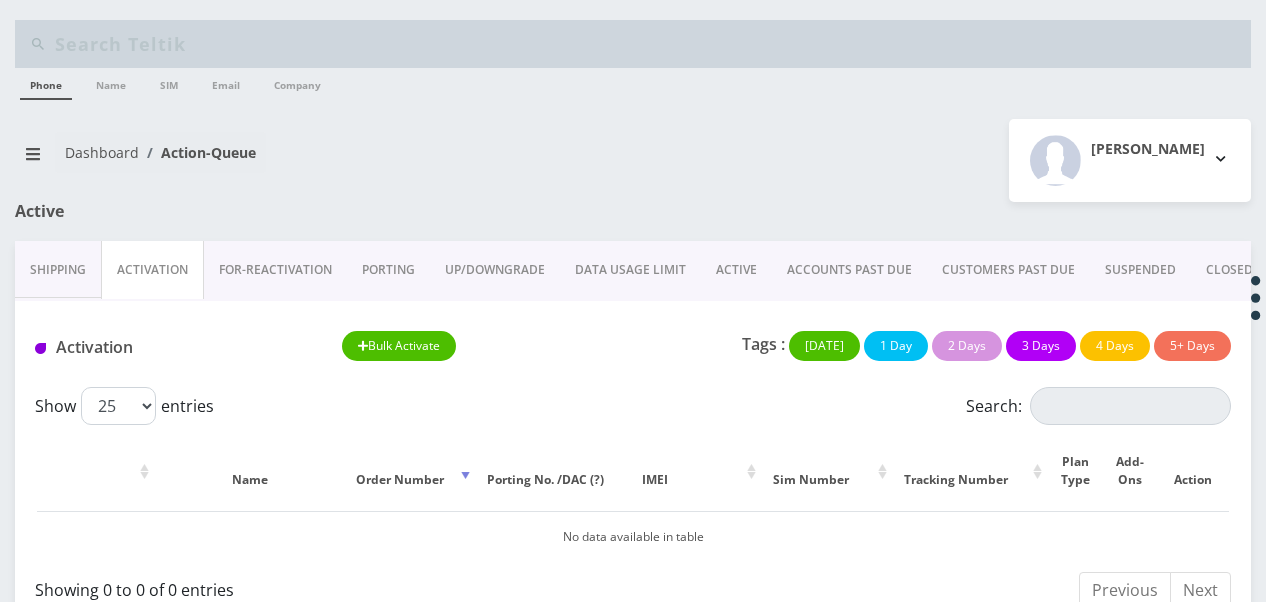 click on "PORTING" at bounding box center (388, 270) 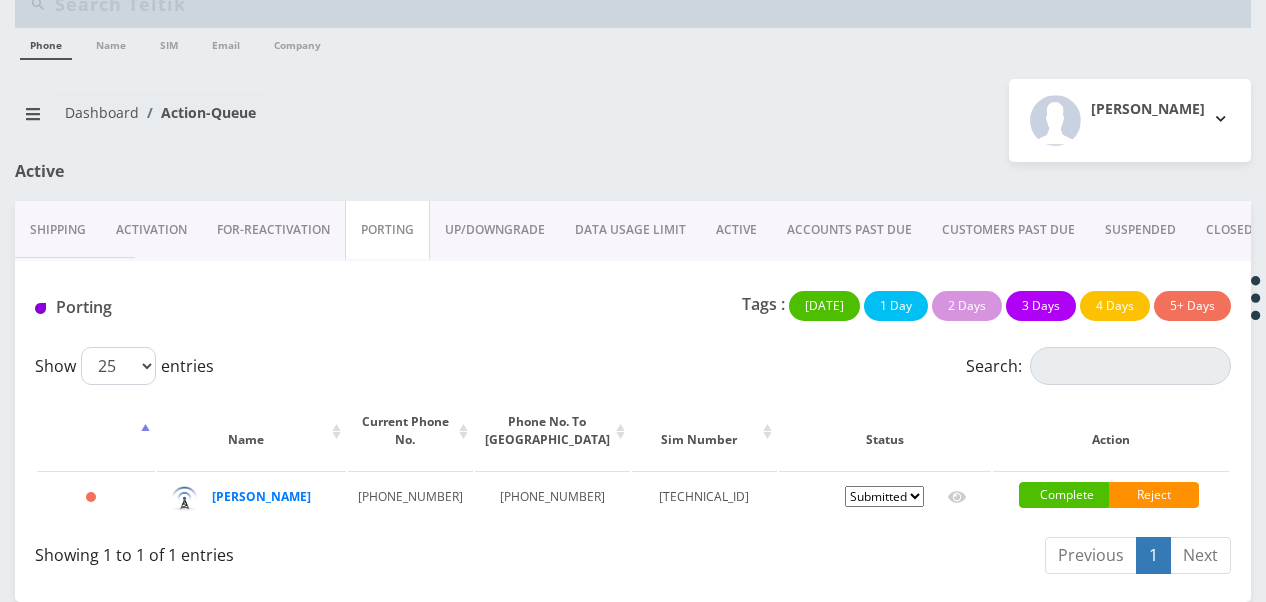 scroll, scrollTop: 63, scrollLeft: 0, axis: vertical 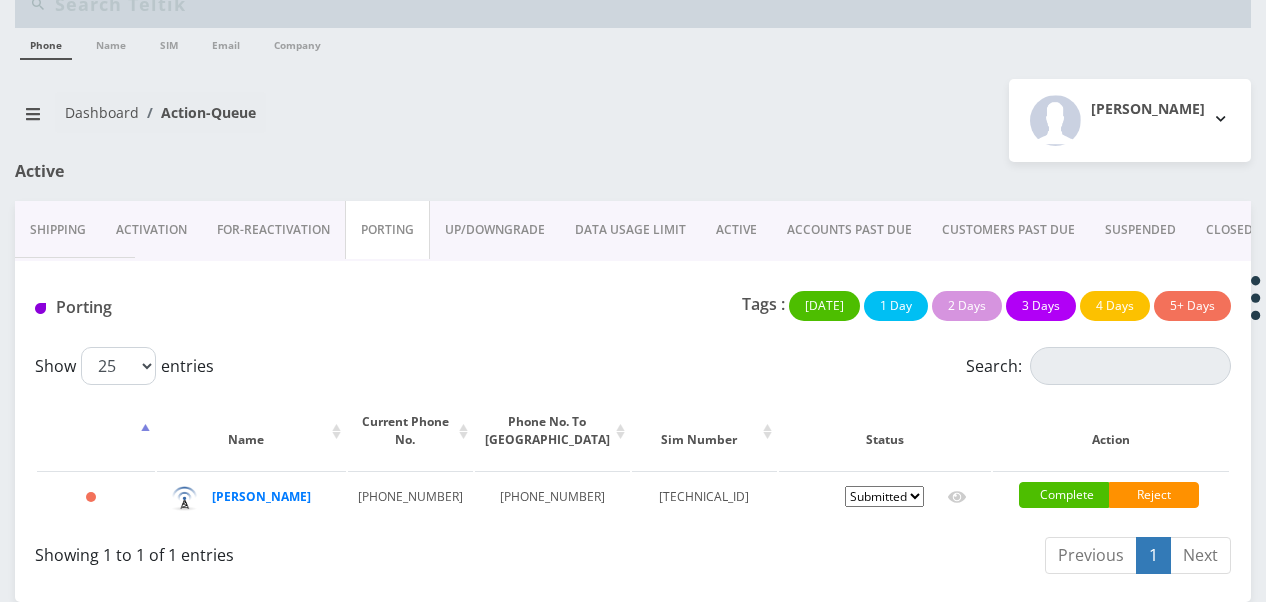 click on "ACTIVE" at bounding box center [736, 230] 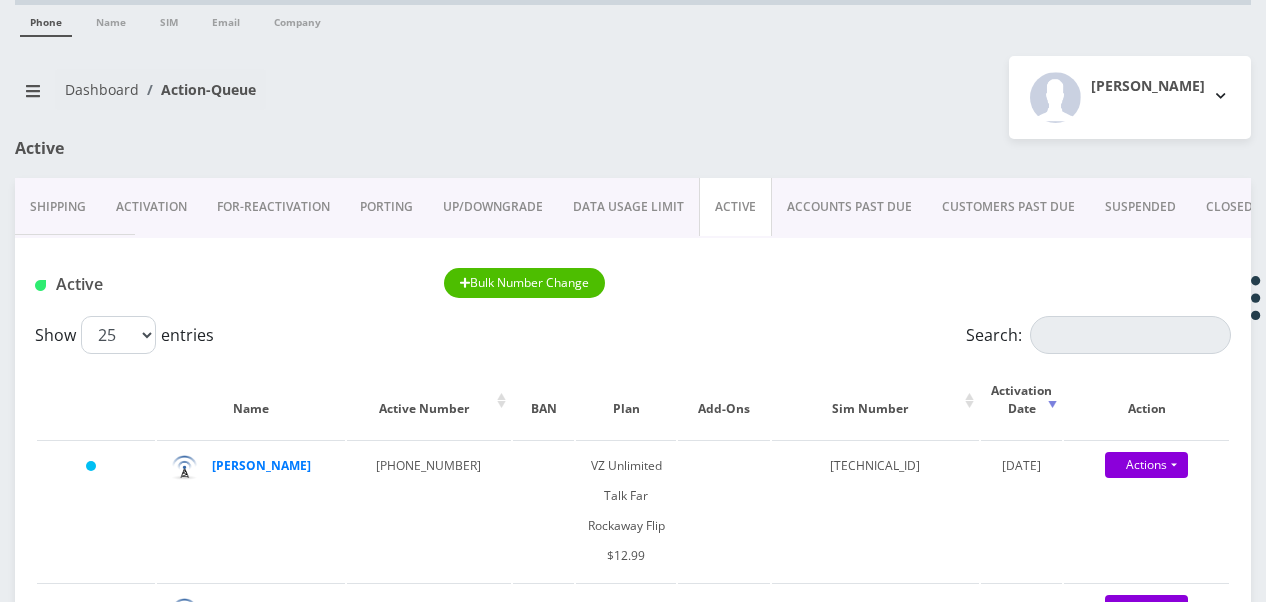 click on "PORTING" at bounding box center (386, 207) 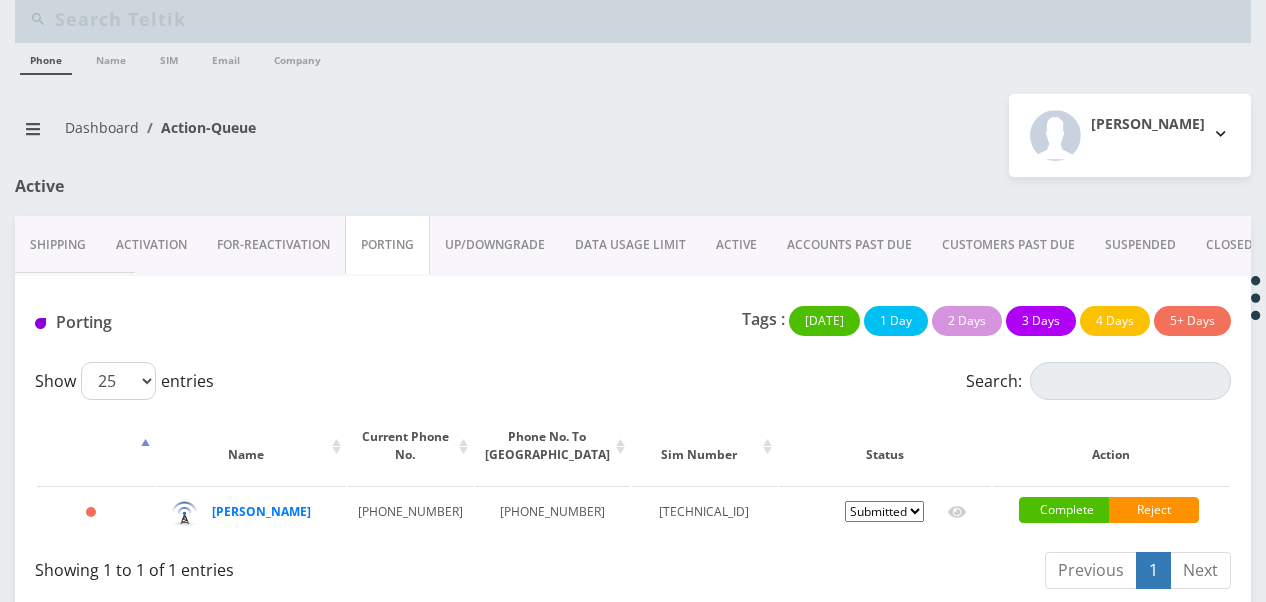 scroll, scrollTop: 63, scrollLeft: 0, axis: vertical 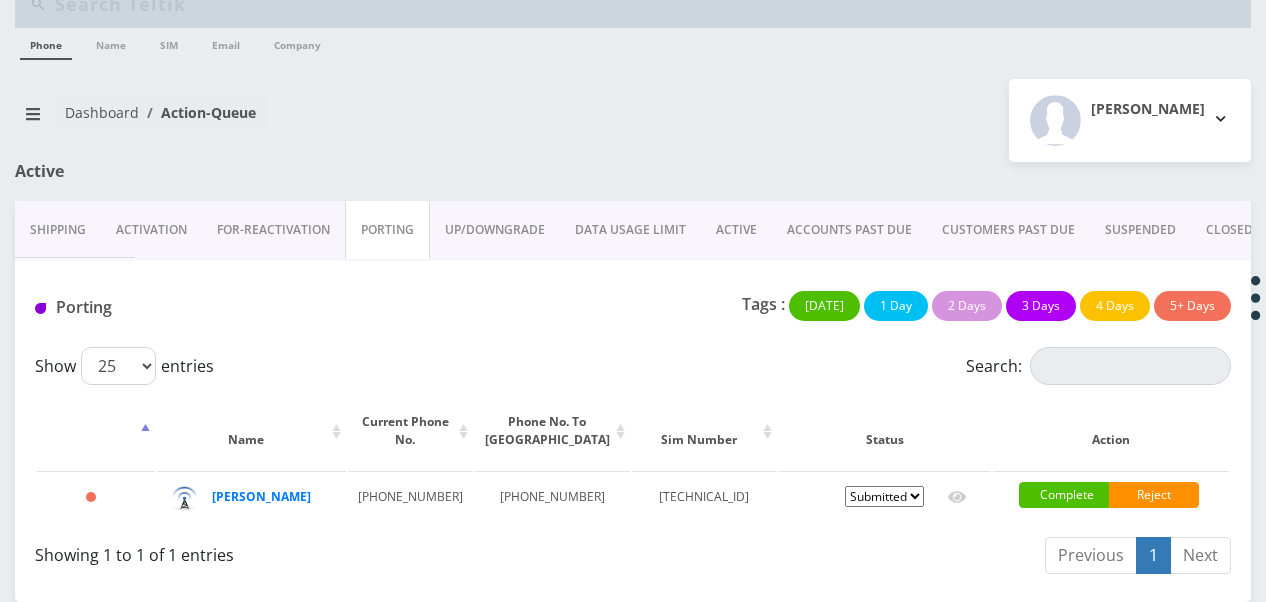 click on "ACTIVE" at bounding box center [736, 230] 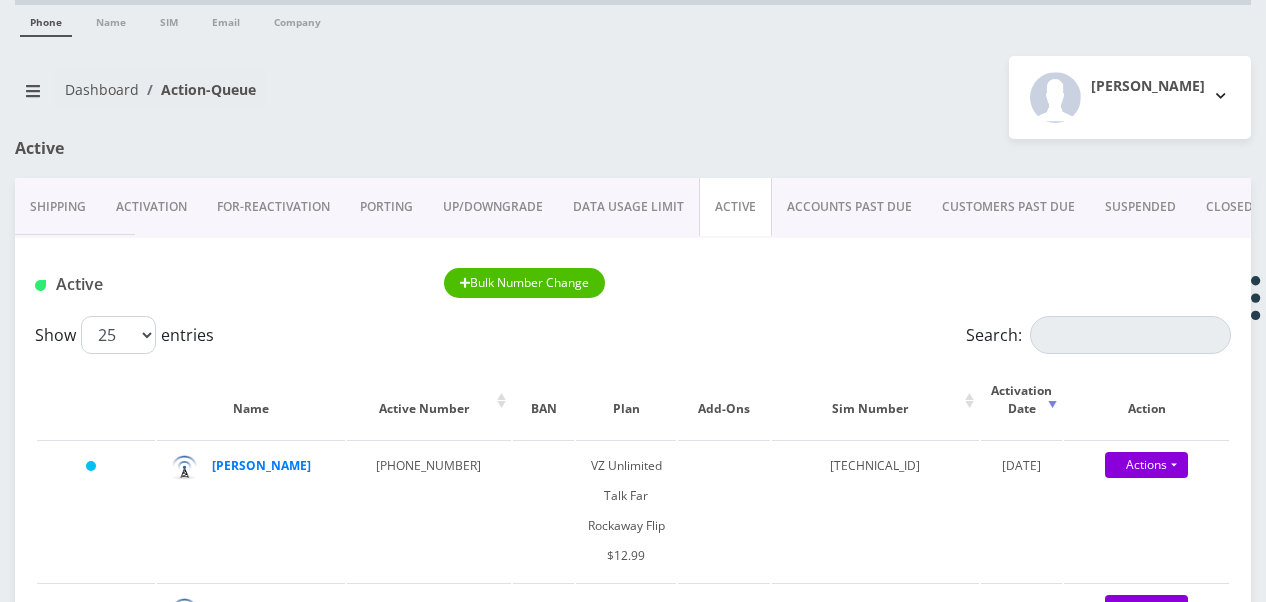 click on "Active
Bulk Number Change" at bounding box center [633, 277] 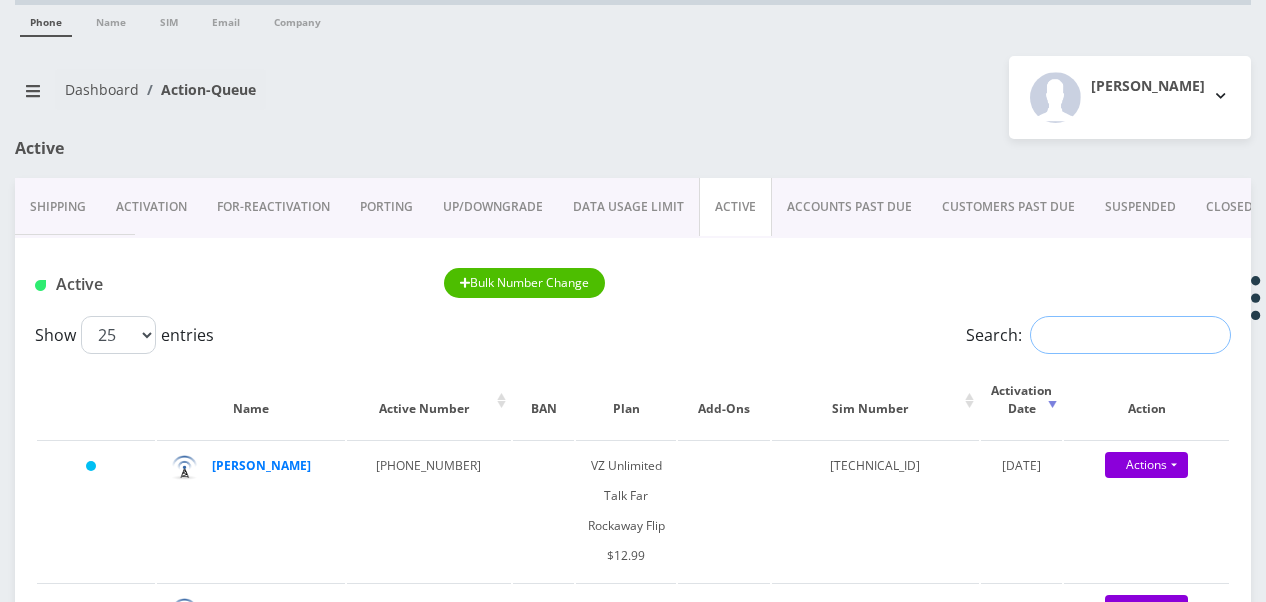 click on "Search:" at bounding box center [1130, 335] 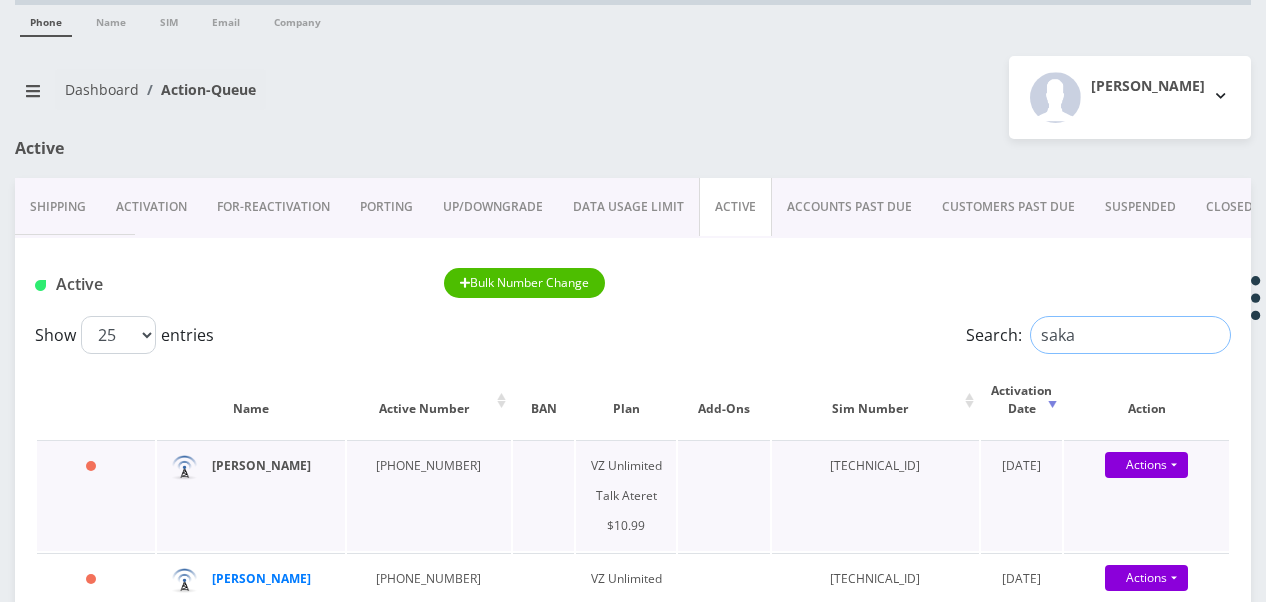 type on "saka" 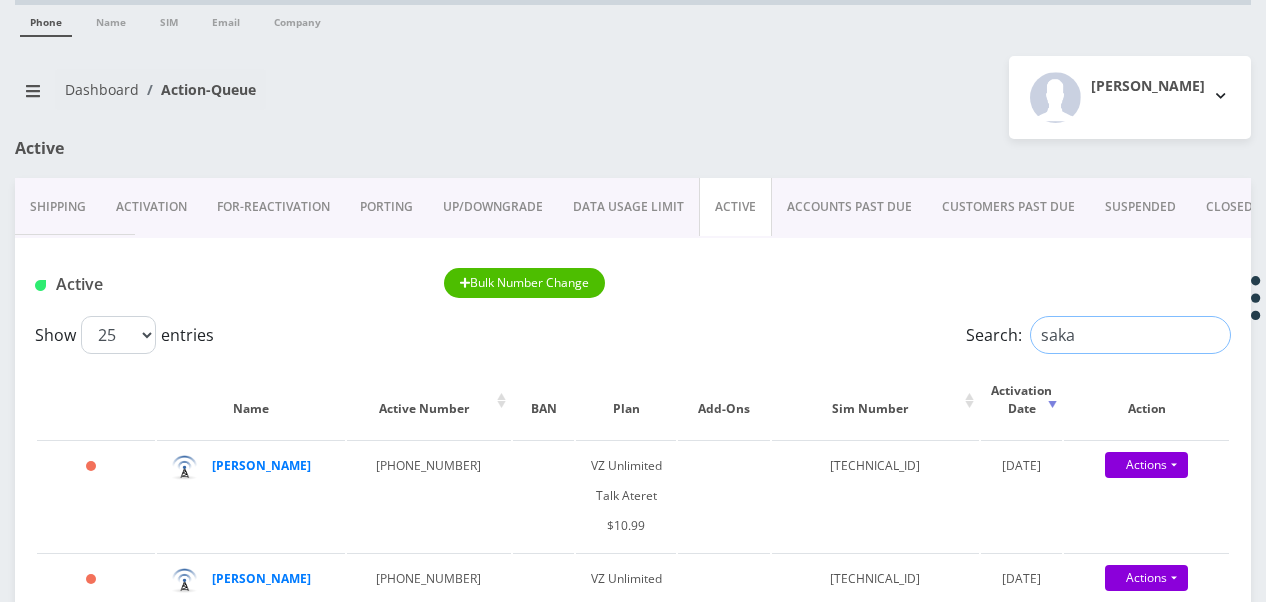 drag, startPoint x: 1091, startPoint y: 318, endPoint x: 968, endPoint y: 346, distance: 126.146736 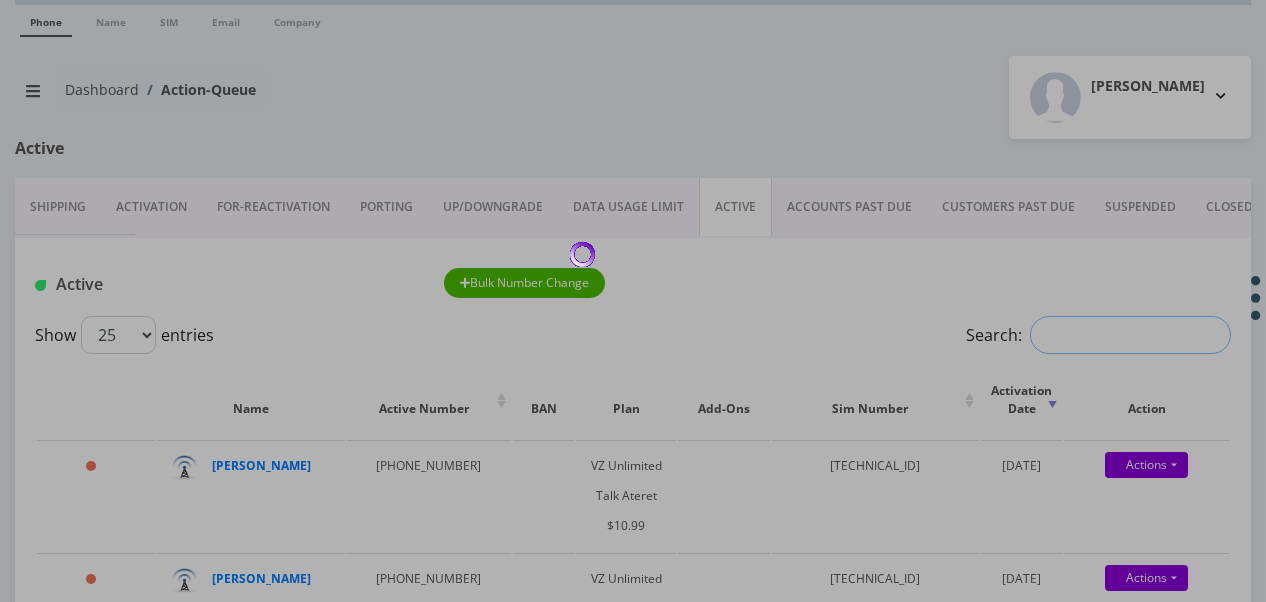 scroll, scrollTop: 0, scrollLeft: 0, axis: both 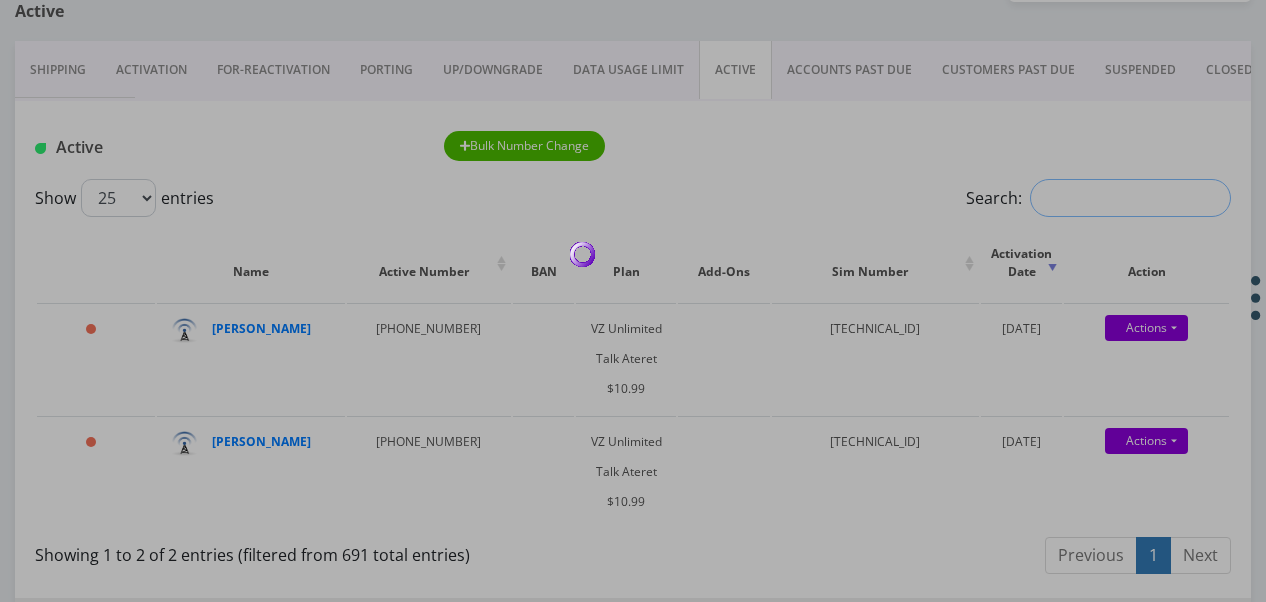 type 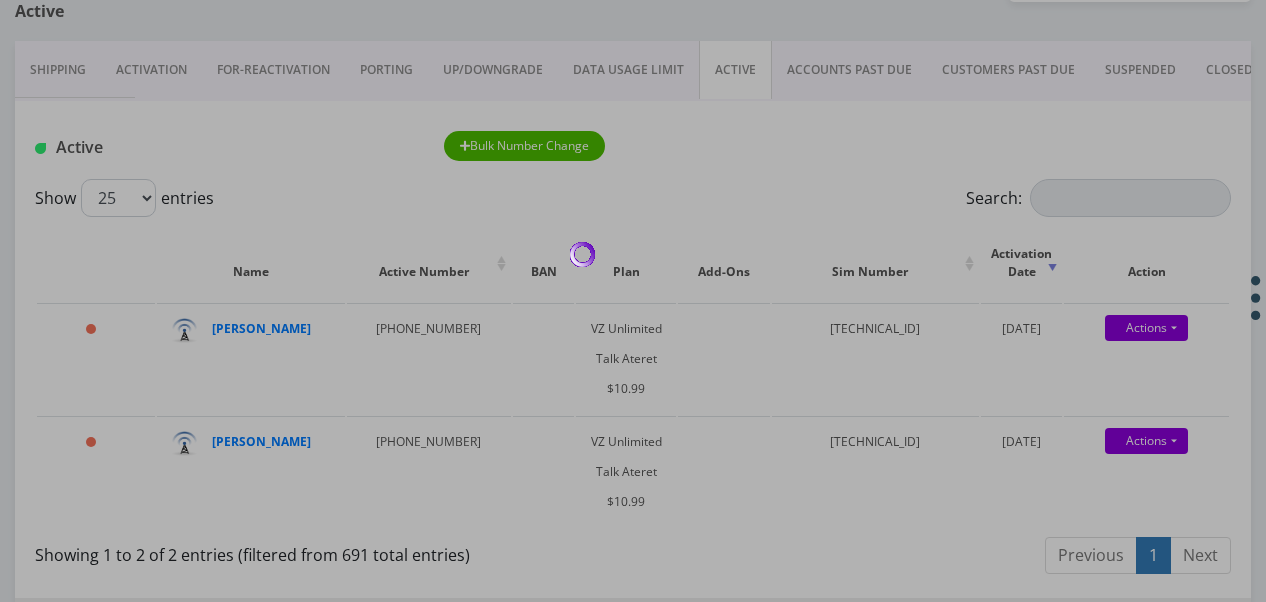 click at bounding box center [633, 301] 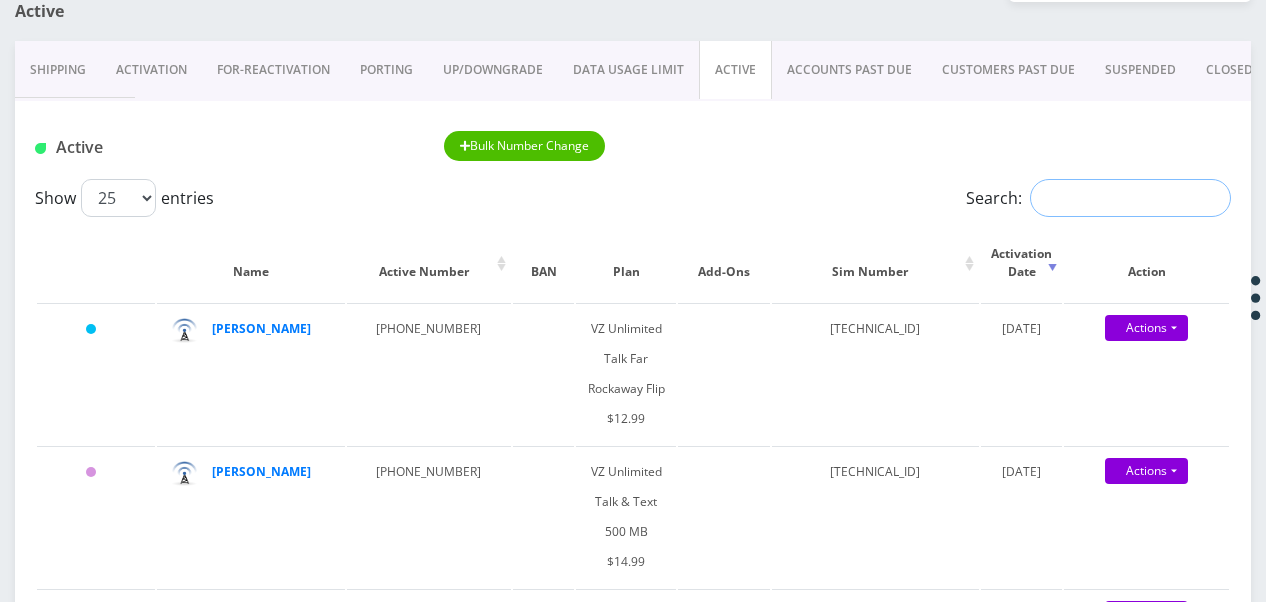 click on "Search:" at bounding box center (1130, 198) 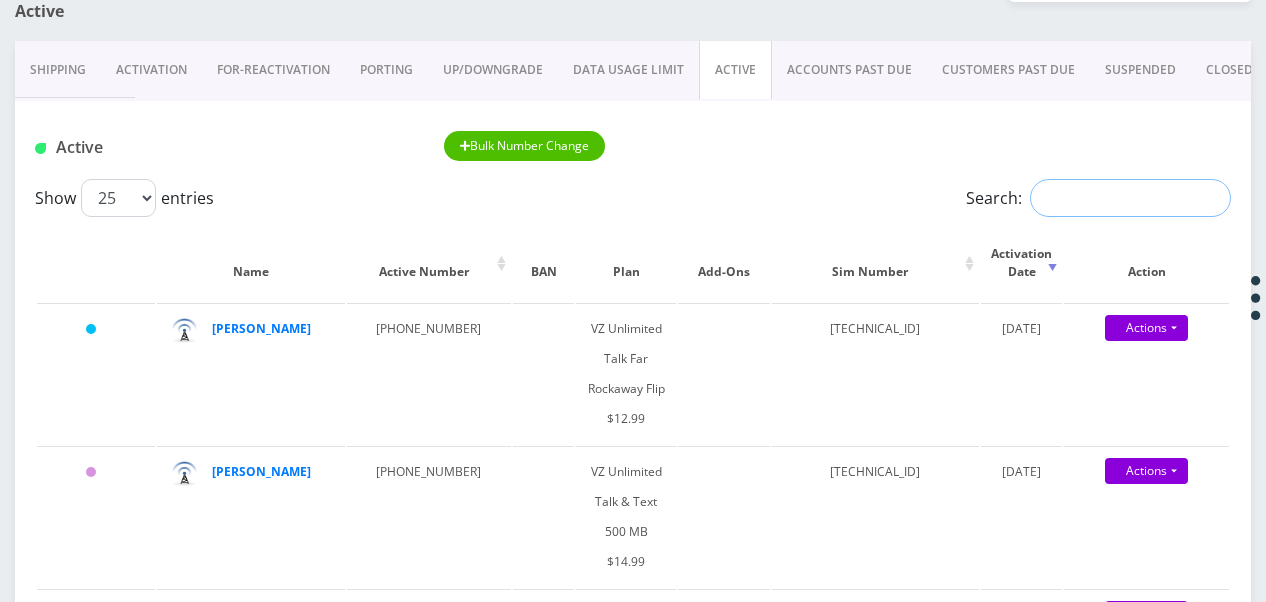 click on "Search:" at bounding box center [1130, 198] 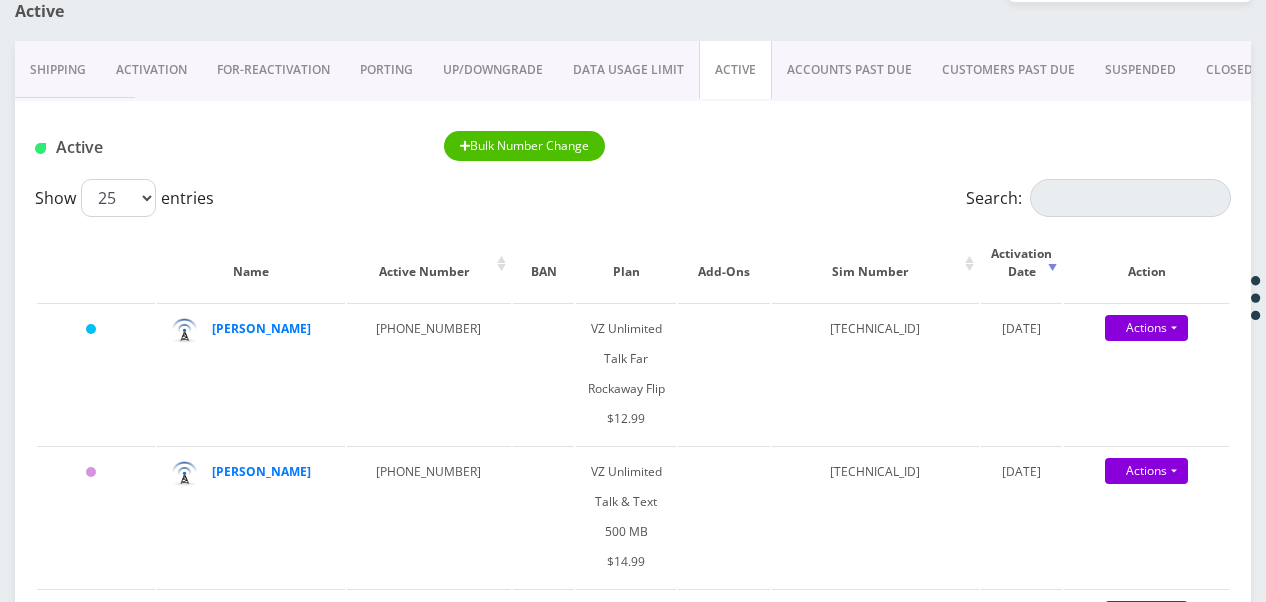 click on "Show  25 50 100 250 500 1000  entries" at bounding box center [483, 198] 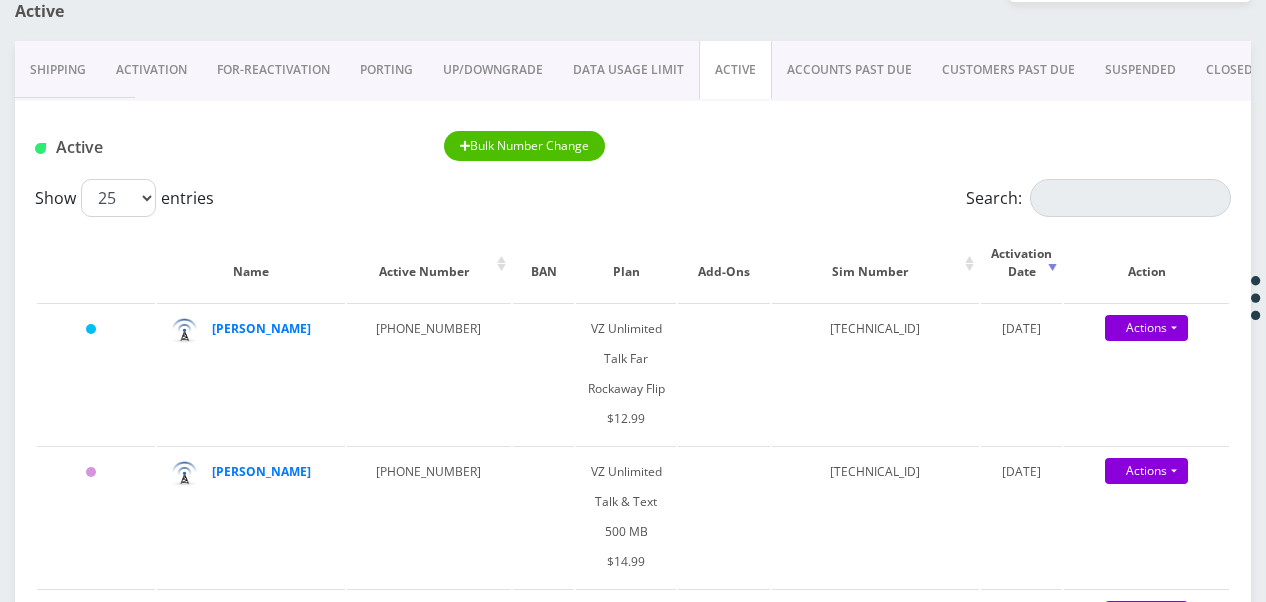 click on "Bulk Number Change" at bounding box center [582, 147] 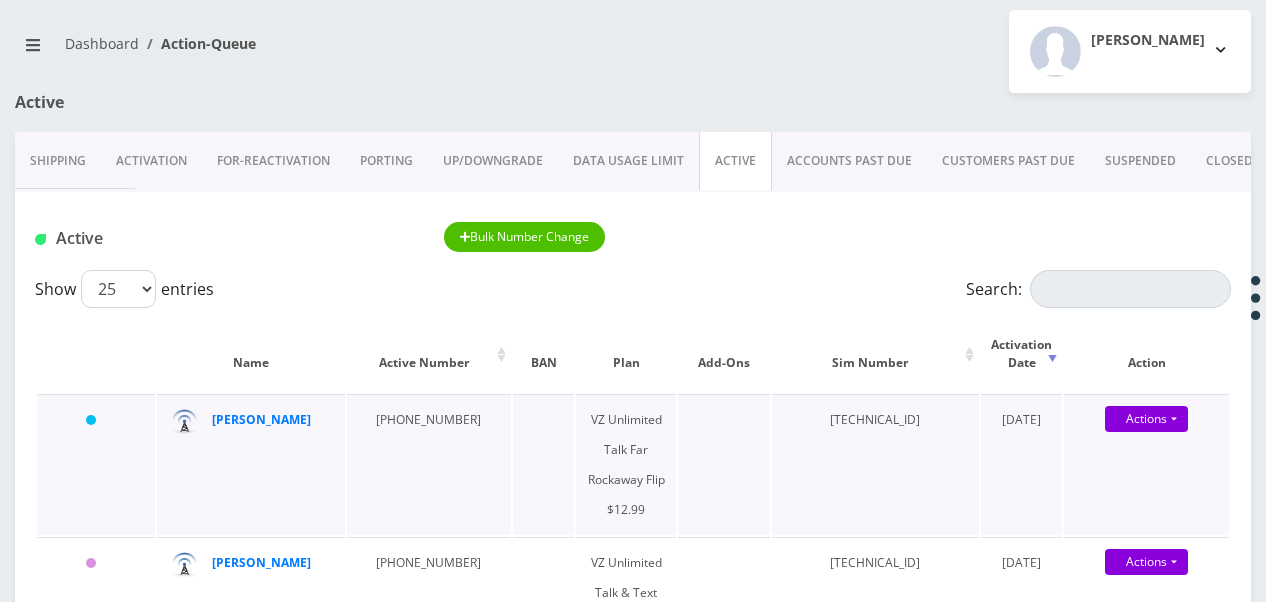 scroll, scrollTop: 0, scrollLeft: 0, axis: both 